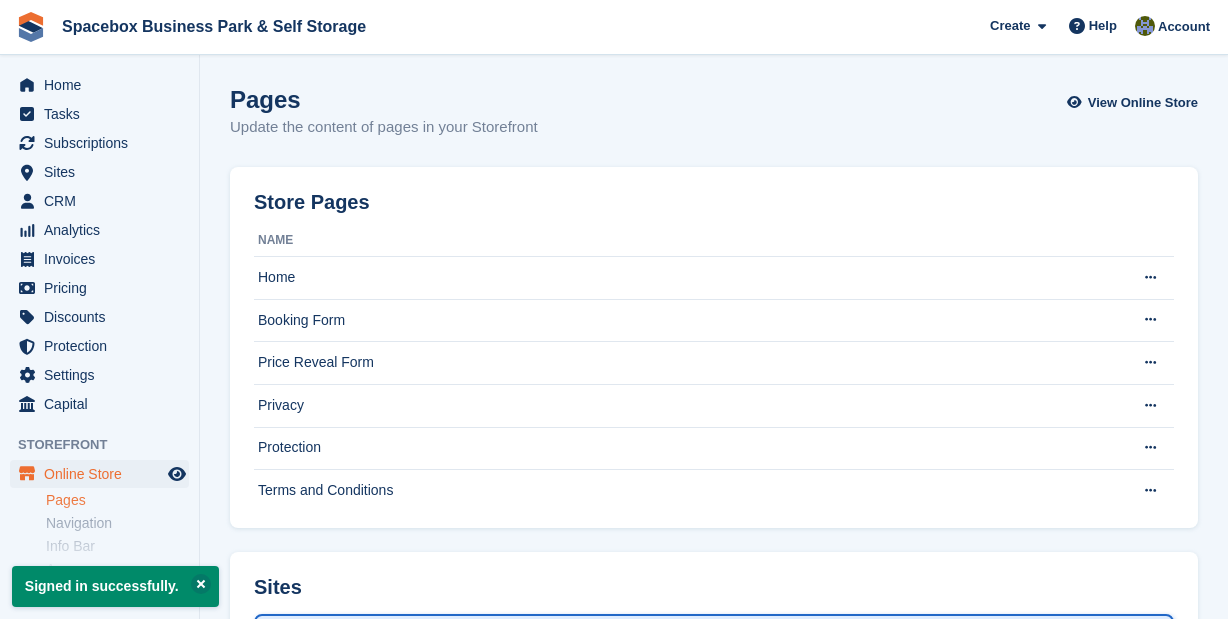 scroll, scrollTop: 0, scrollLeft: 0, axis: both 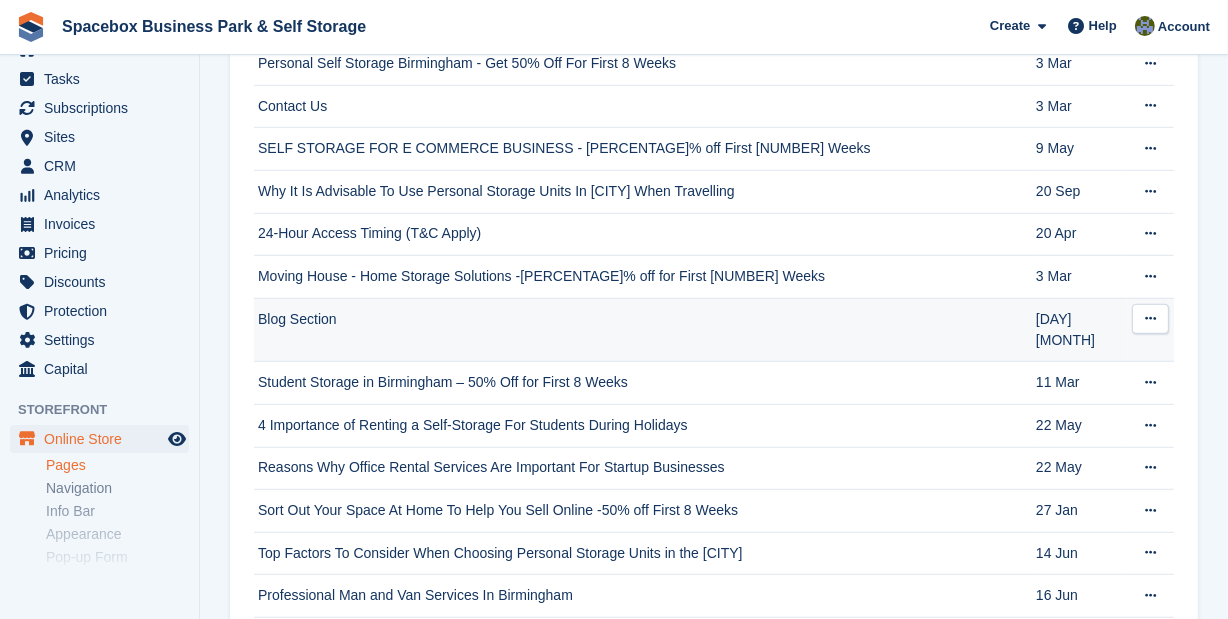click at bounding box center (1150, 318) 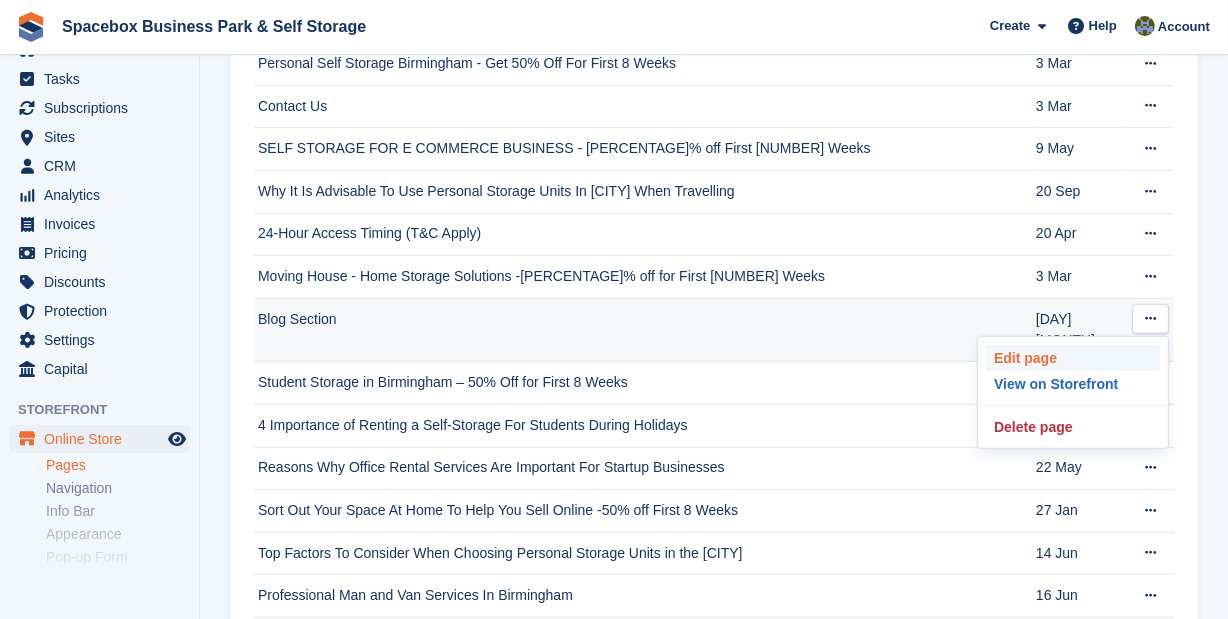 click on "Edit page" at bounding box center [1073, 358] 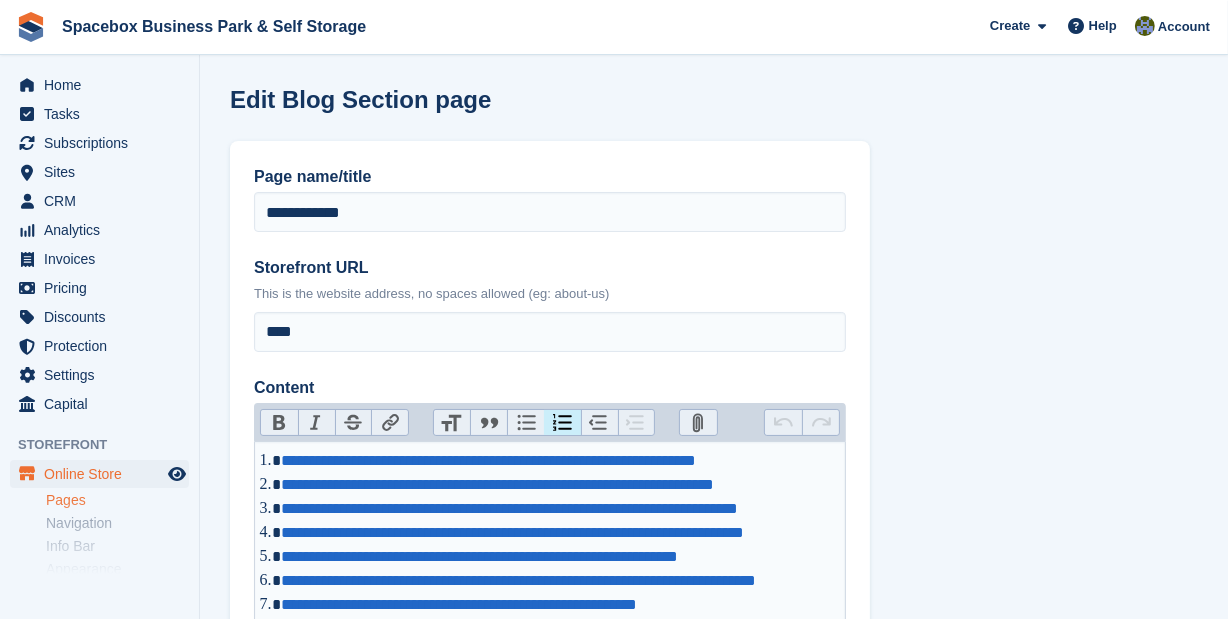 scroll, scrollTop: 90, scrollLeft: 0, axis: vertical 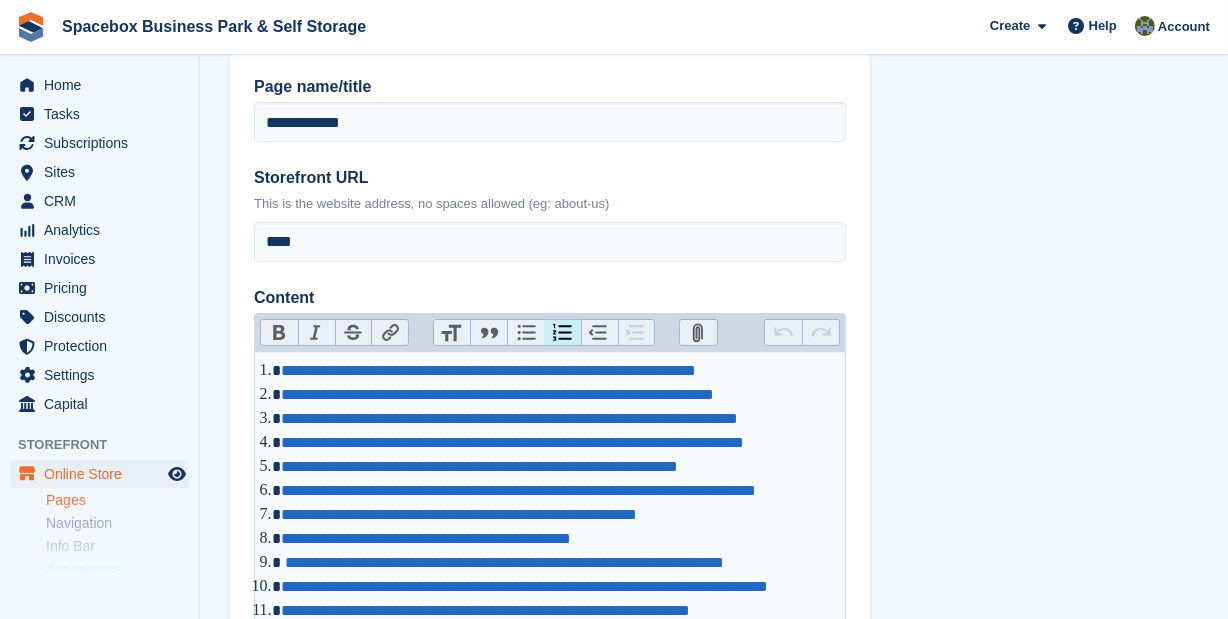 click on "Pages" at bounding box center [117, 500] 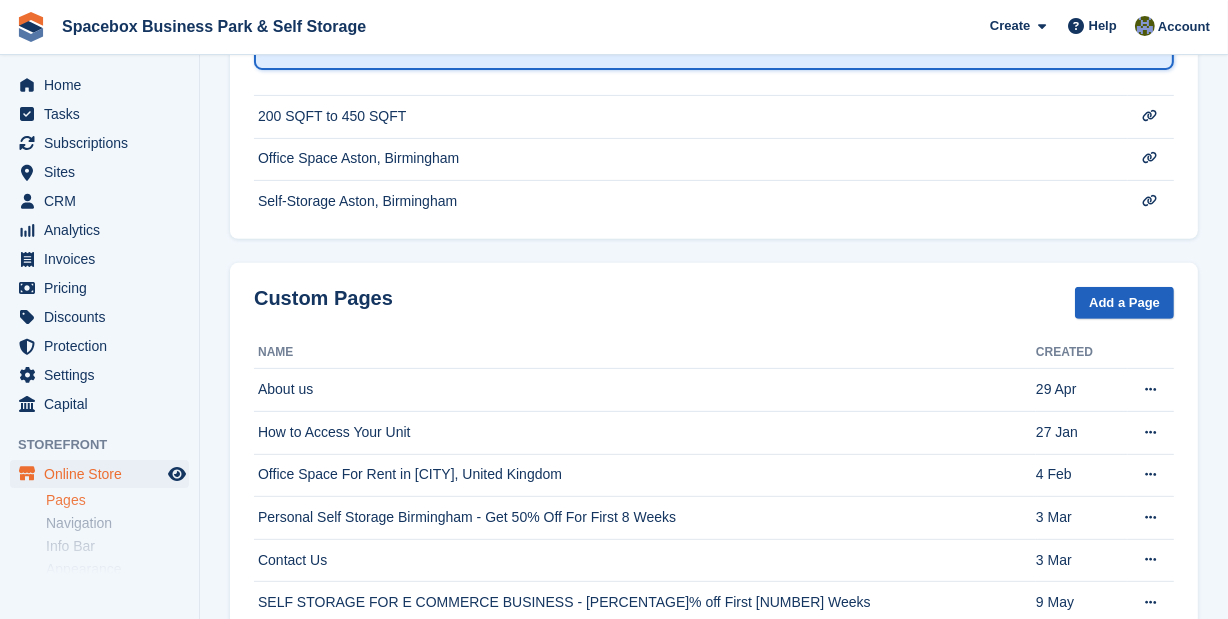 scroll, scrollTop: 727, scrollLeft: 0, axis: vertical 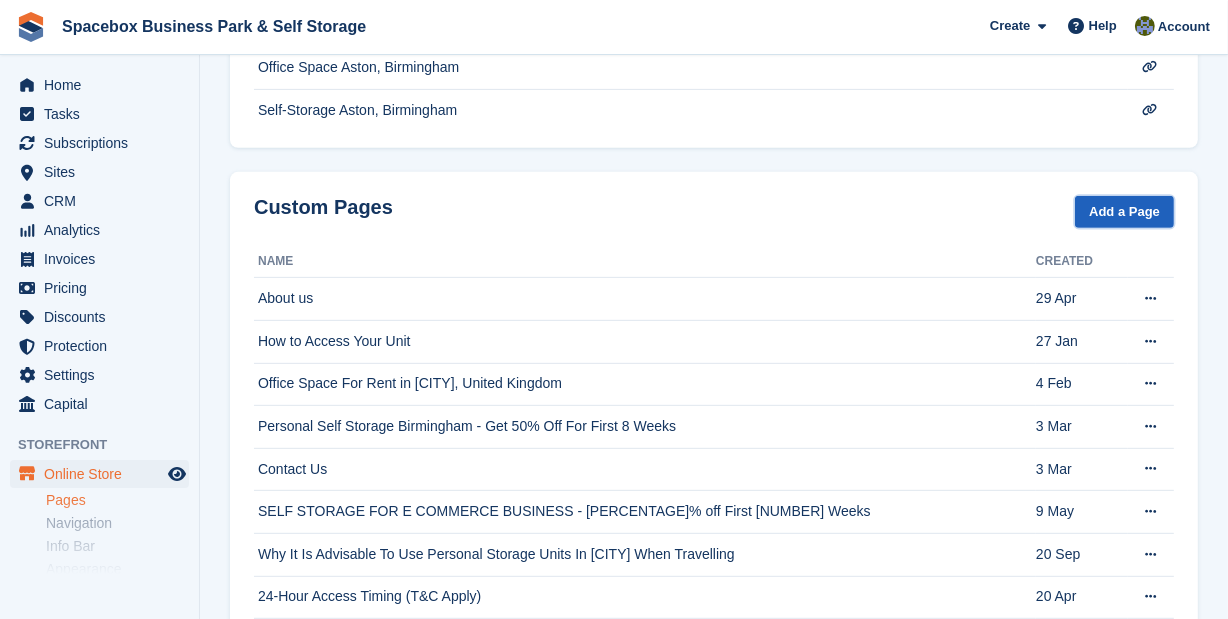 click on "Add a Page" at bounding box center (1124, 212) 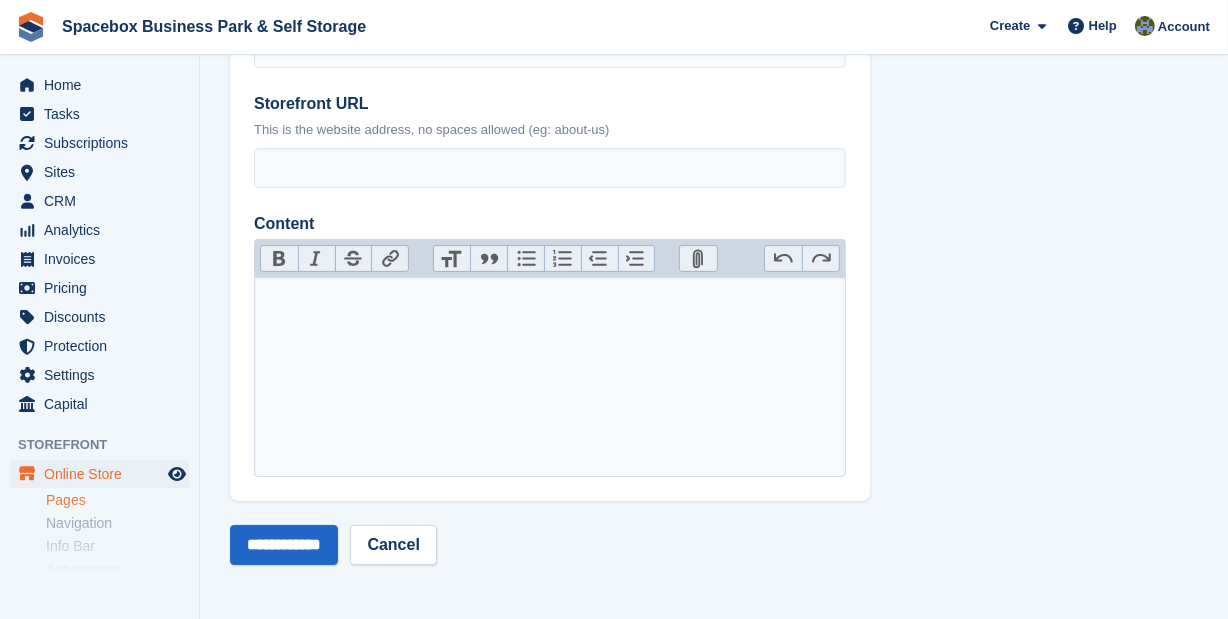 scroll, scrollTop: 0, scrollLeft: 0, axis: both 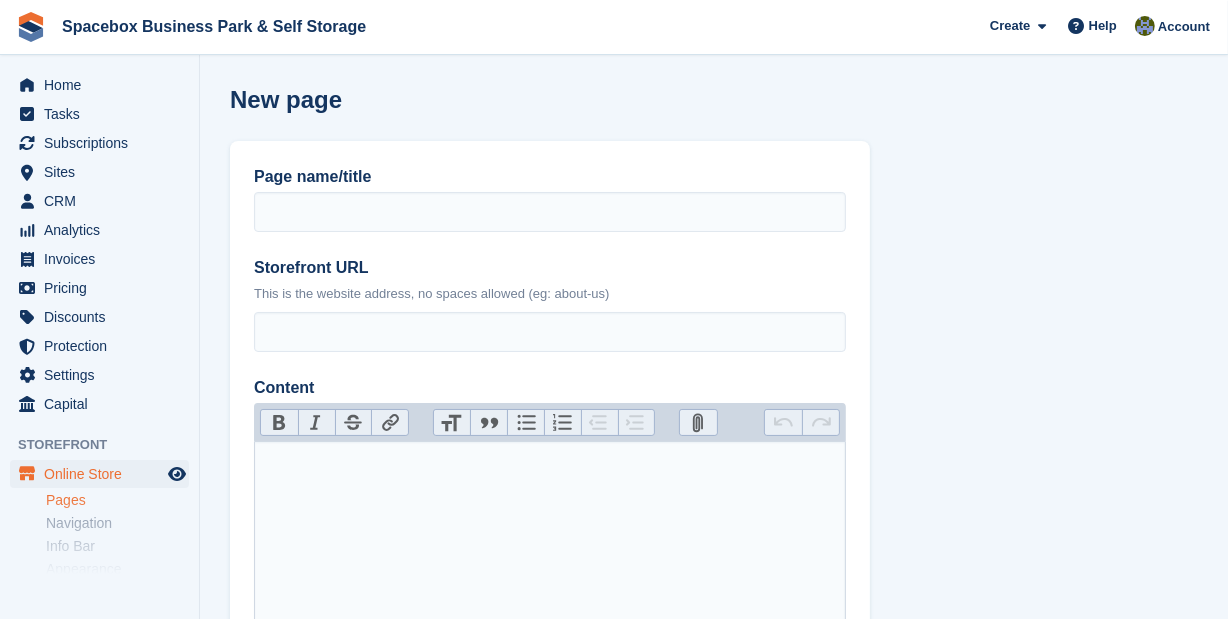 click at bounding box center [550, 541] 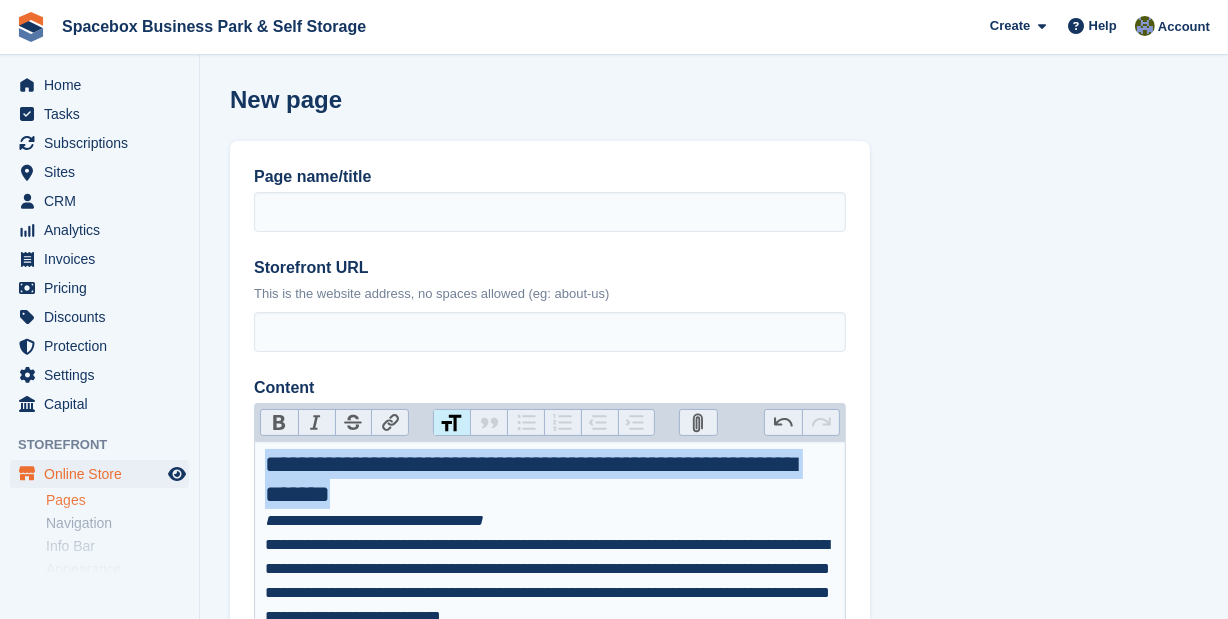 drag, startPoint x: 454, startPoint y: 499, endPoint x: 241, endPoint y: 461, distance: 216.36311 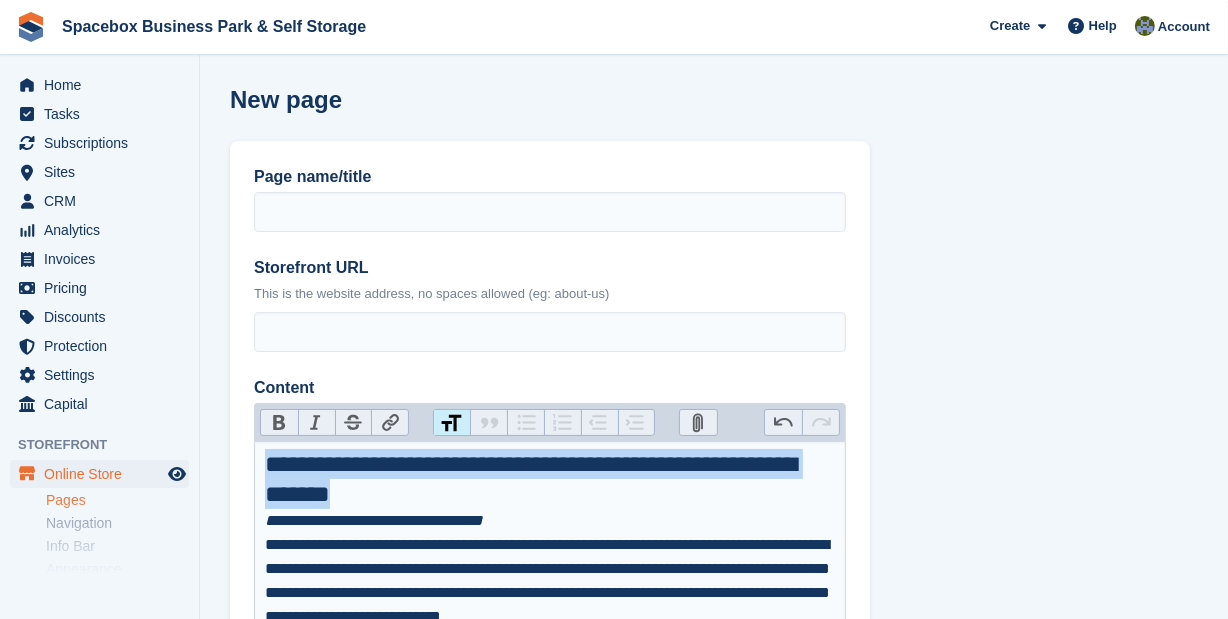 type on "**********" 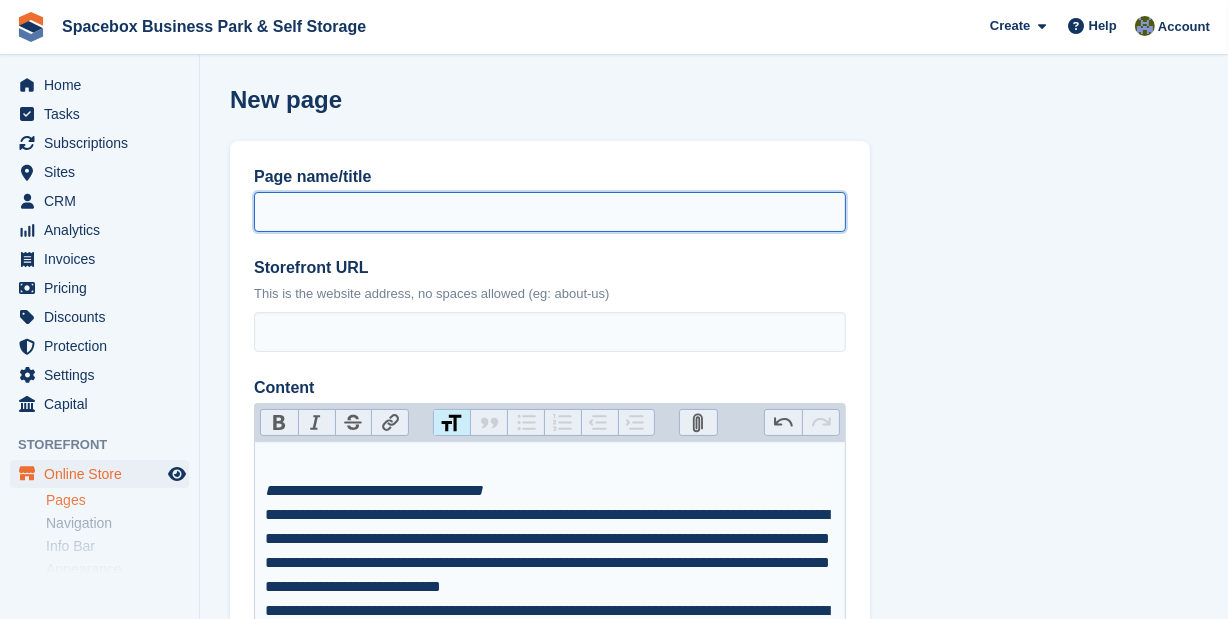 click on "Page name/title" at bounding box center (550, 212) 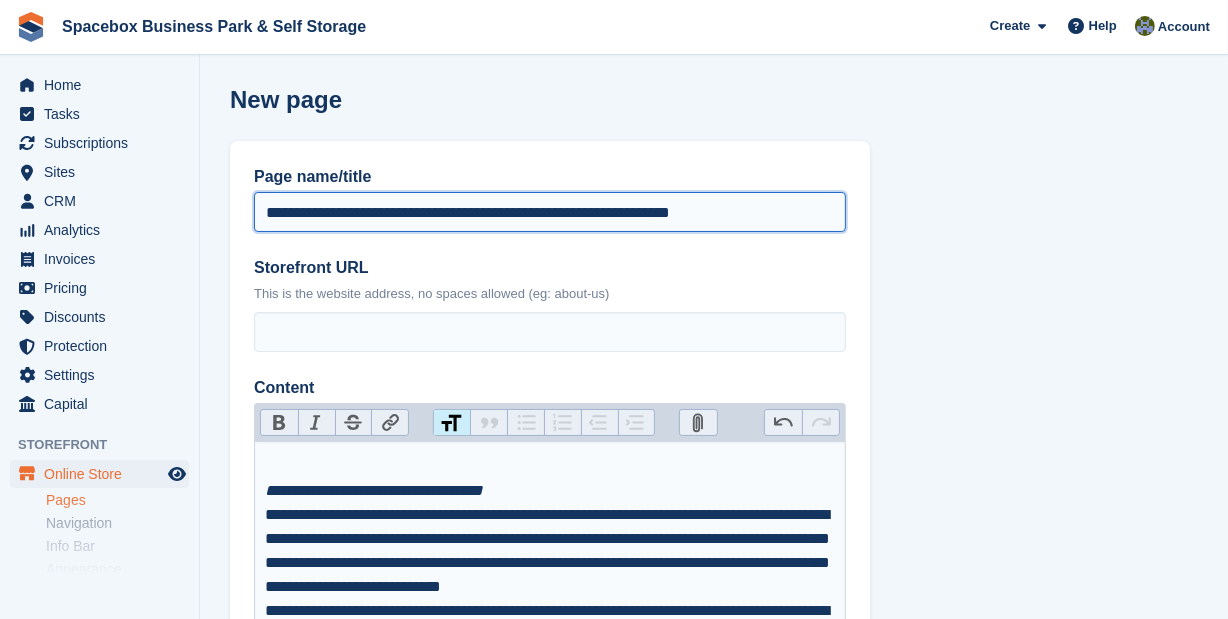 type on "**********" 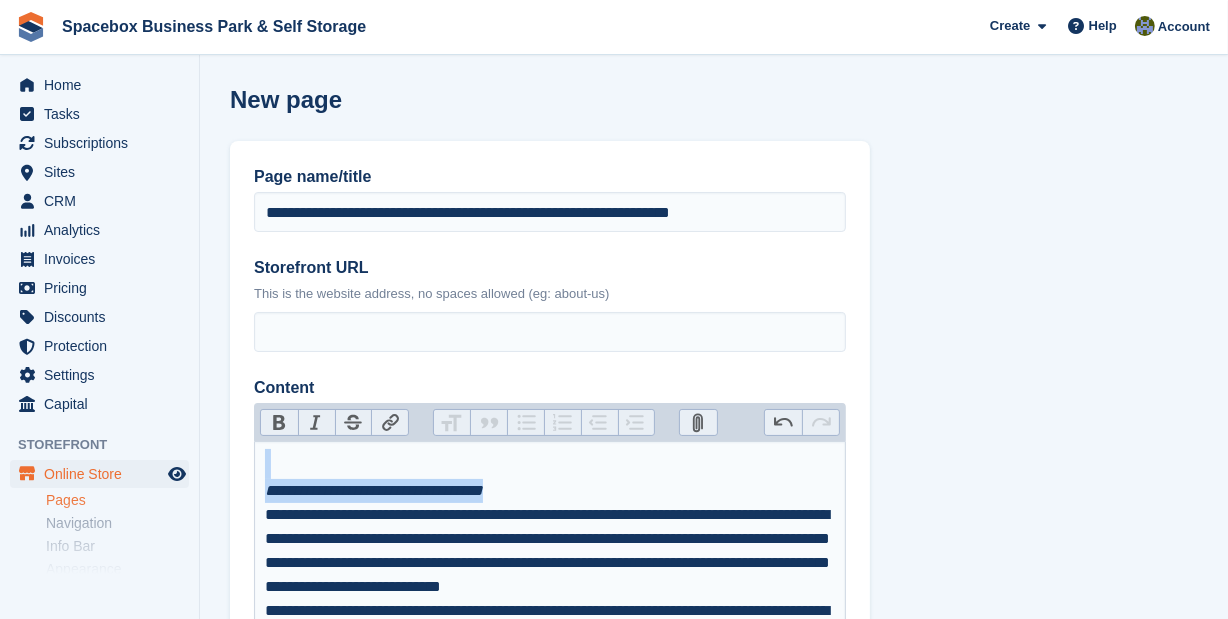 drag, startPoint x: 543, startPoint y: 485, endPoint x: 227, endPoint y: 469, distance: 316.40482 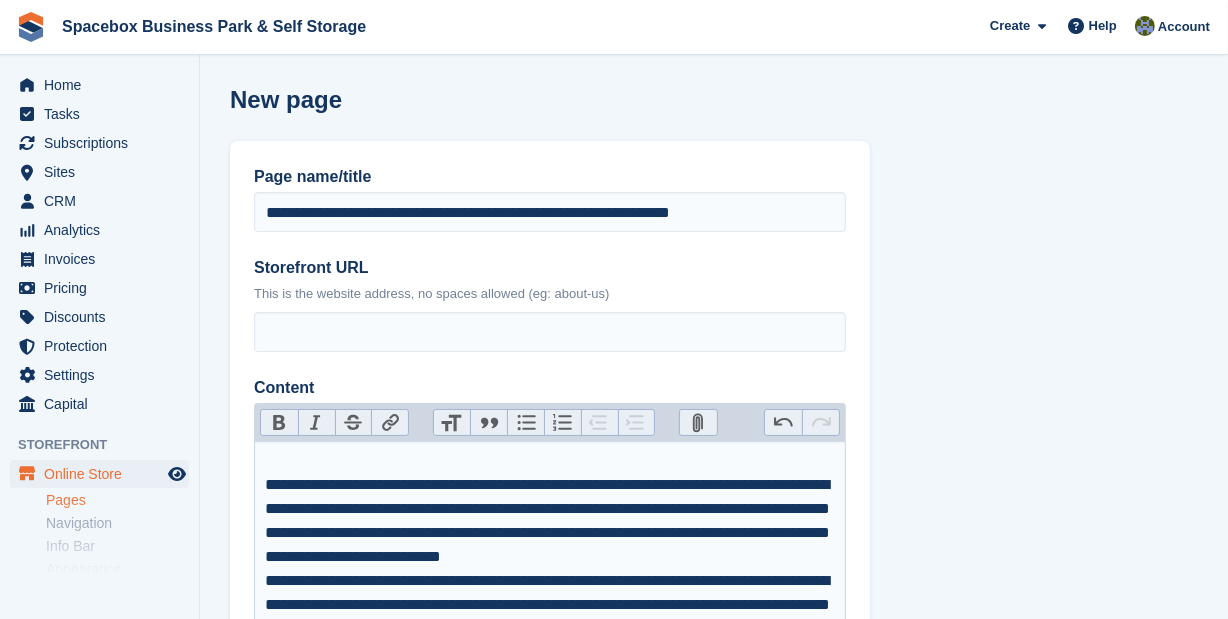 click on "**********" at bounding box center [550, 521] 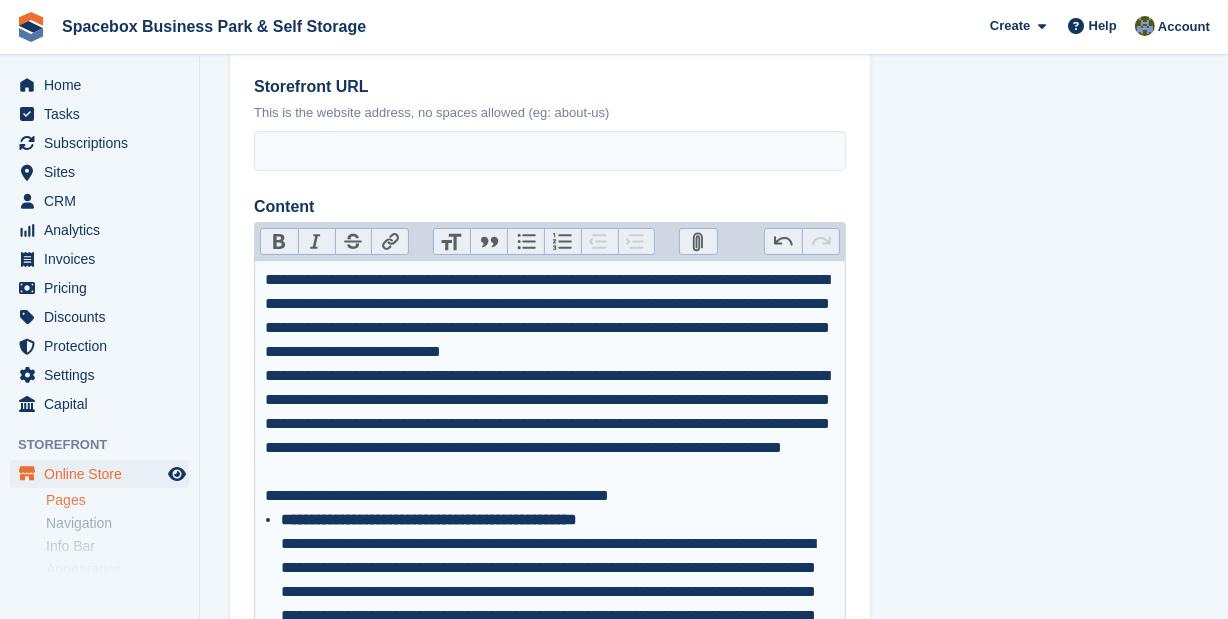 scroll, scrollTop: 363, scrollLeft: 0, axis: vertical 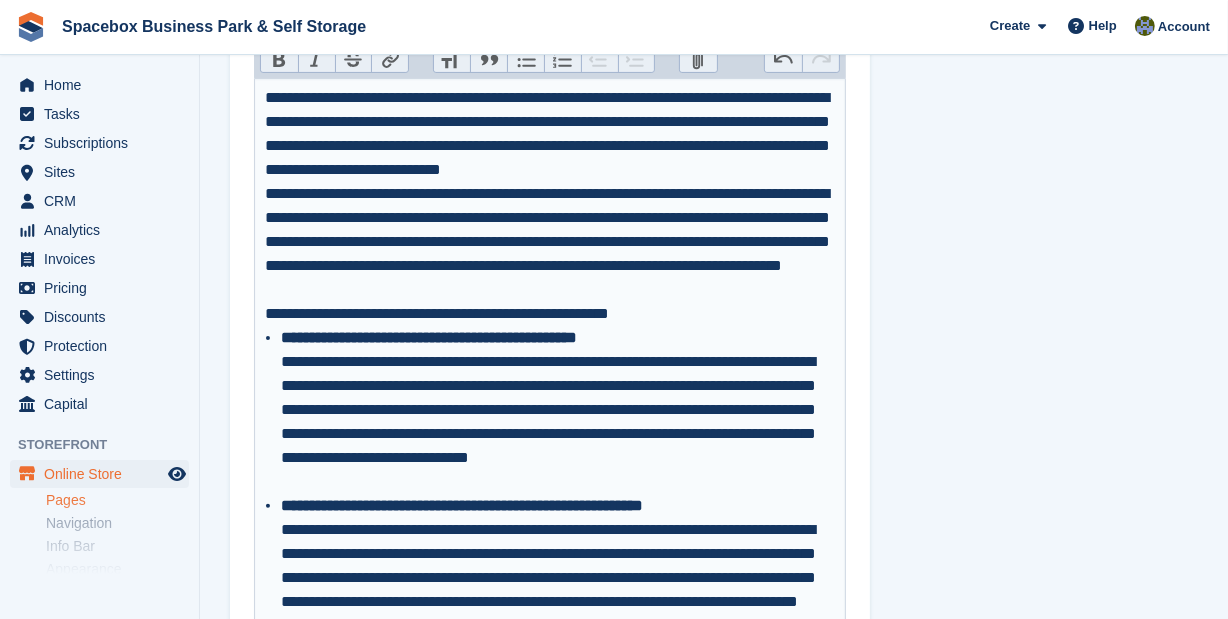 click on "**********" at bounding box center [550, 314] 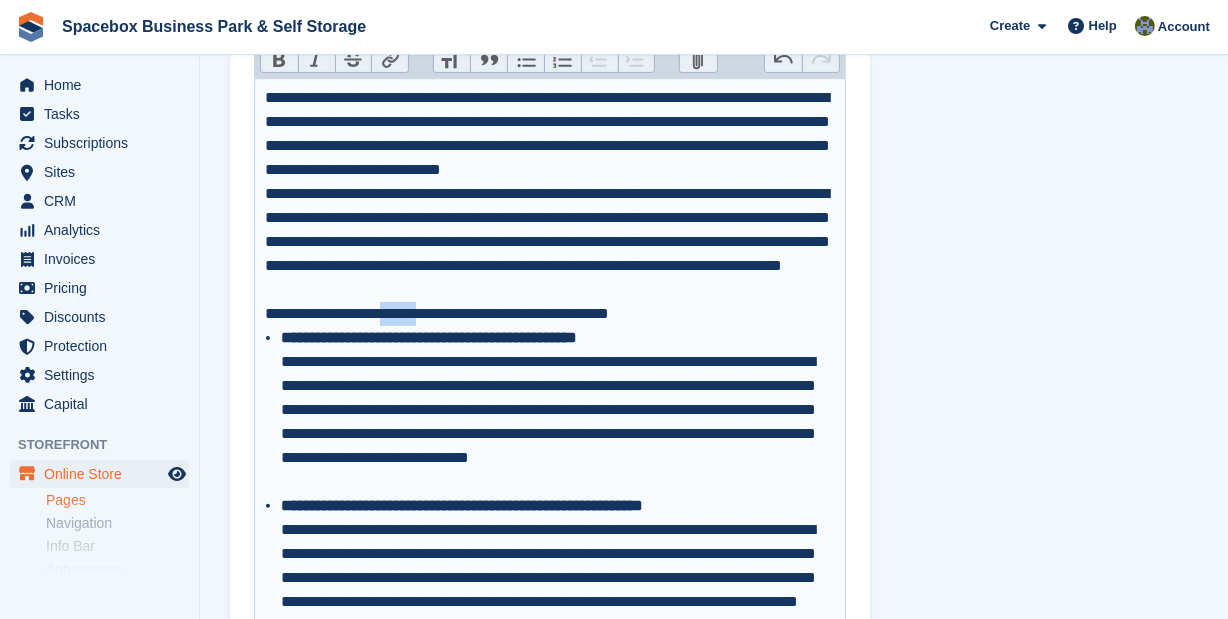 click on "**********" at bounding box center (550, 314) 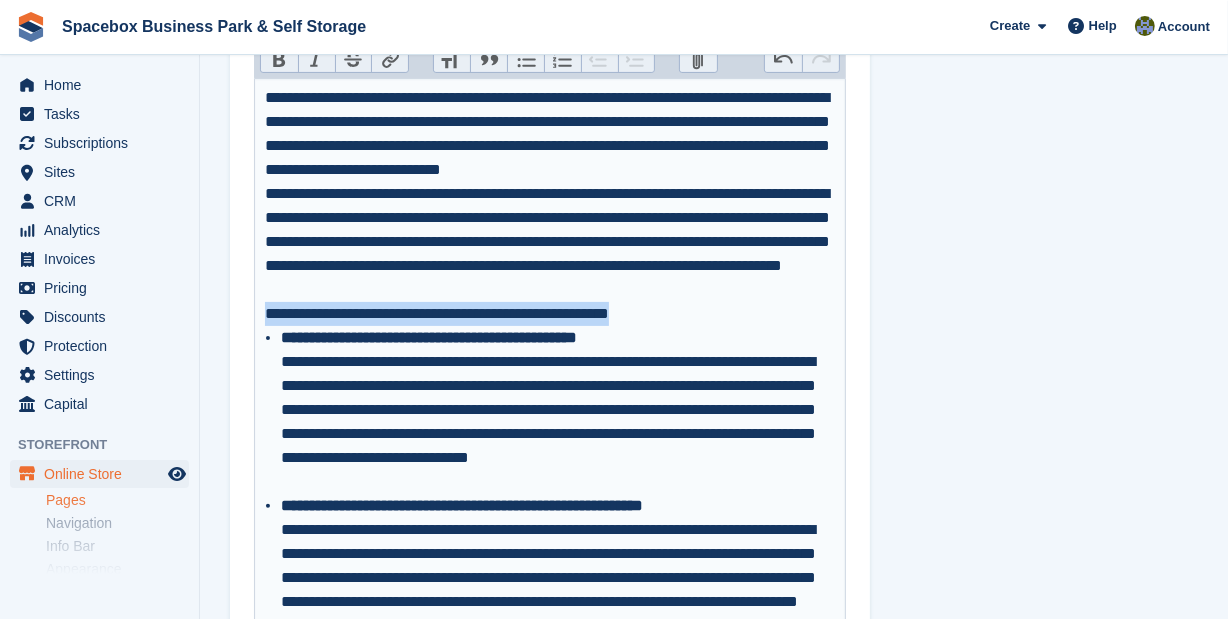 click on "**********" at bounding box center (550, 314) 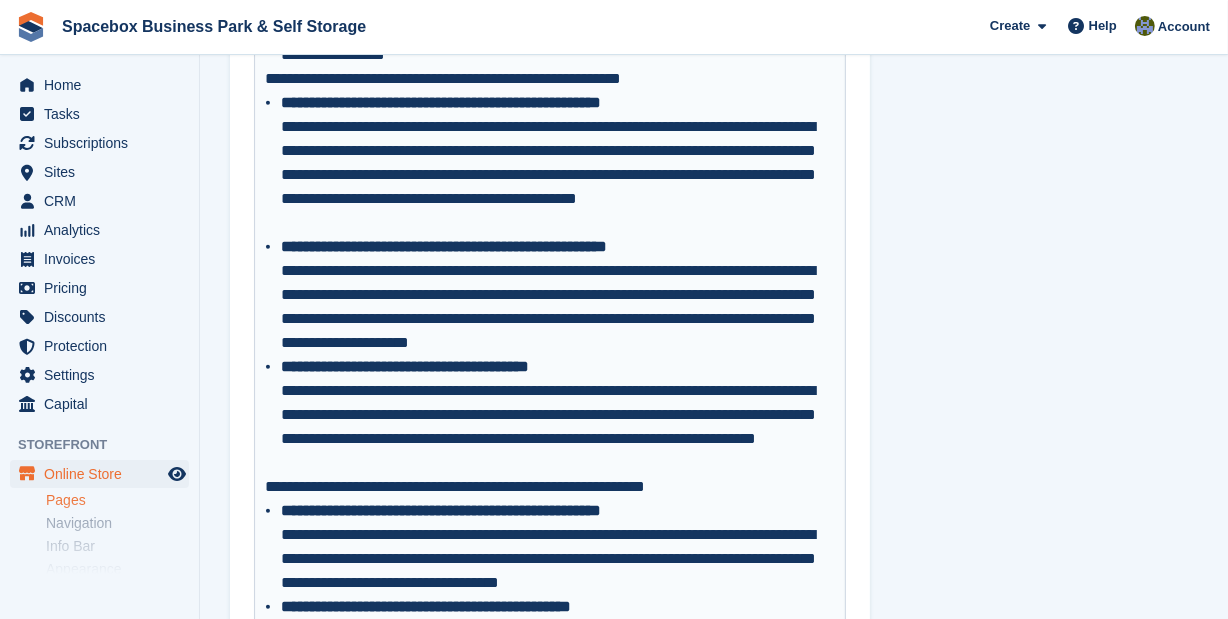 scroll, scrollTop: 1454, scrollLeft: 0, axis: vertical 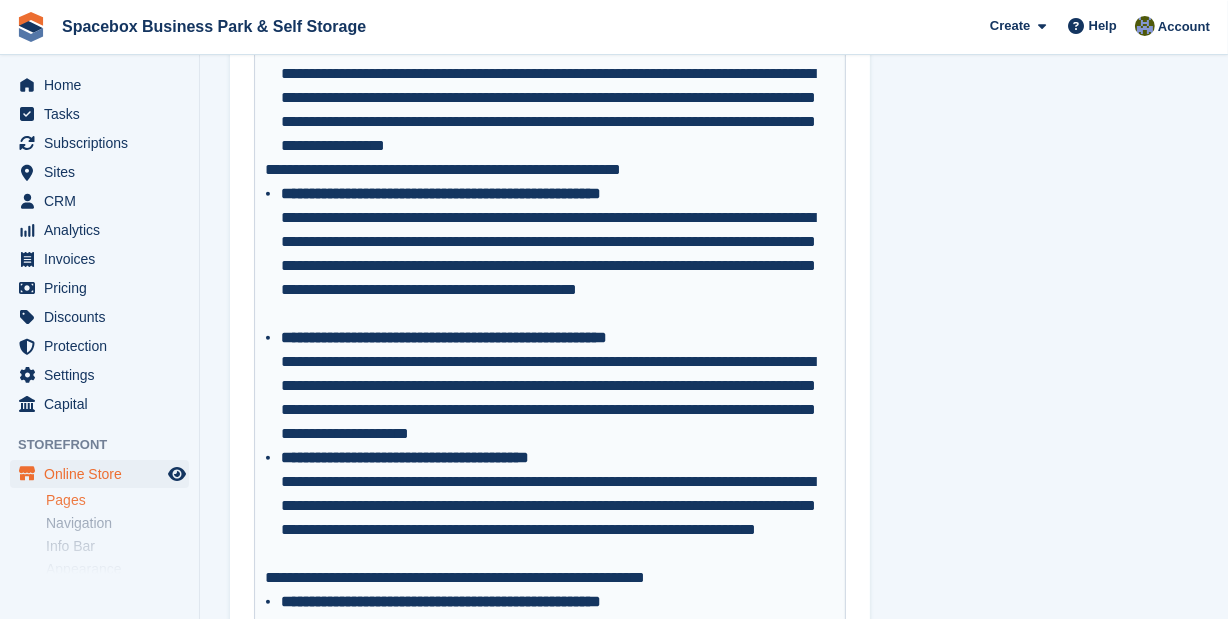 click on "**********" at bounding box center (550, 170) 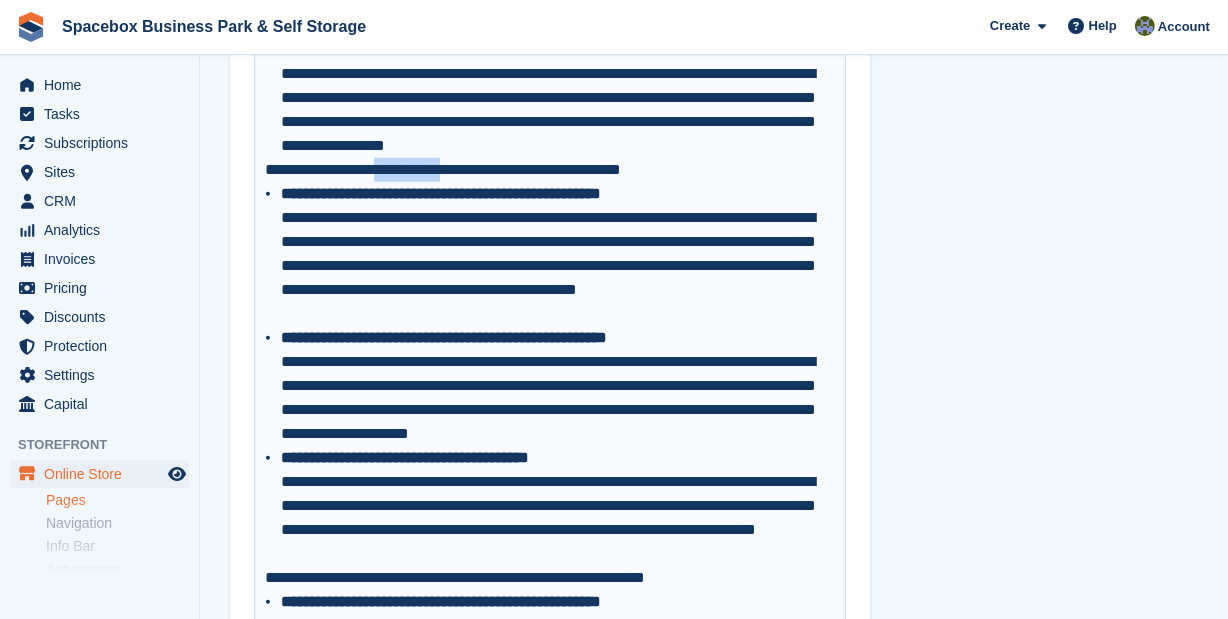 click on "**********" at bounding box center [550, 170] 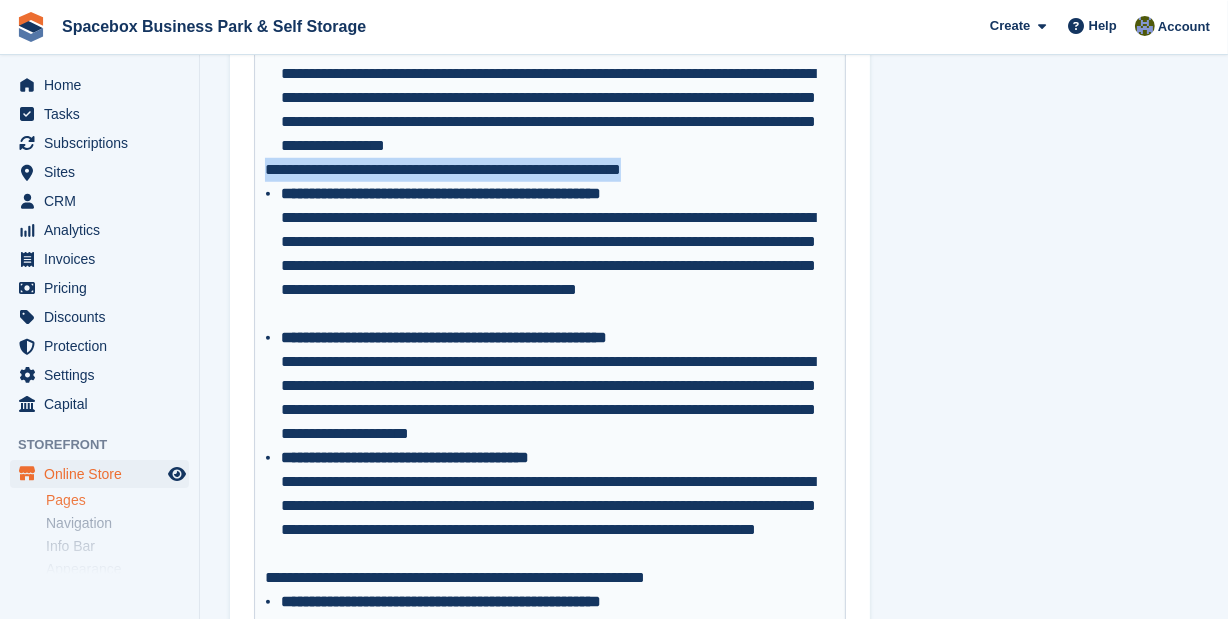 click on "**********" at bounding box center [550, 170] 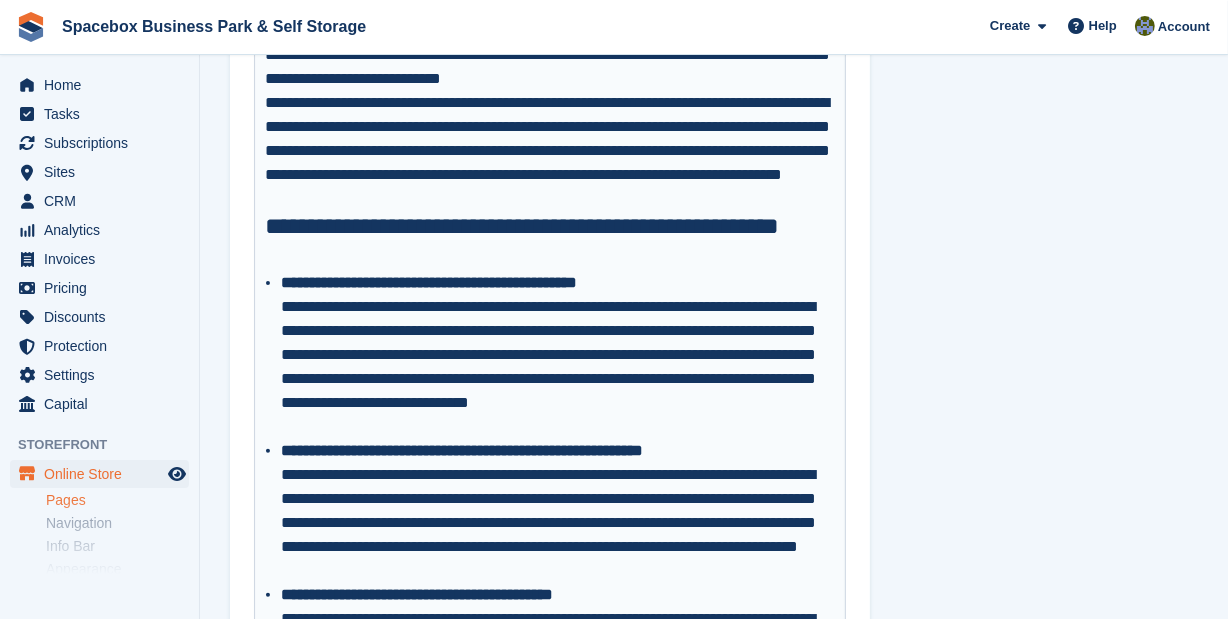 scroll, scrollTop: 181, scrollLeft: 0, axis: vertical 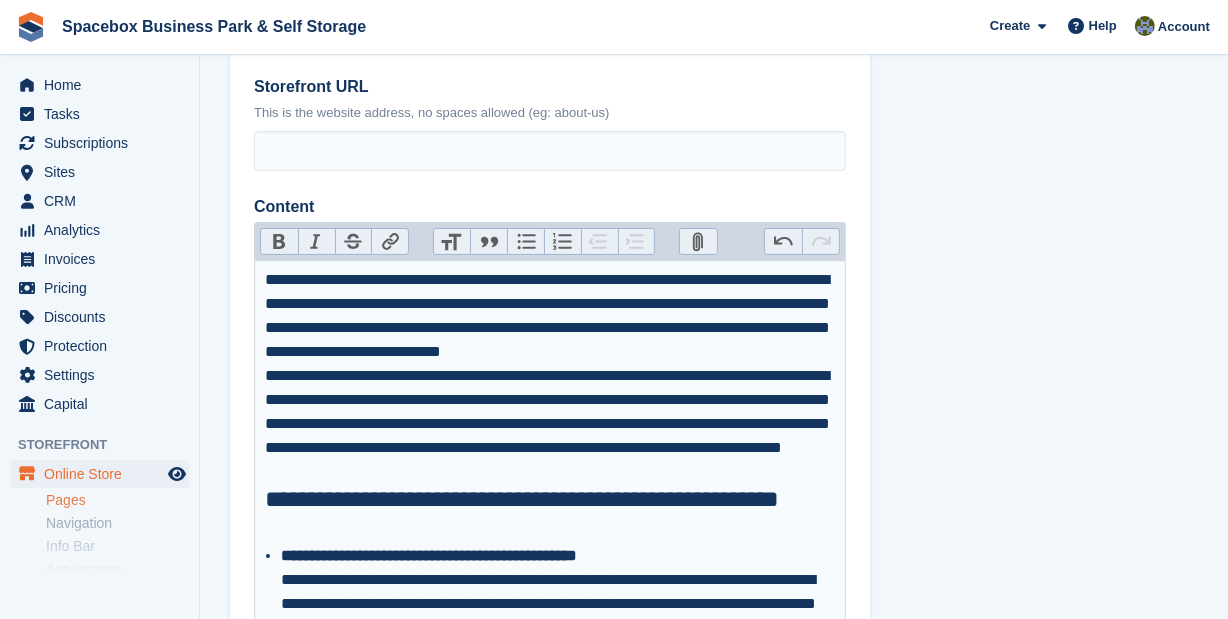 click on "Heading" at bounding box center [452, 242] 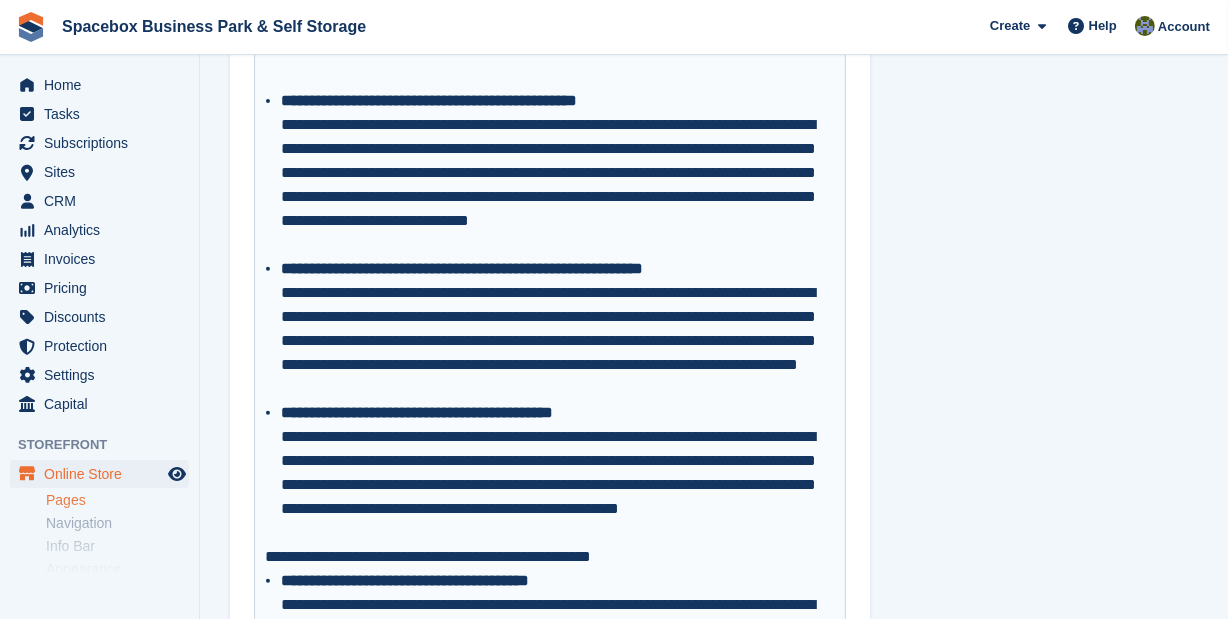 scroll, scrollTop: 818, scrollLeft: 0, axis: vertical 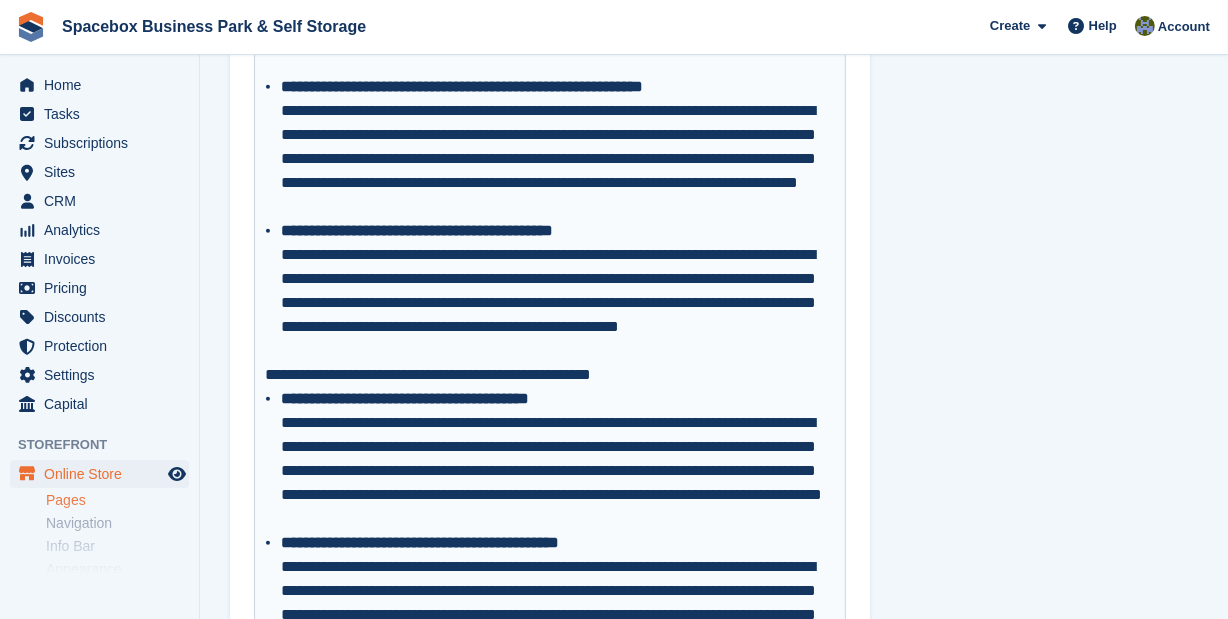 click on "**********" at bounding box center [550, 375] 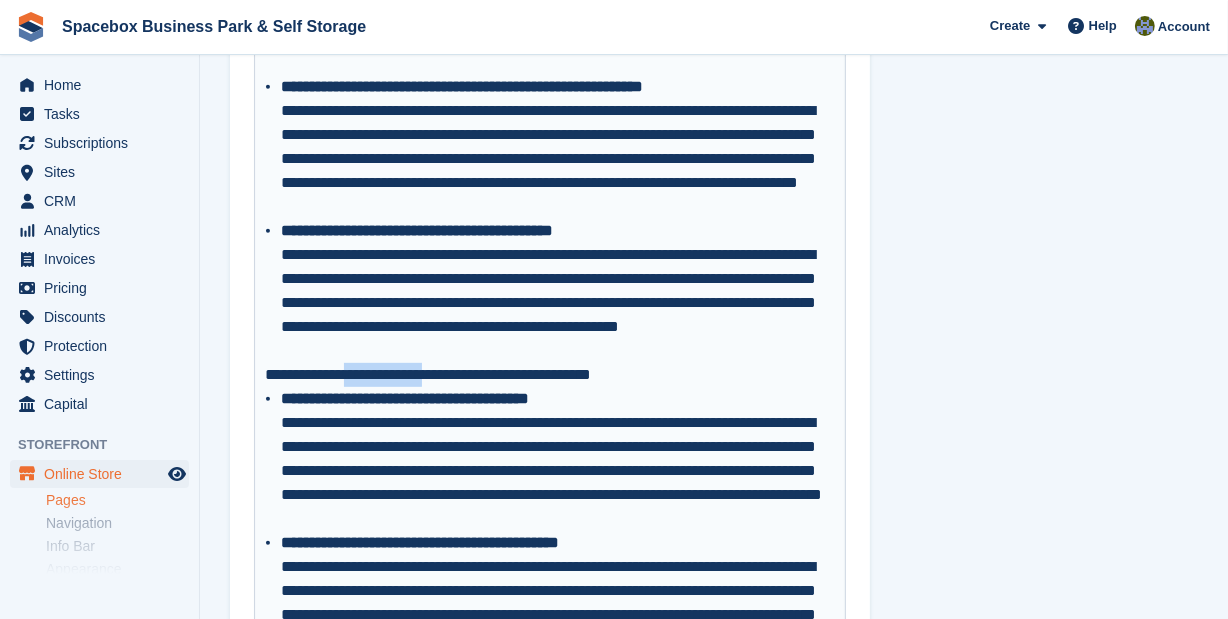 click on "**********" at bounding box center (550, 375) 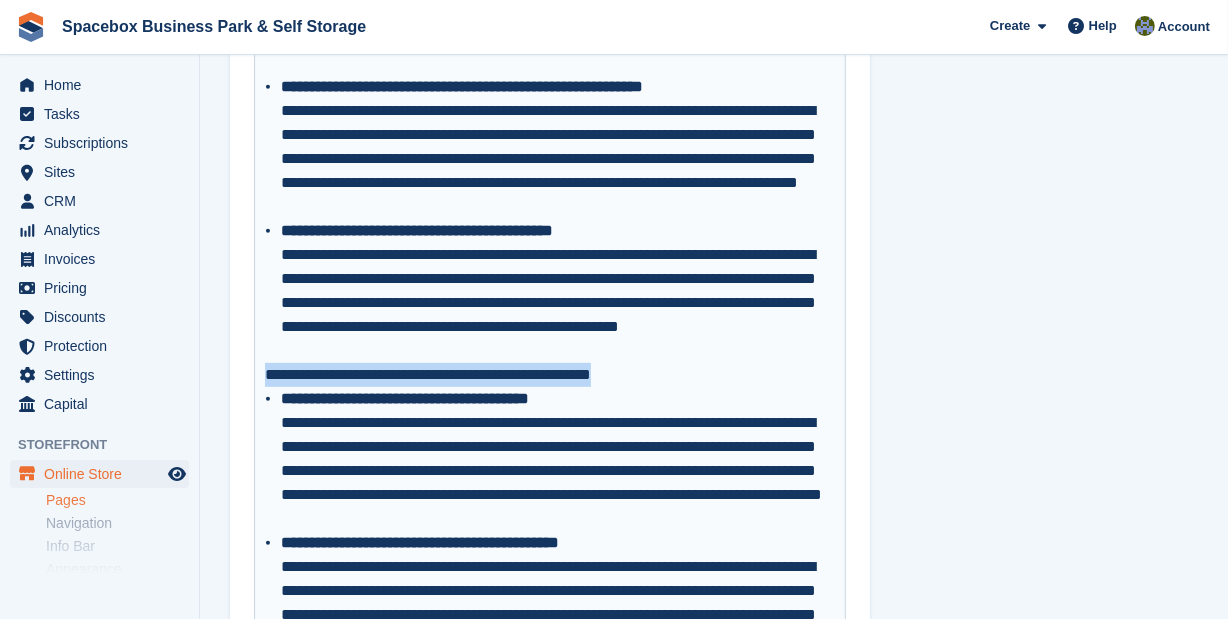 click on "**********" at bounding box center (550, 375) 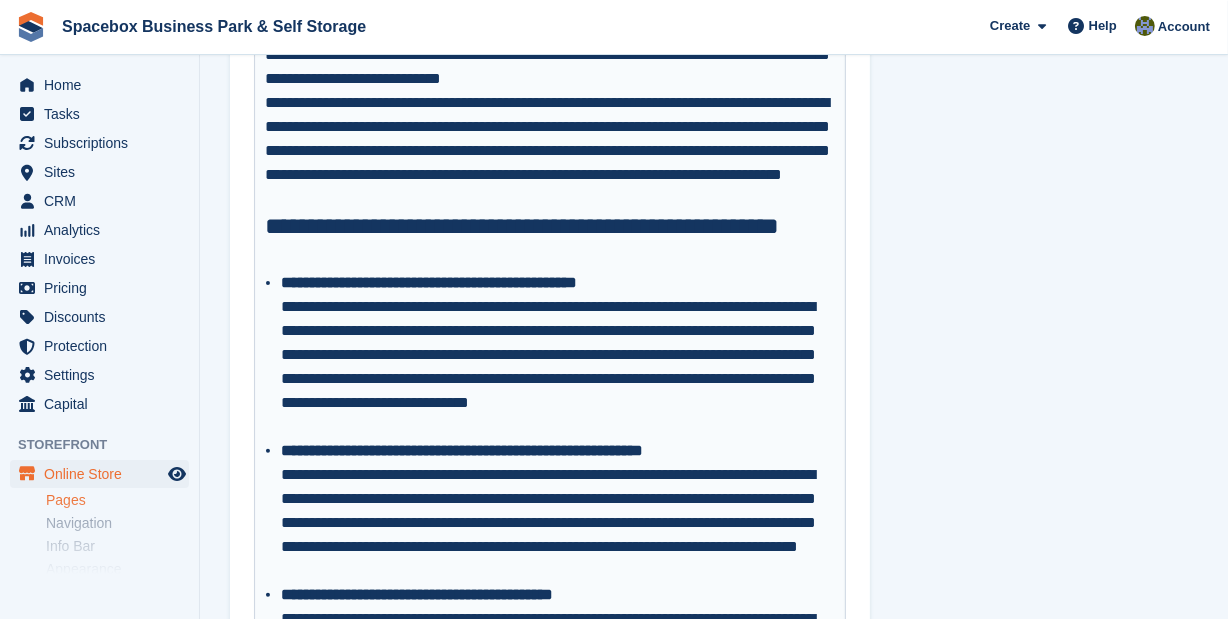 scroll, scrollTop: 181, scrollLeft: 0, axis: vertical 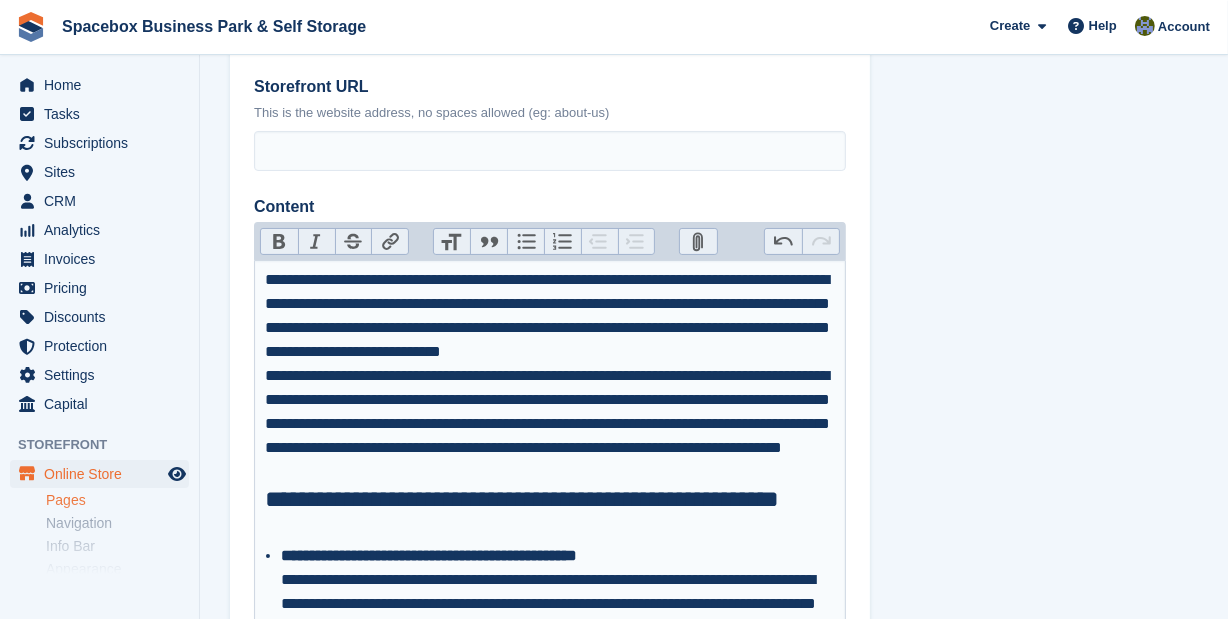 click on "Heading" at bounding box center [452, 242] 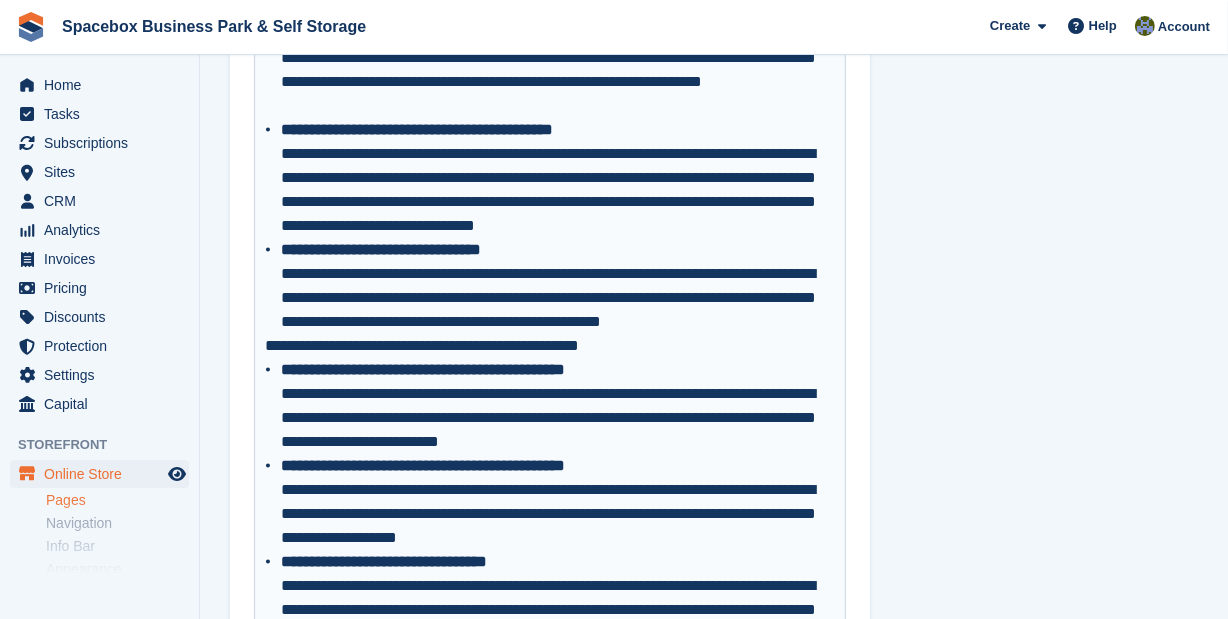 scroll, scrollTop: 2545, scrollLeft: 0, axis: vertical 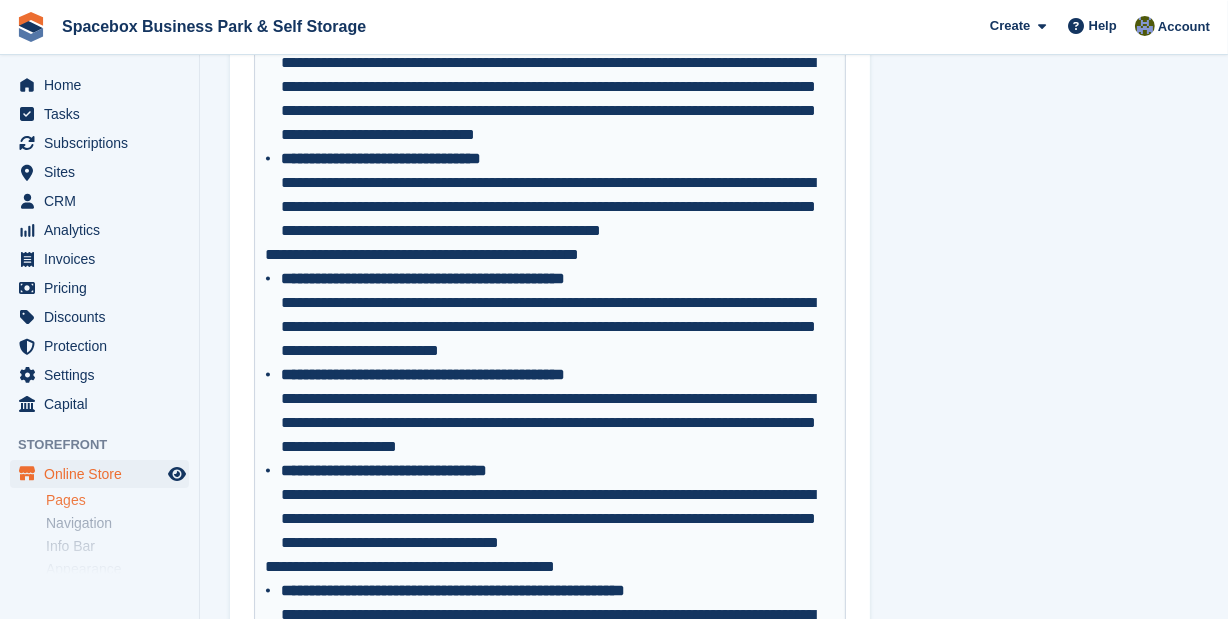 click on "**********" at bounding box center (550, 255) 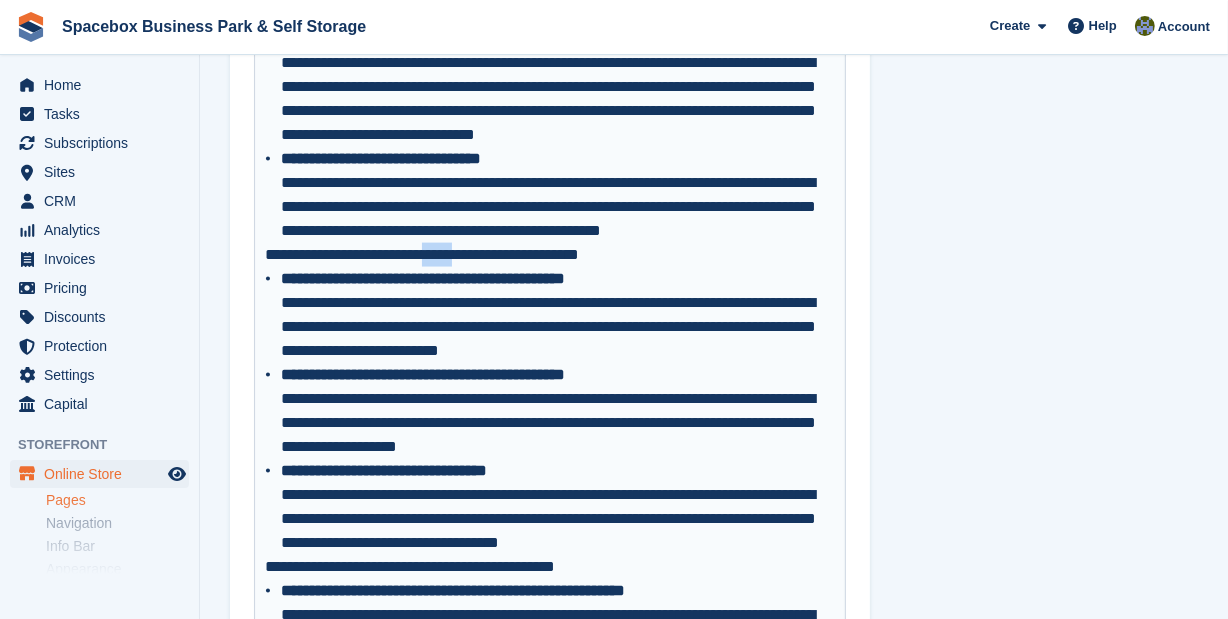 click on "**********" at bounding box center [550, 255] 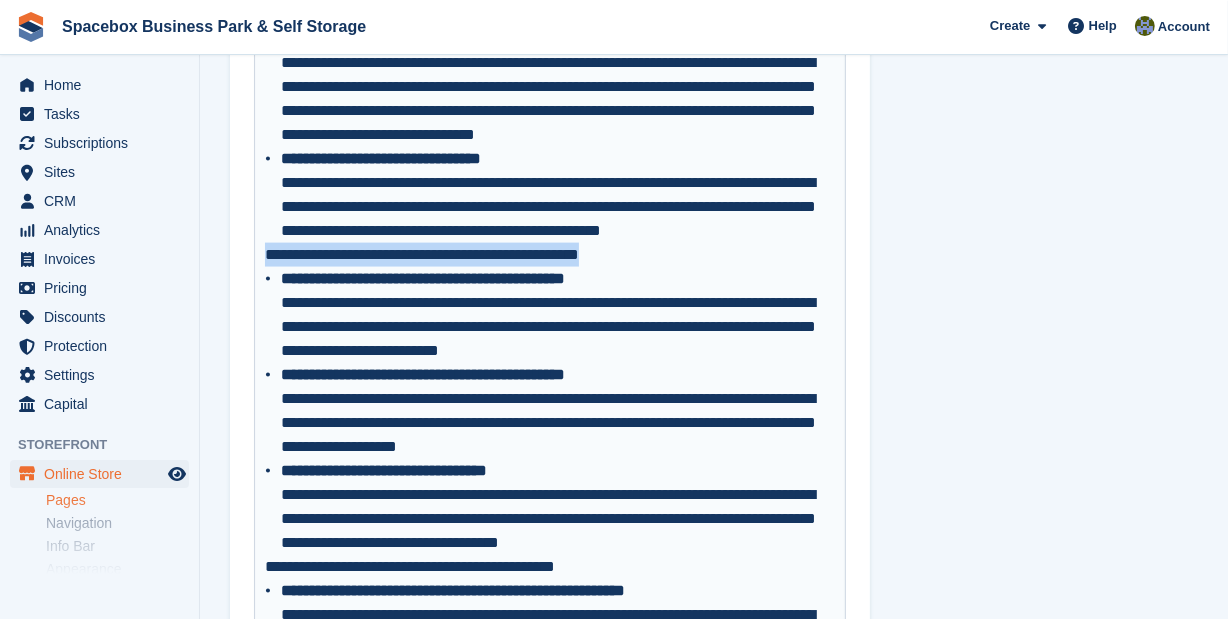 click on "**********" at bounding box center [550, 255] 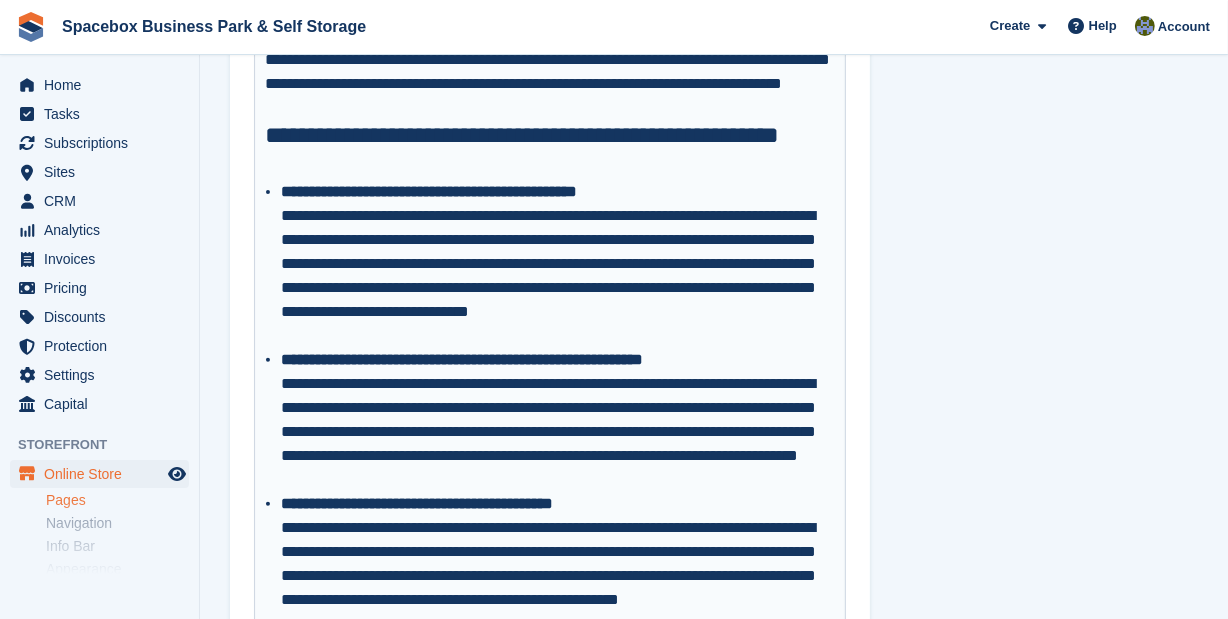 scroll, scrollTop: 181, scrollLeft: 0, axis: vertical 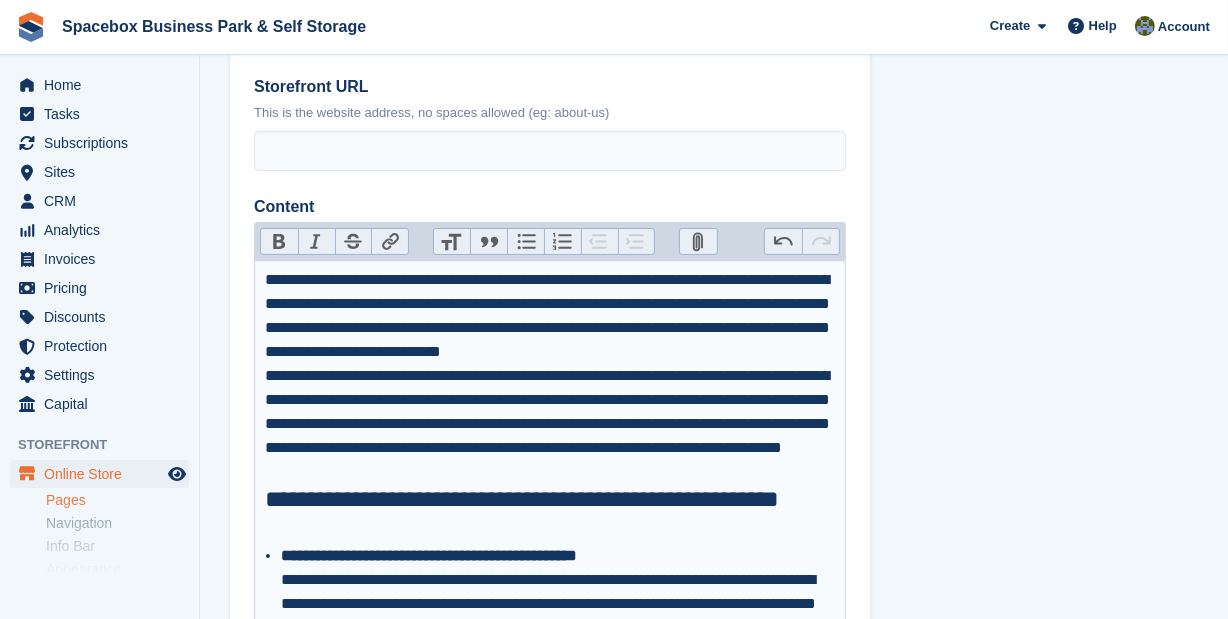 click on "Heading" at bounding box center (452, 242) 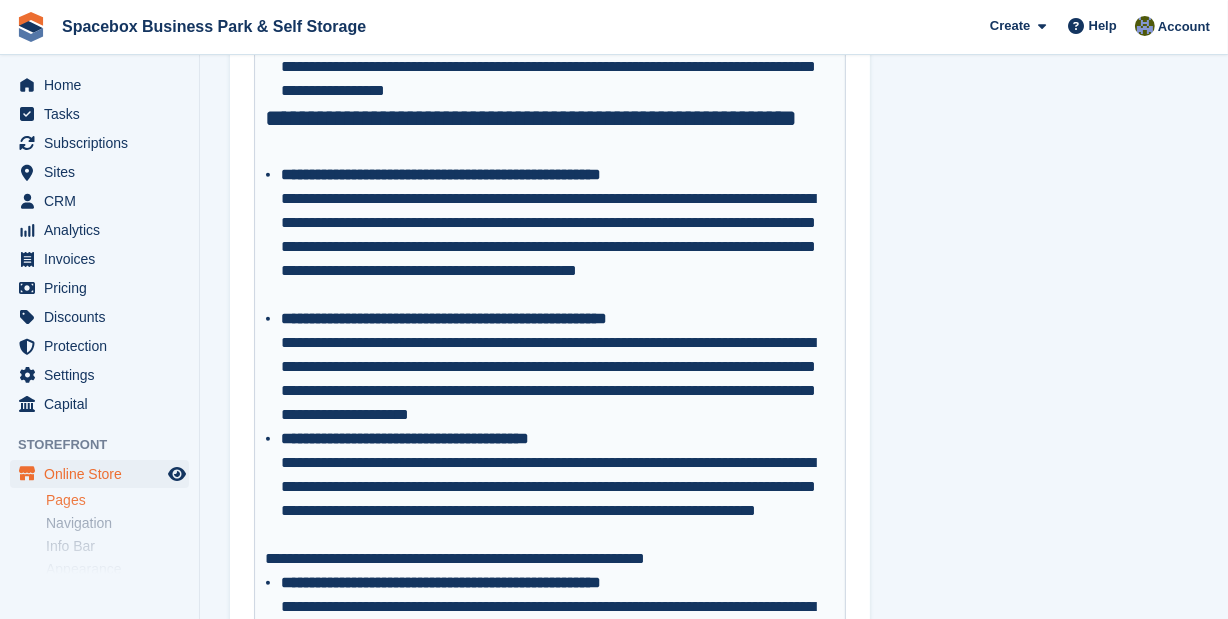 scroll, scrollTop: 1636, scrollLeft: 0, axis: vertical 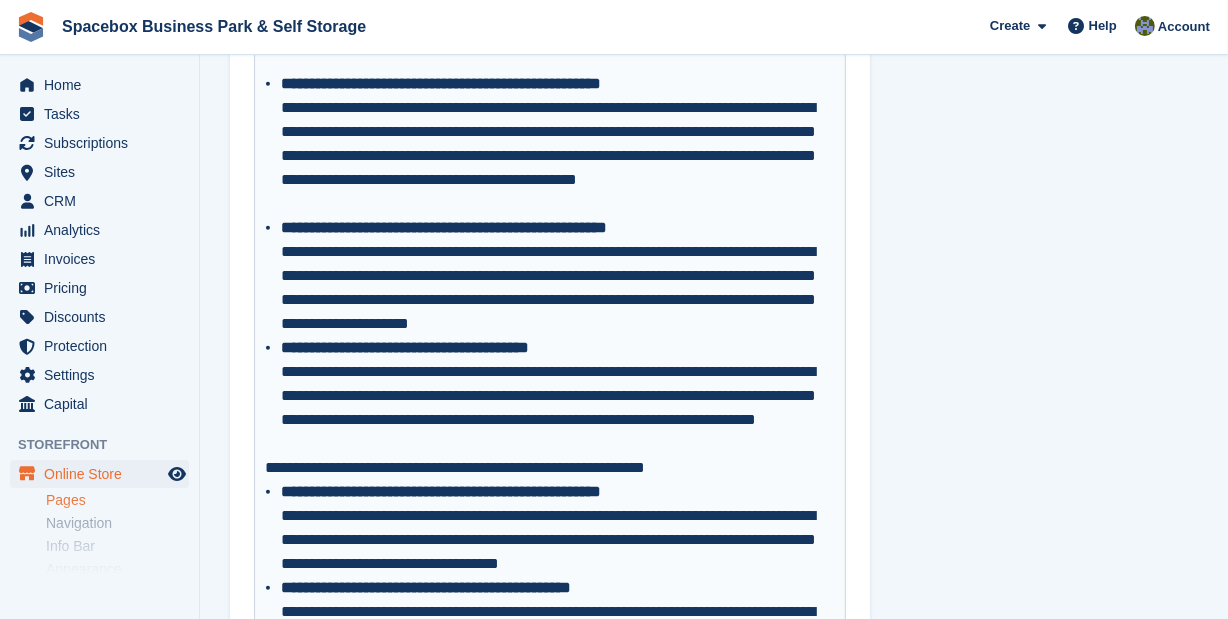 click on "**********" at bounding box center (550, 468) 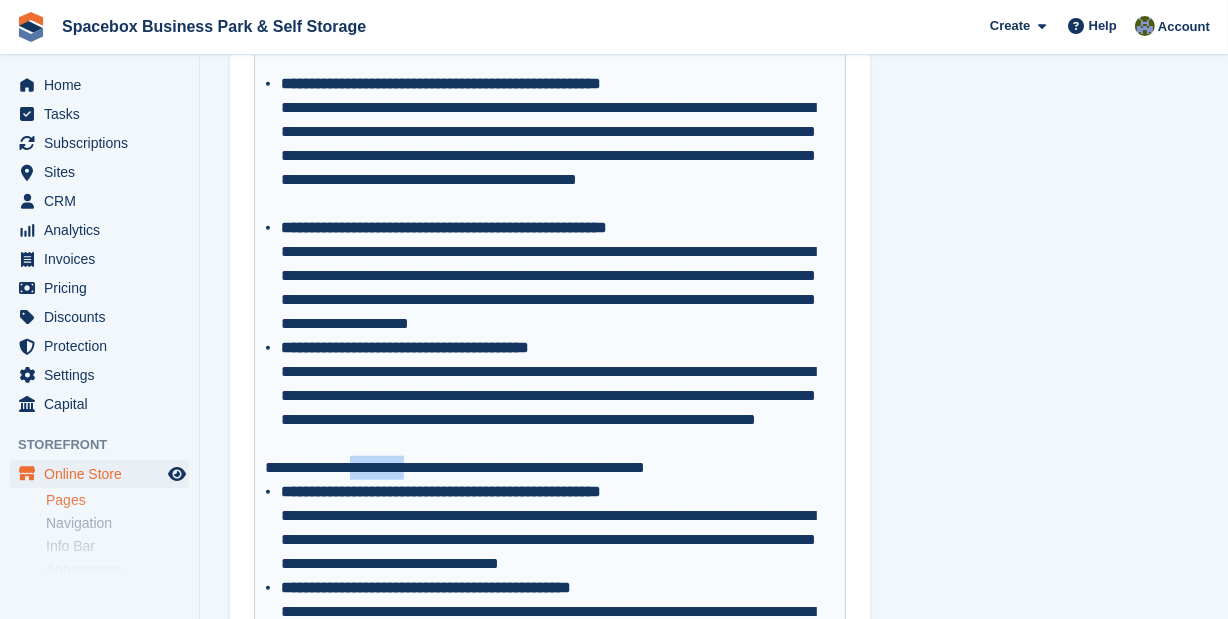 click on "**********" at bounding box center [550, 468] 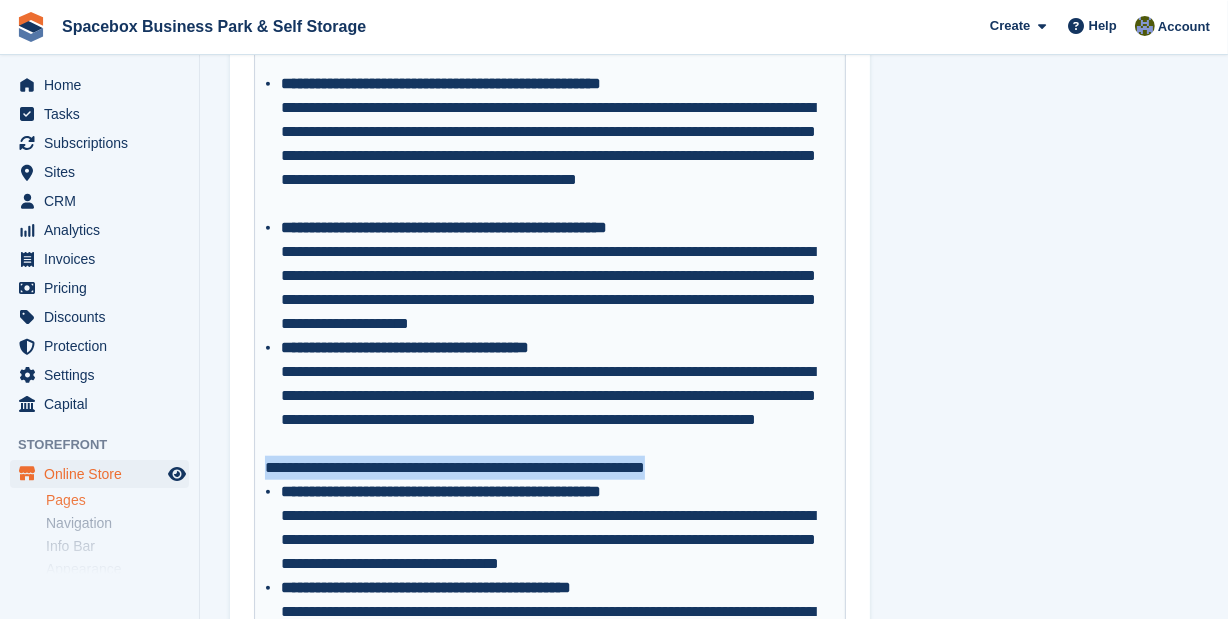 click on "**********" at bounding box center (550, 468) 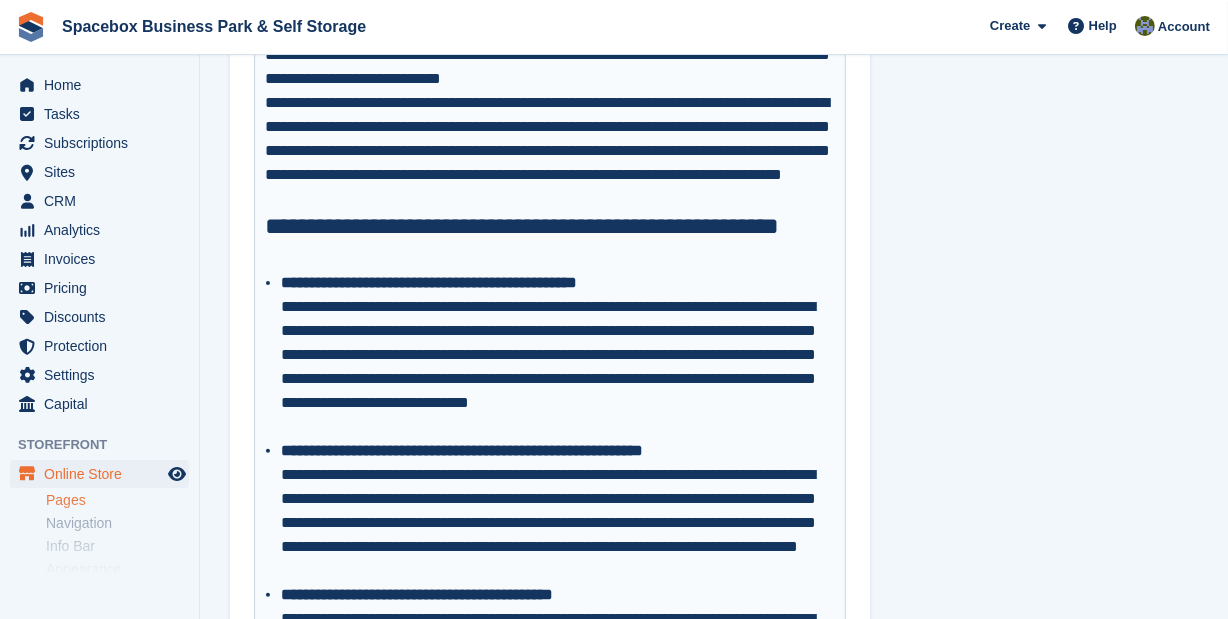 scroll, scrollTop: 90, scrollLeft: 0, axis: vertical 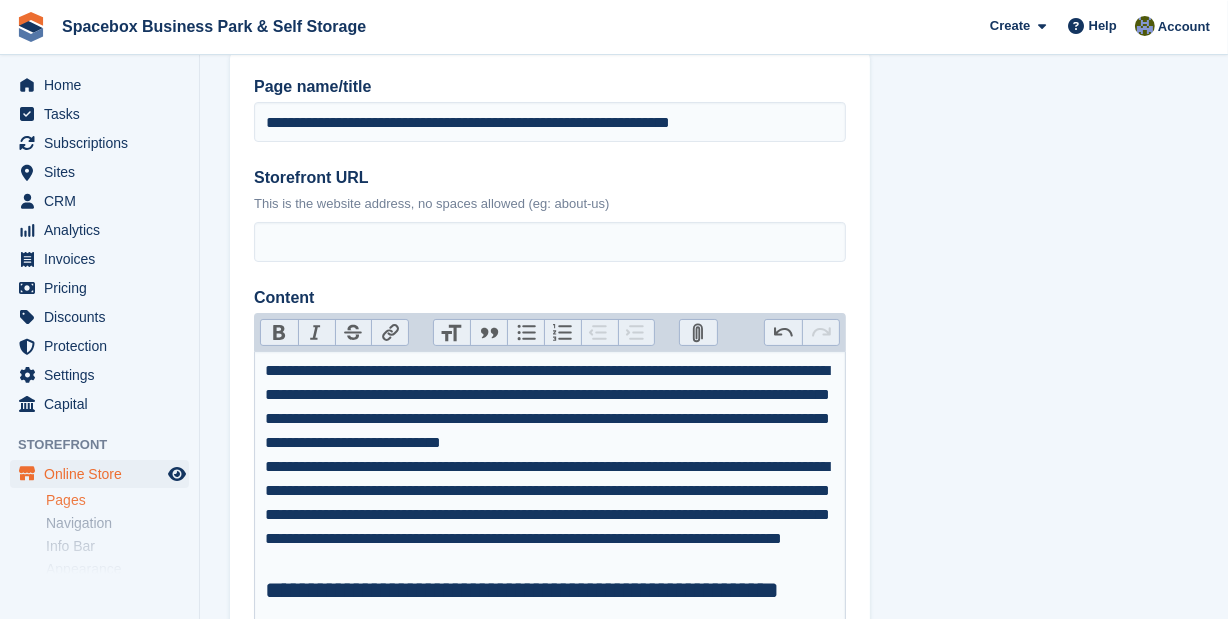 click on "Heading" at bounding box center [452, 333] 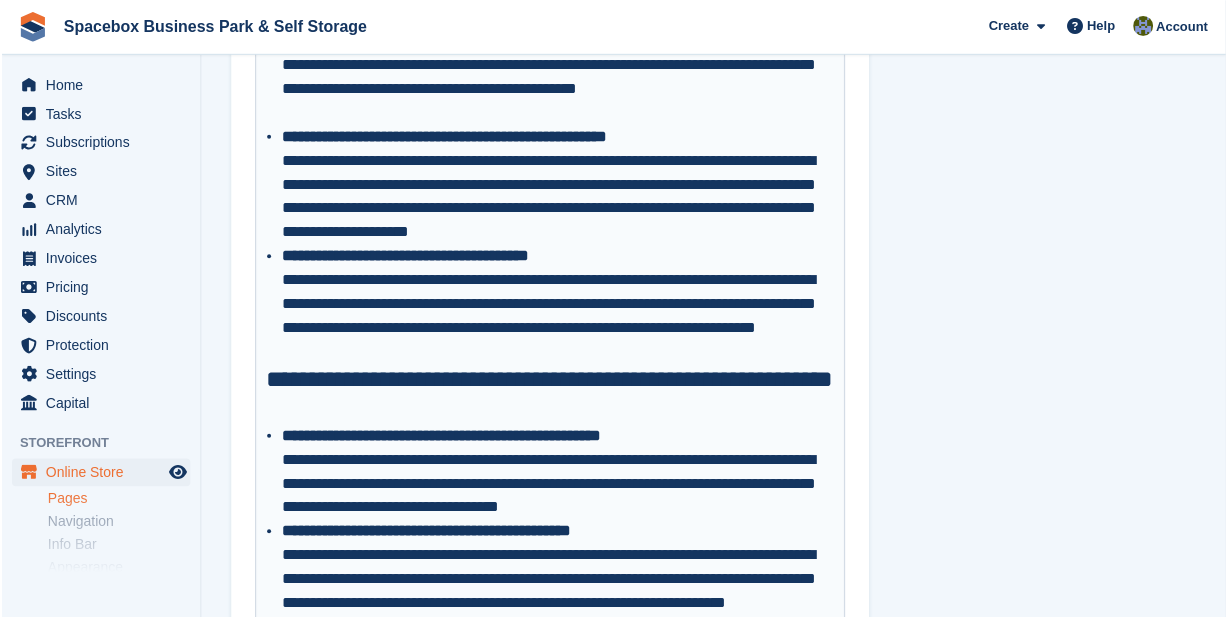 scroll, scrollTop: 1818, scrollLeft: 0, axis: vertical 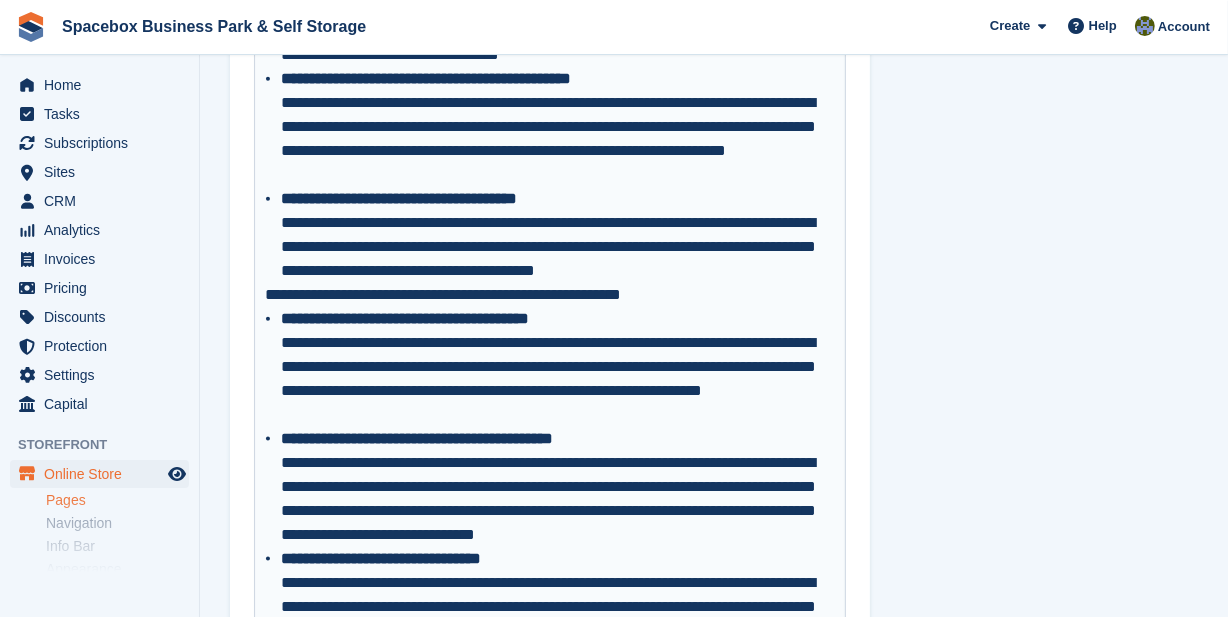 click on "**********" at bounding box center [550, 295] 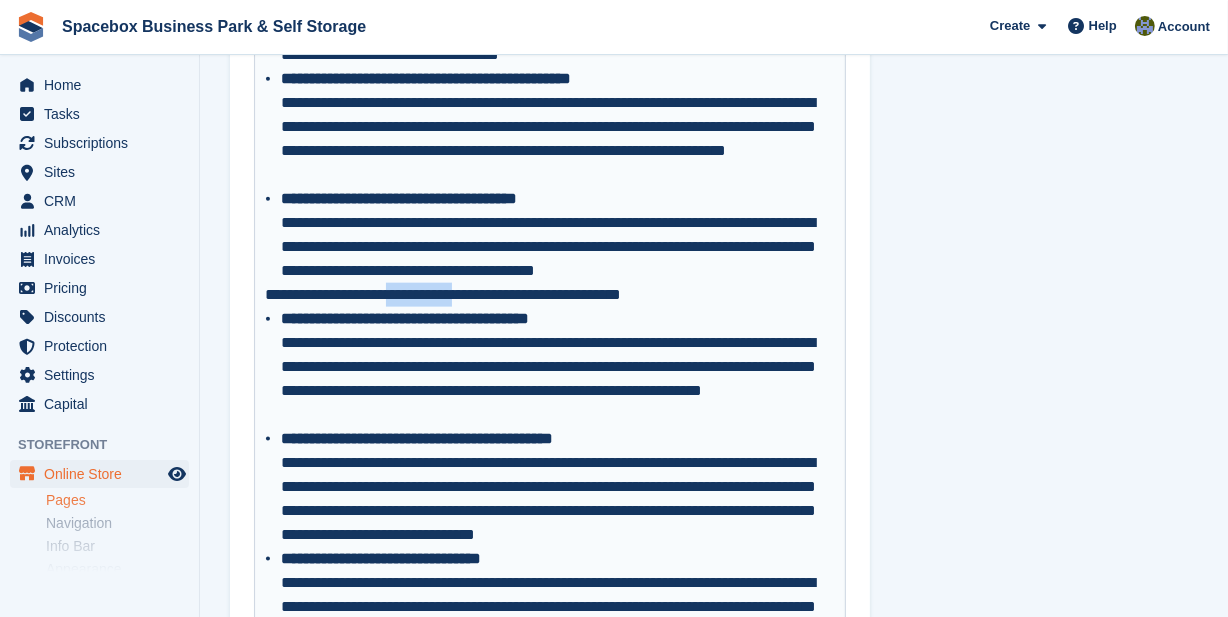 click on "**********" at bounding box center (550, 295) 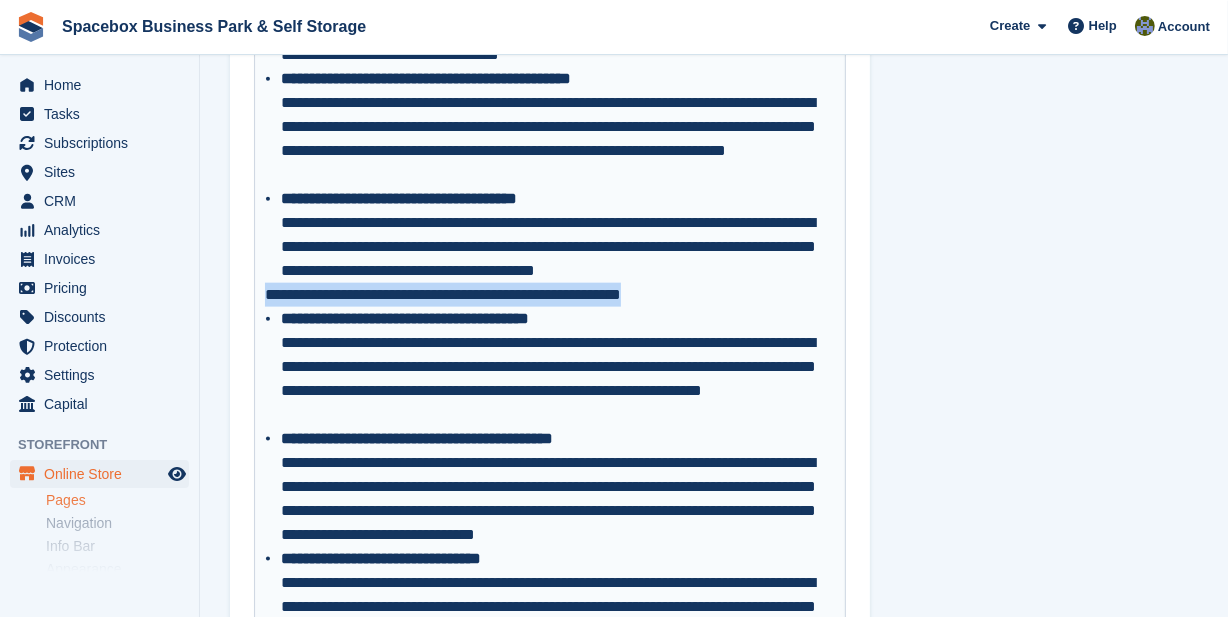 click on "**********" at bounding box center (550, 295) 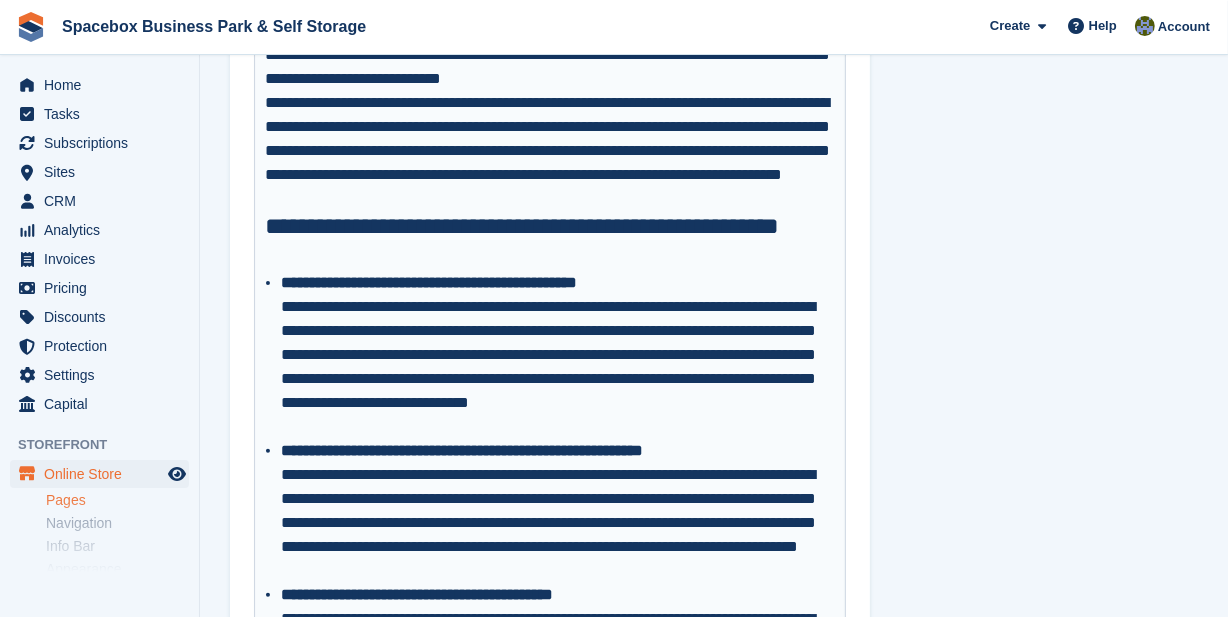 scroll, scrollTop: 181, scrollLeft: 0, axis: vertical 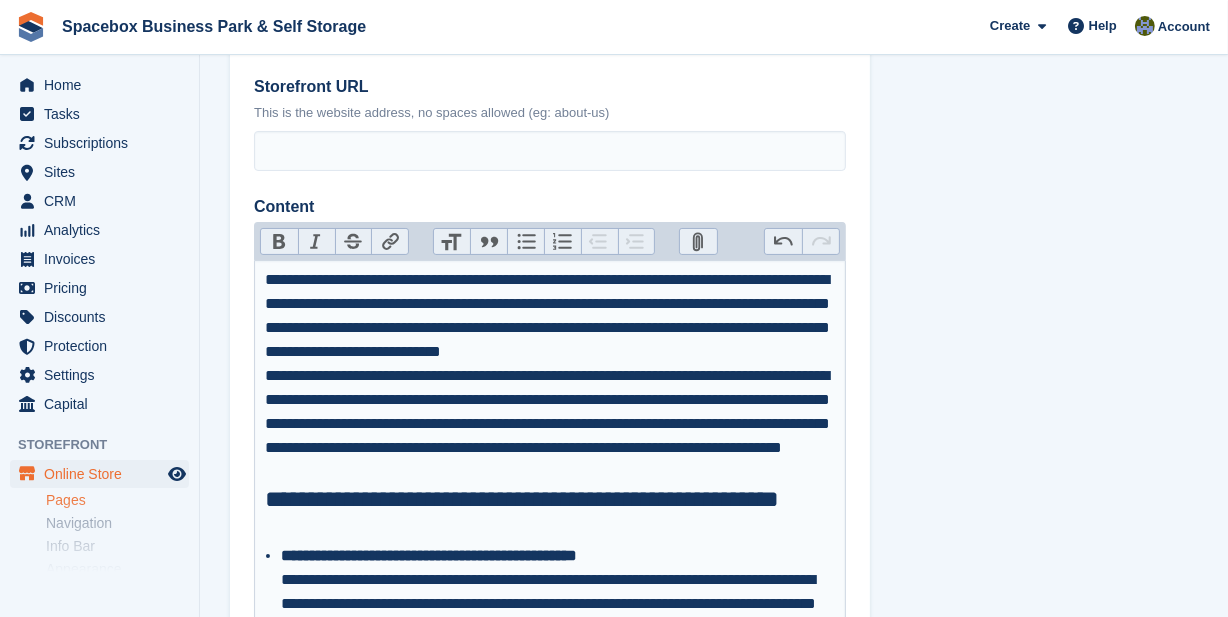 click on "Heading" at bounding box center (452, 242) 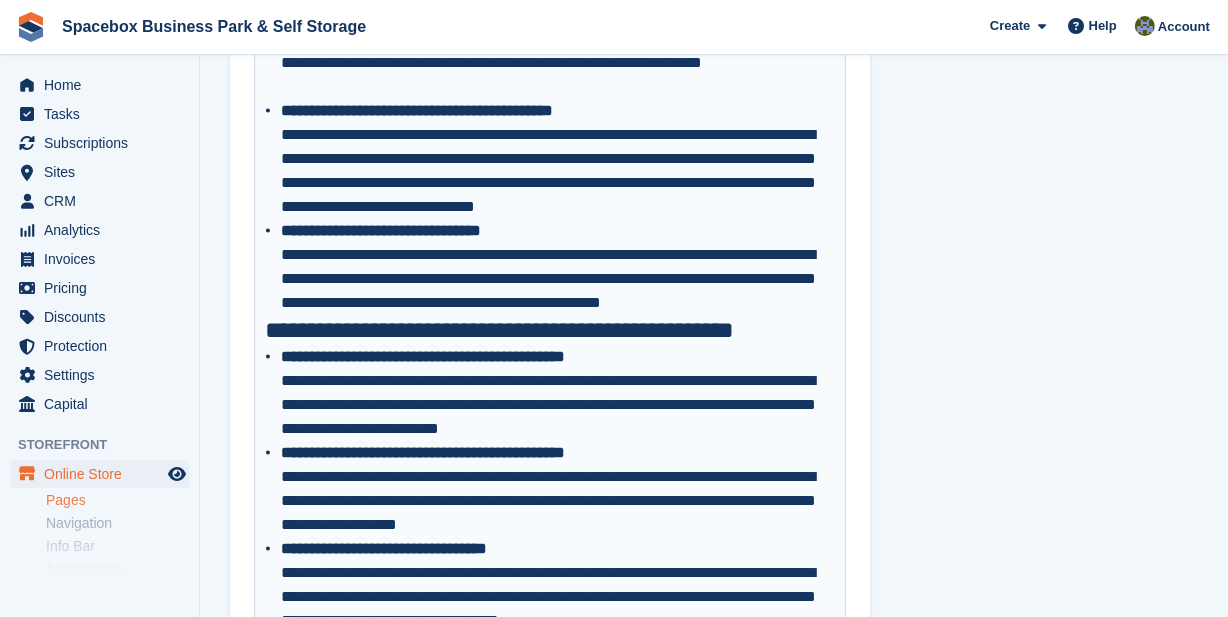 scroll, scrollTop: 2727, scrollLeft: 0, axis: vertical 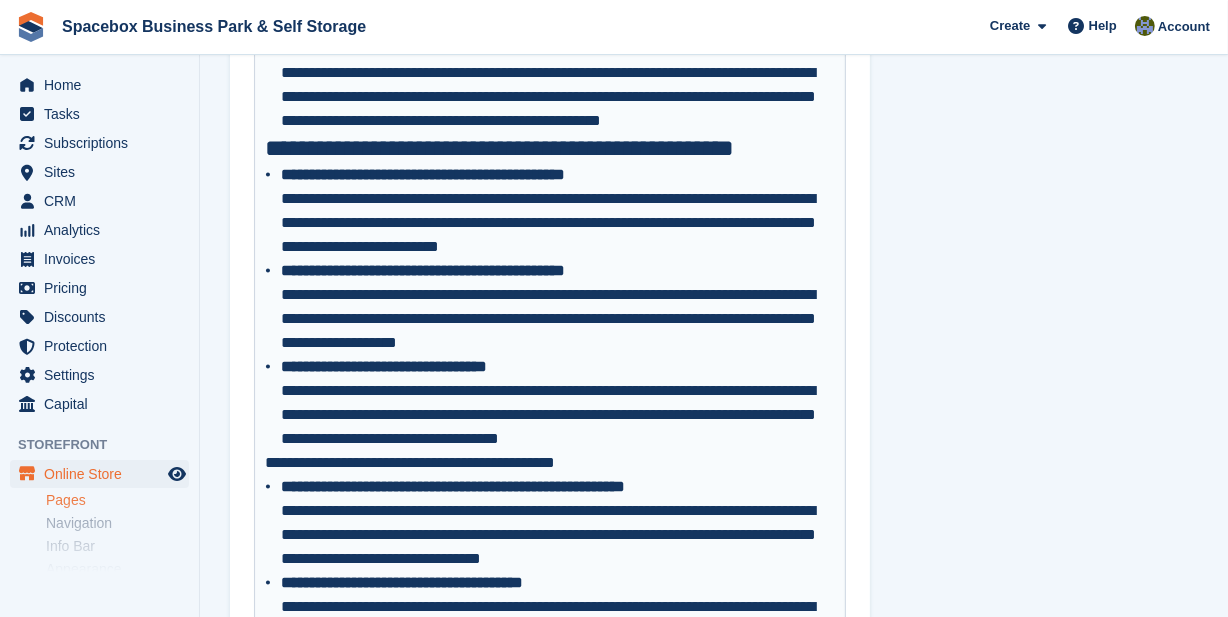 click on "**********" at bounding box center [550, 463] 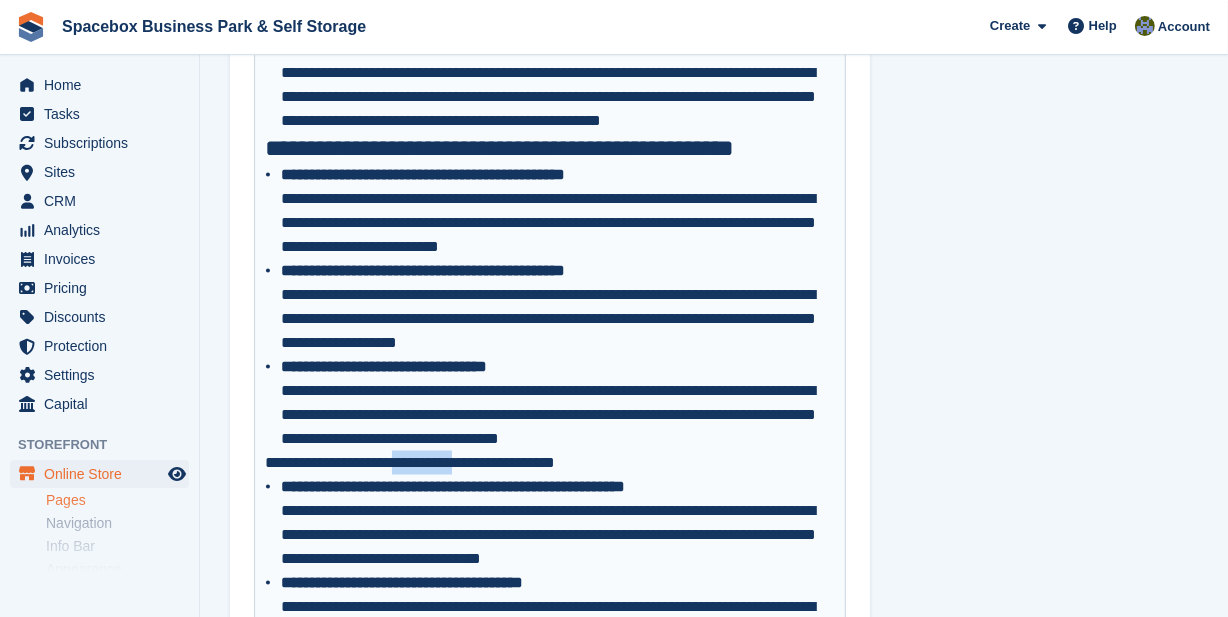 click on "**********" at bounding box center [550, 463] 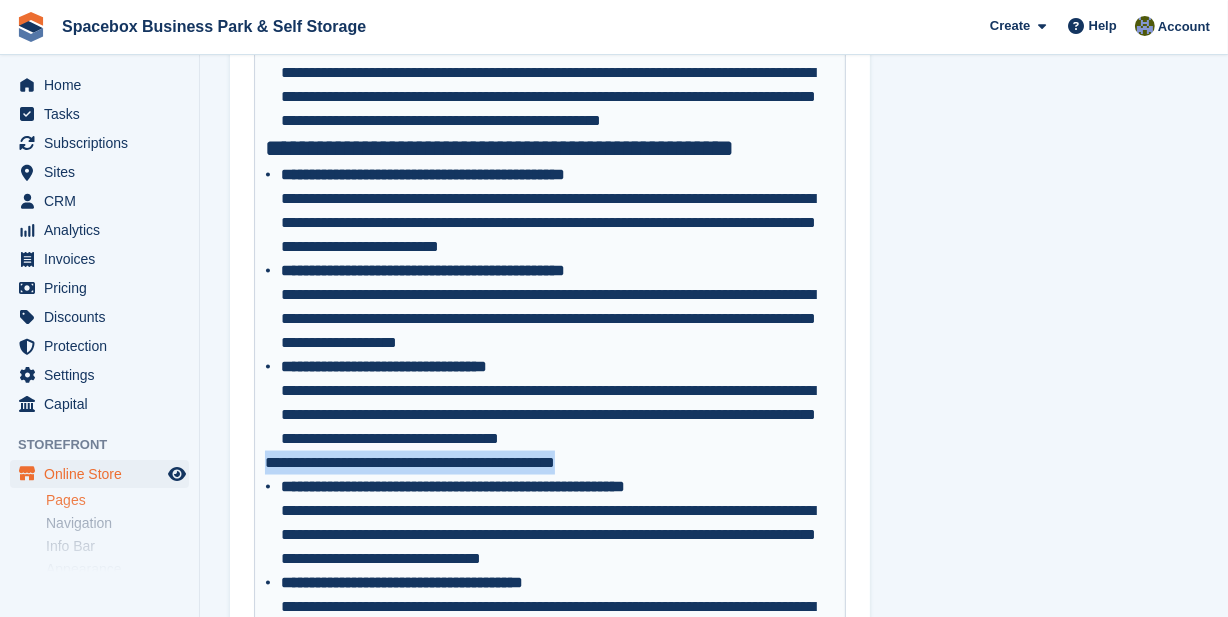 click on "**********" at bounding box center (550, 463) 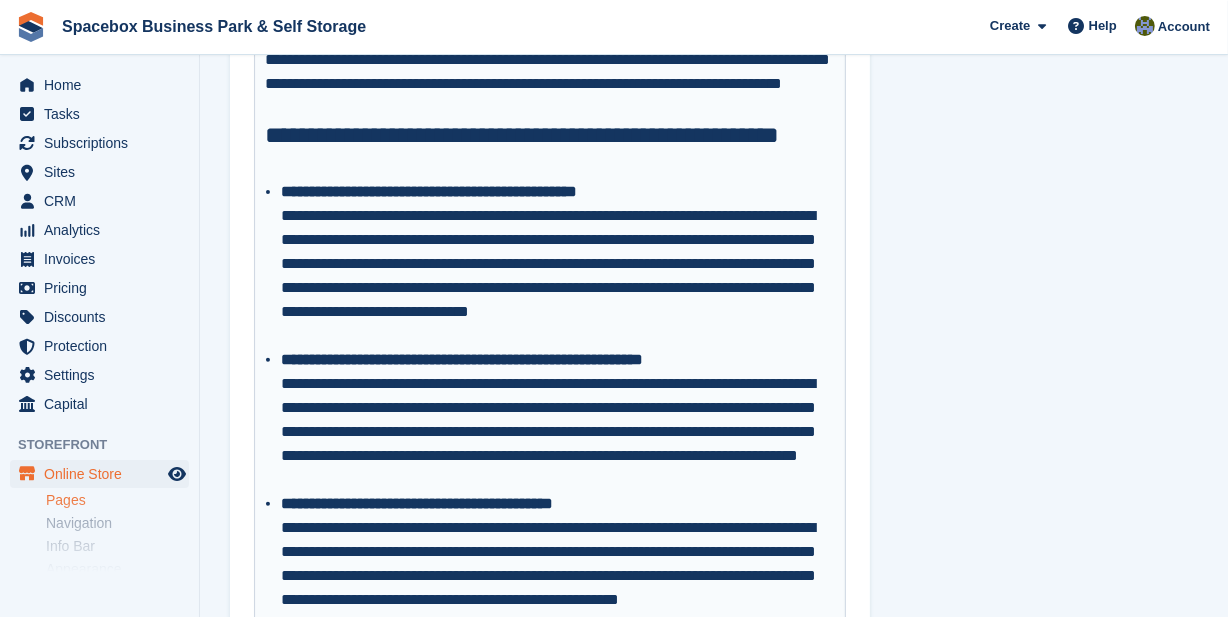 scroll, scrollTop: 181, scrollLeft: 0, axis: vertical 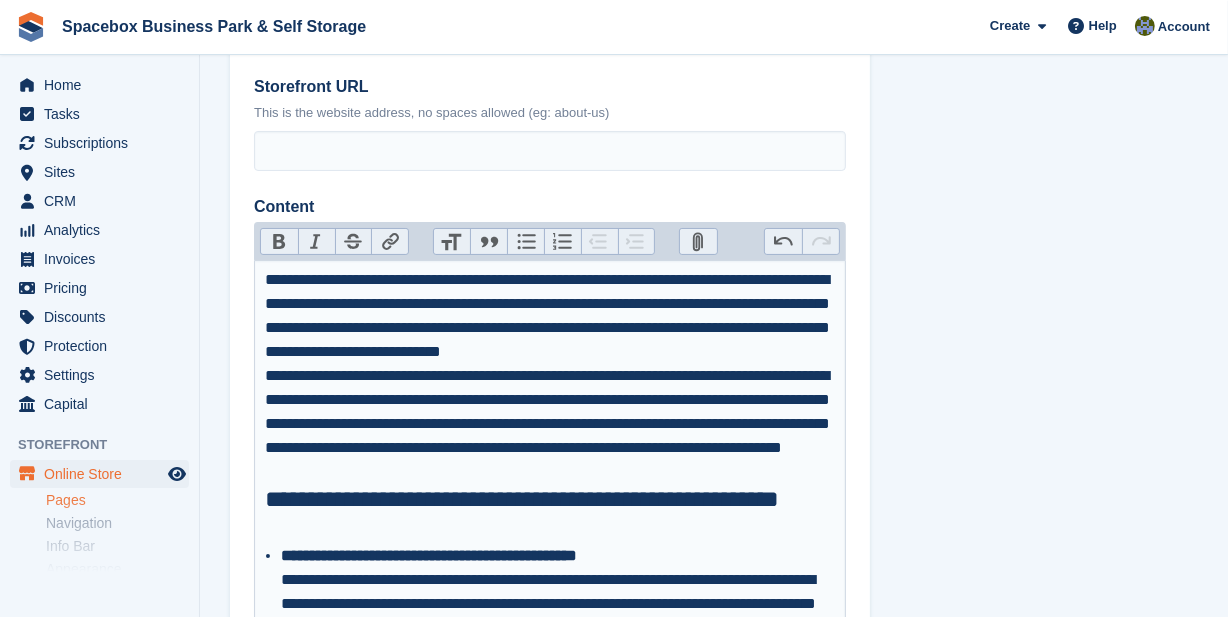 click on "Heading" at bounding box center [452, 242] 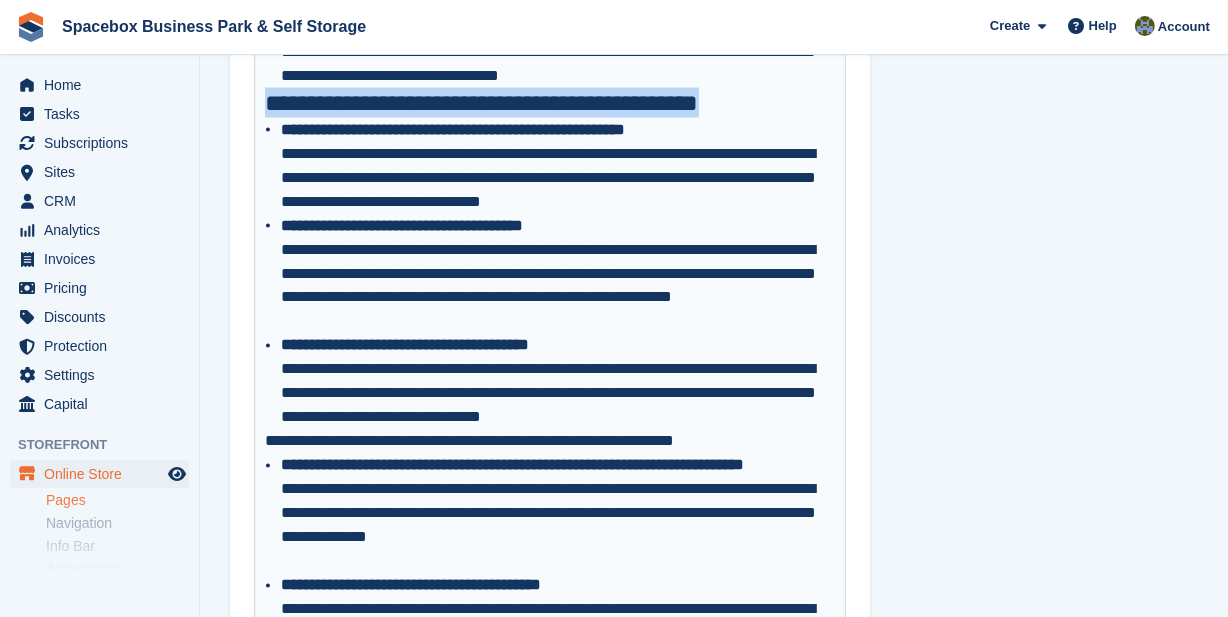 scroll, scrollTop: 3000, scrollLeft: 0, axis: vertical 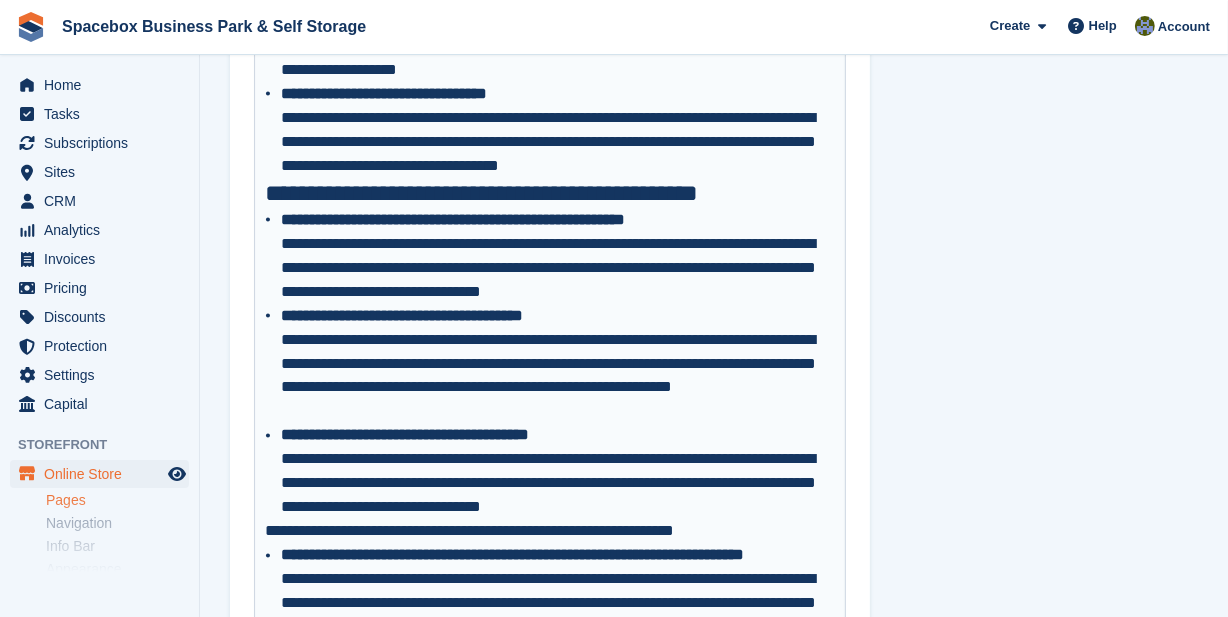 click on "**********" at bounding box center [550, 532] 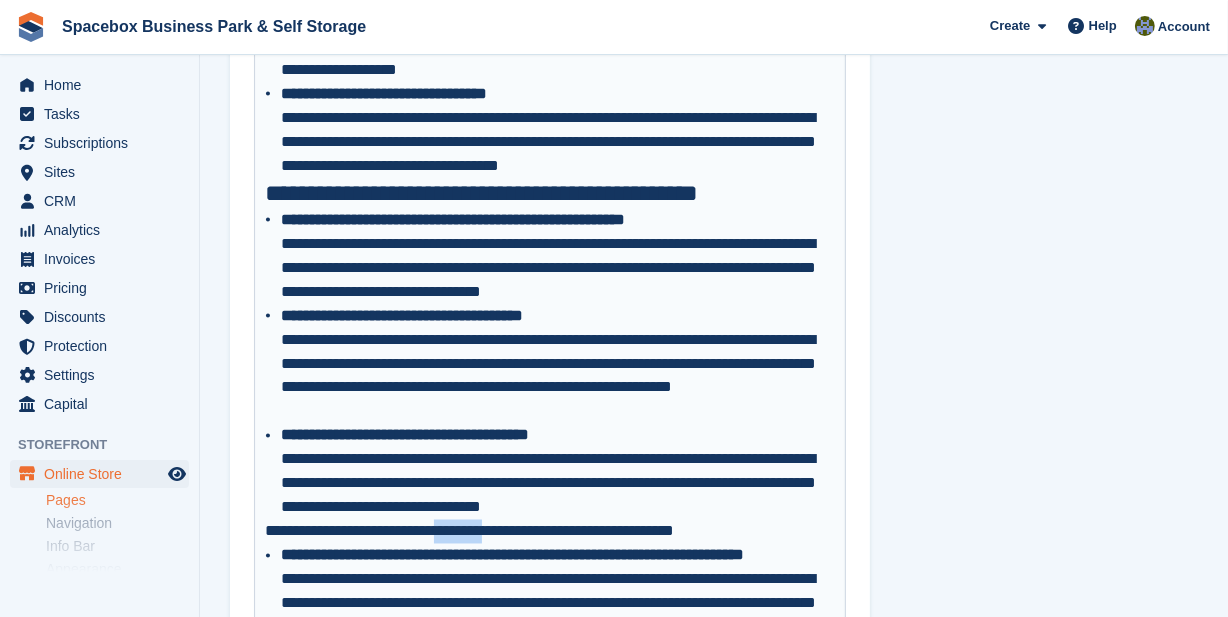 click on "**********" at bounding box center (550, 532) 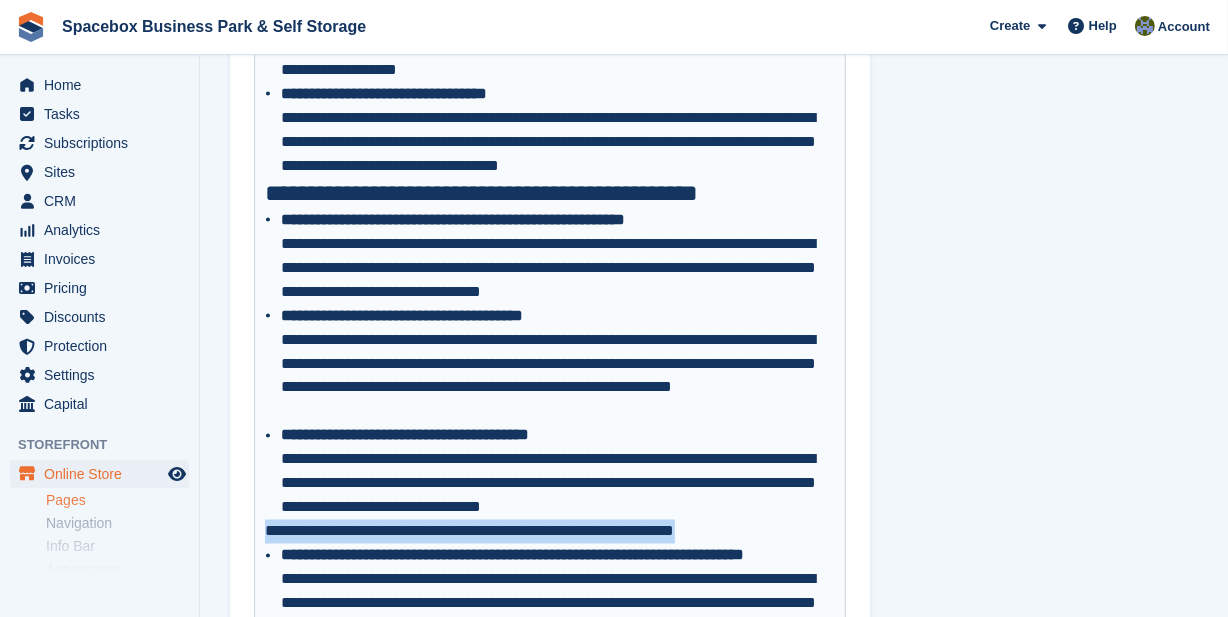 click on "**********" at bounding box center (550, 532) 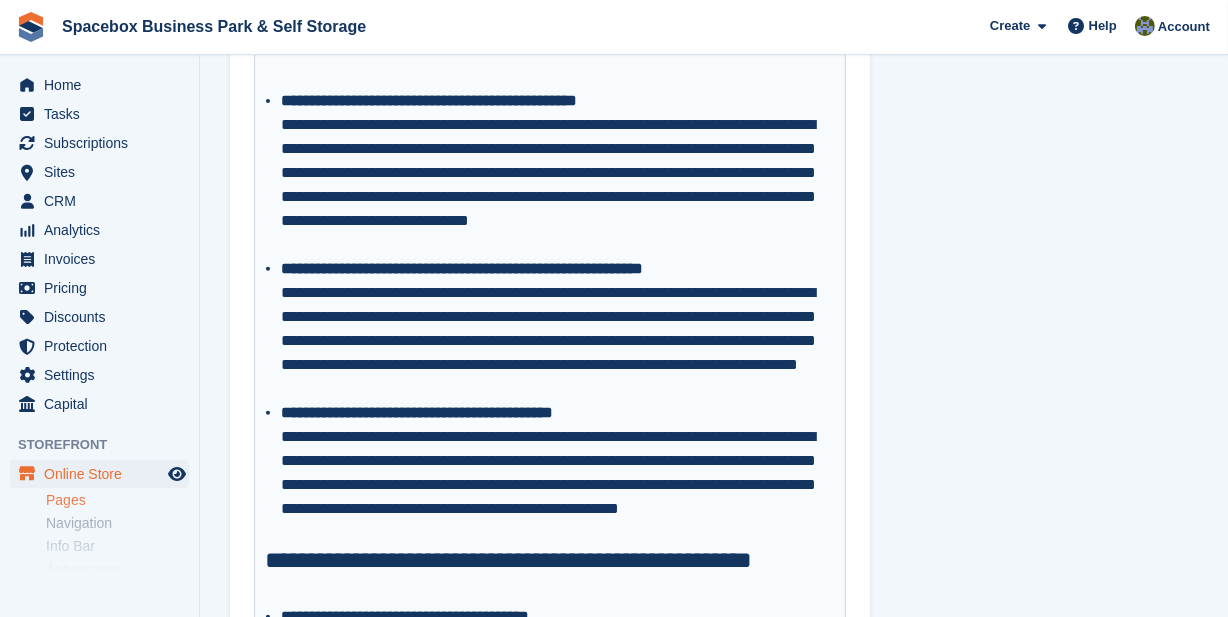 scroll, scrollTop: 272, scrollLeft: 0, axis: vertical 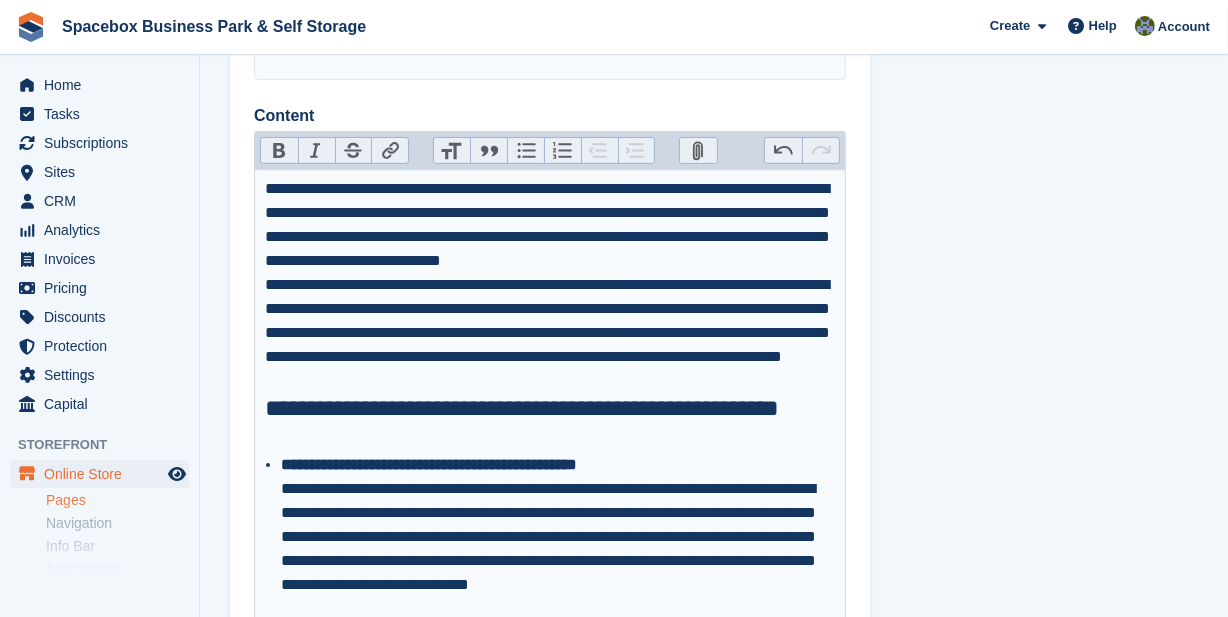 click on "Heading" at bounding box center [452, 151] 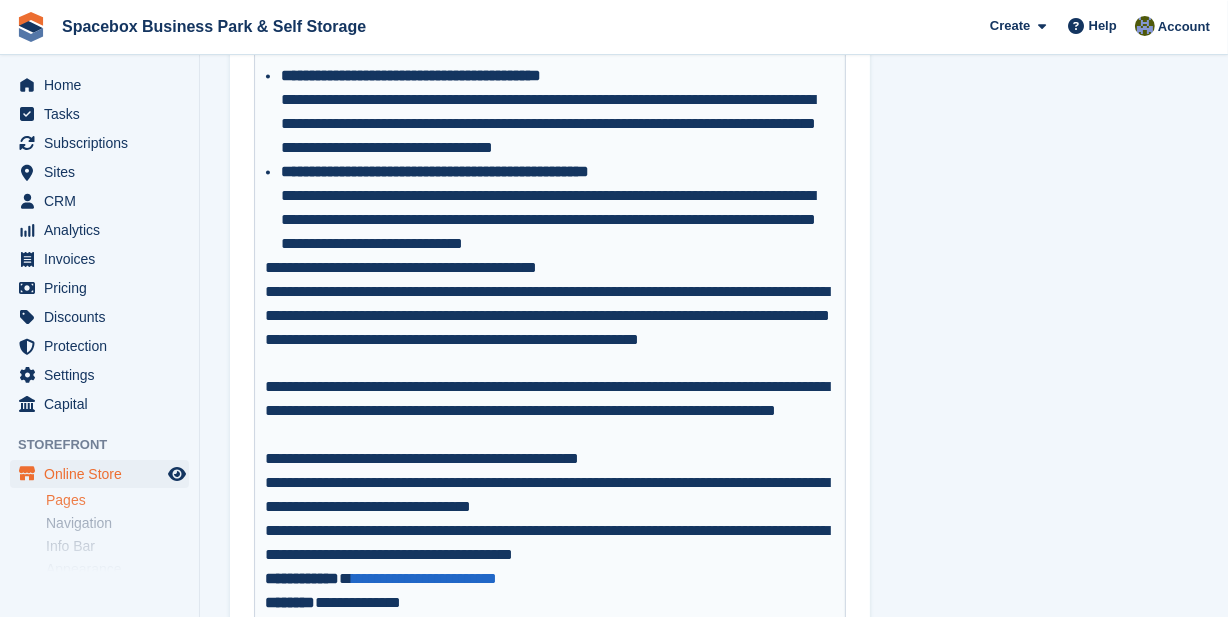 scroll, scrollTop: 3727, scrollLeft: 0, axis: vertical 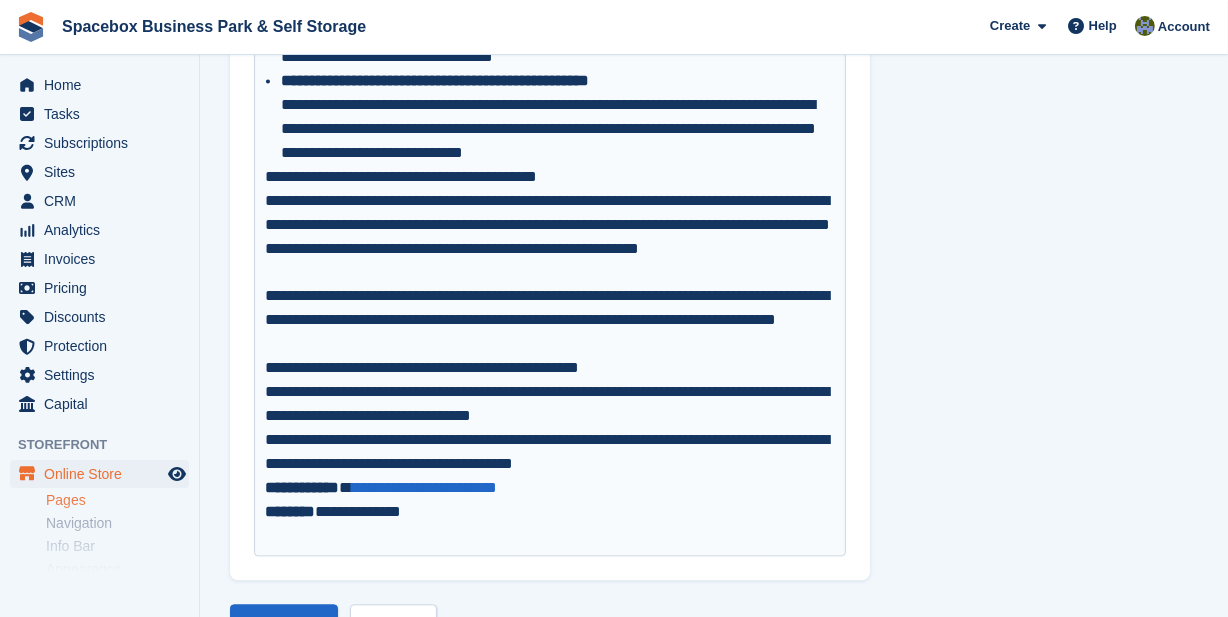 click on "**********" at bounding box center (550, 177) 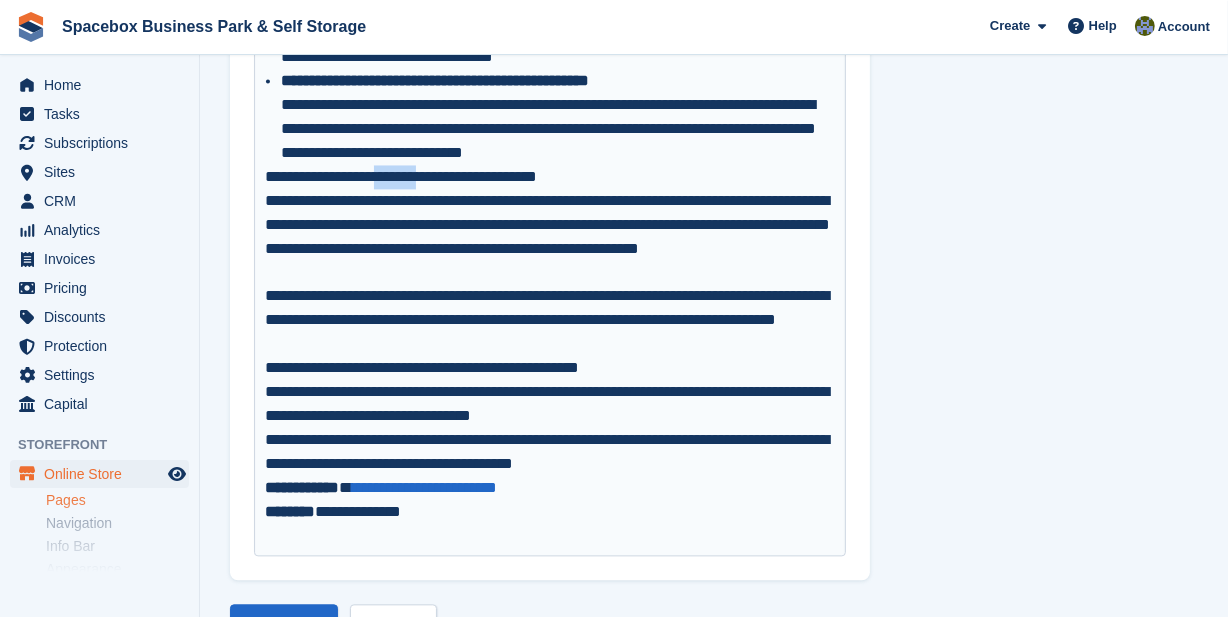 click on "**********" at bounding box center (550, 177) 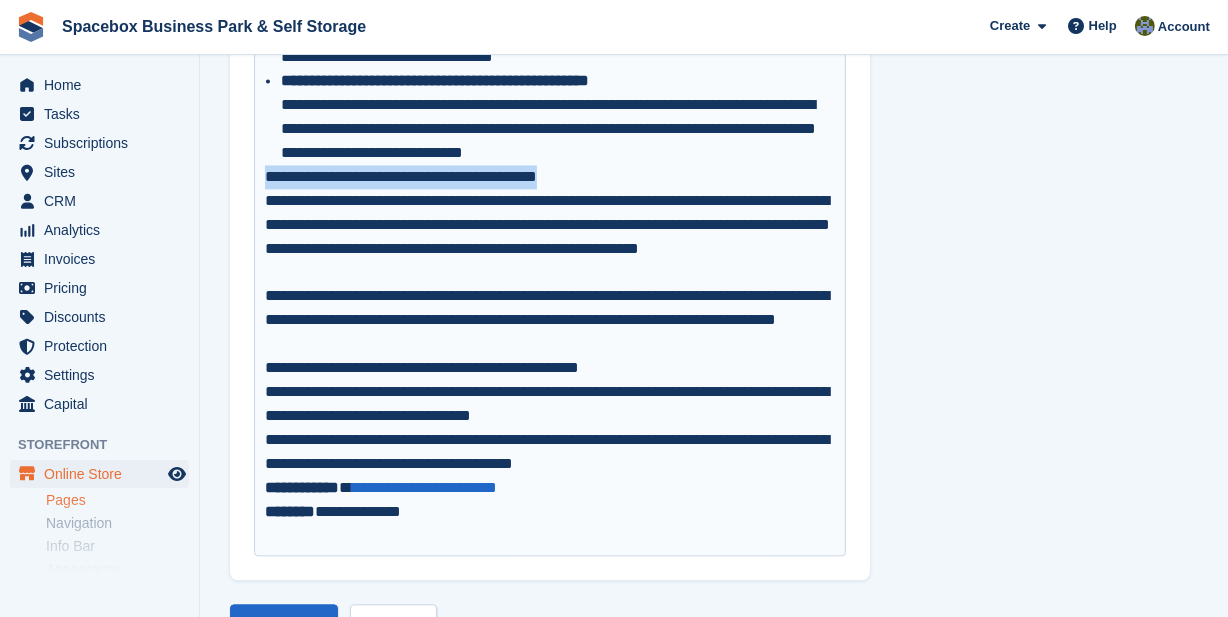 click on "**********" at bounding box center (550, 177) 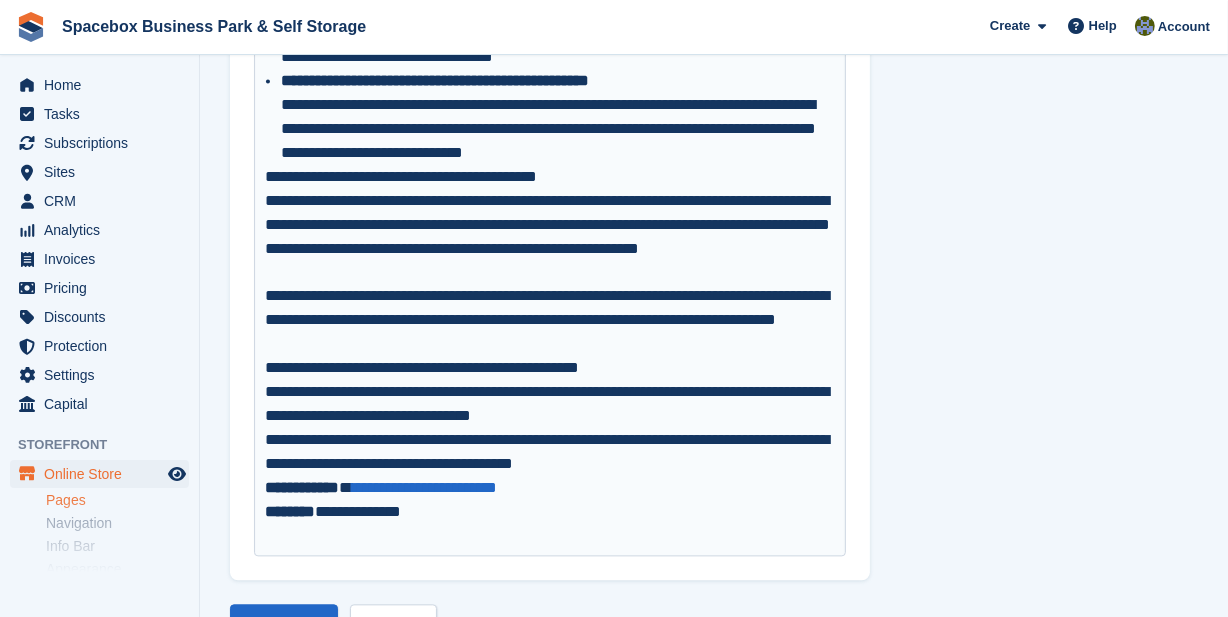 click on "**********" at bounding box center (550, 320) 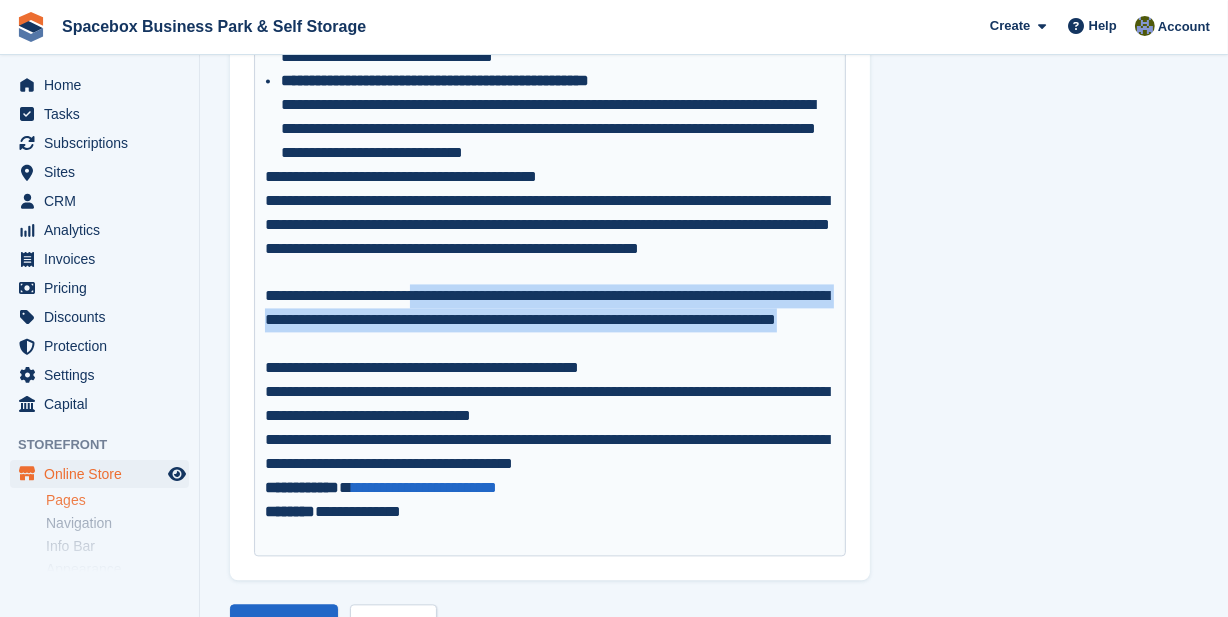 drag, startPoint x: 530, startPoint y: 345, endPoint x: 444, endPoint y: 297, distance: 98.48858 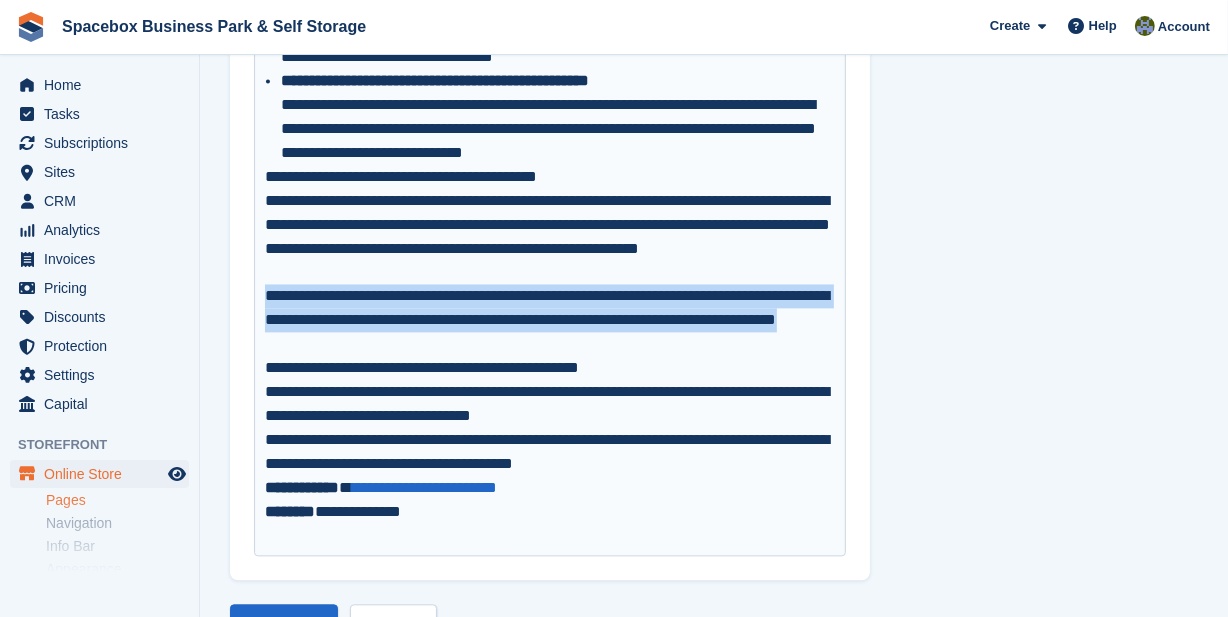drag, startPoint x: 262, startPoint y: 291, endPoint x: 560, endPoint y: 338, distance: 301.68362 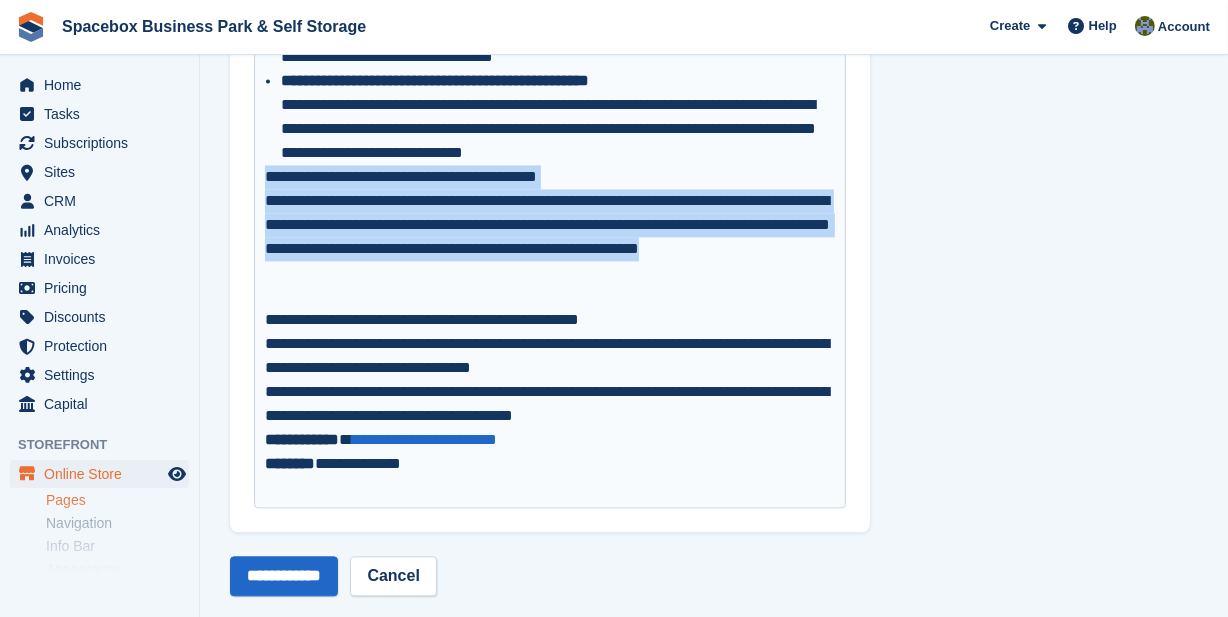 drag, startPoint x: 439, startPoint y: 284, endPoint x: 240, endPoint y: 185, distance: 222.26561 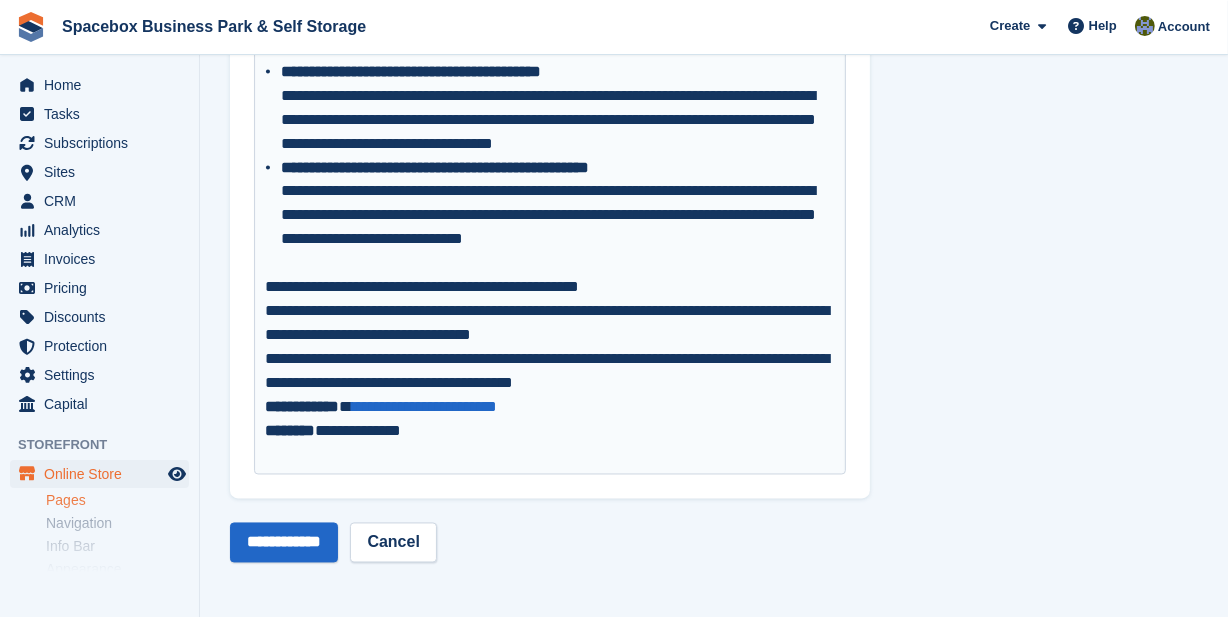 scroll, scrollTop: 3639, scrollLeft: 0, axis: vertical 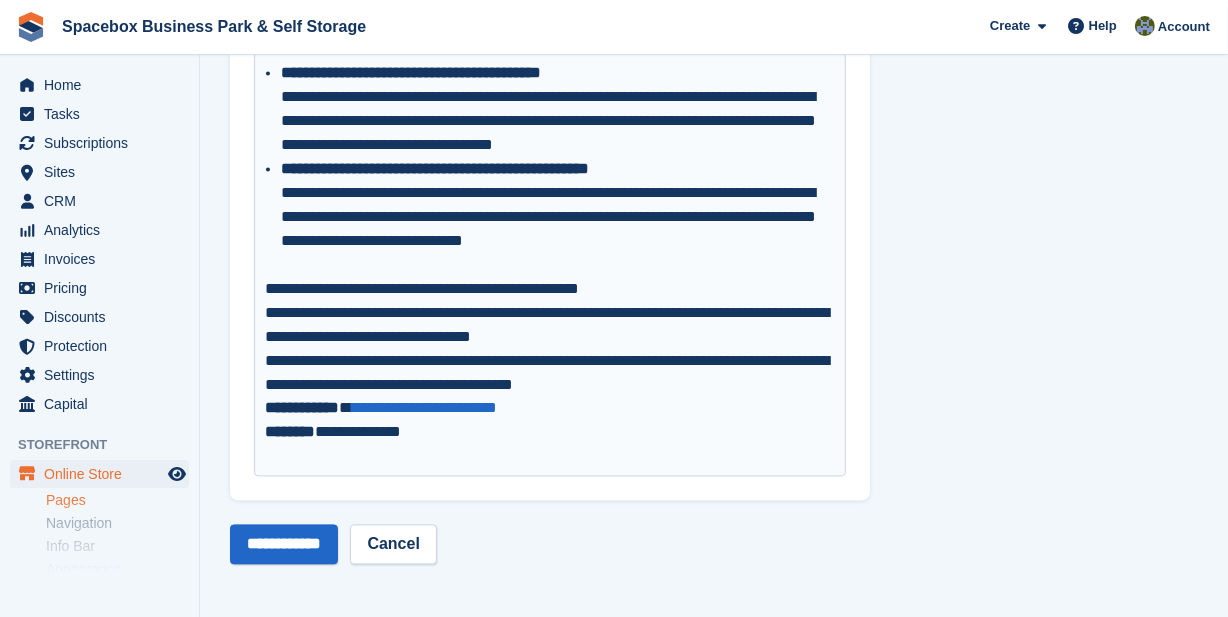 click on "**********" at bounding box center [550, 349] 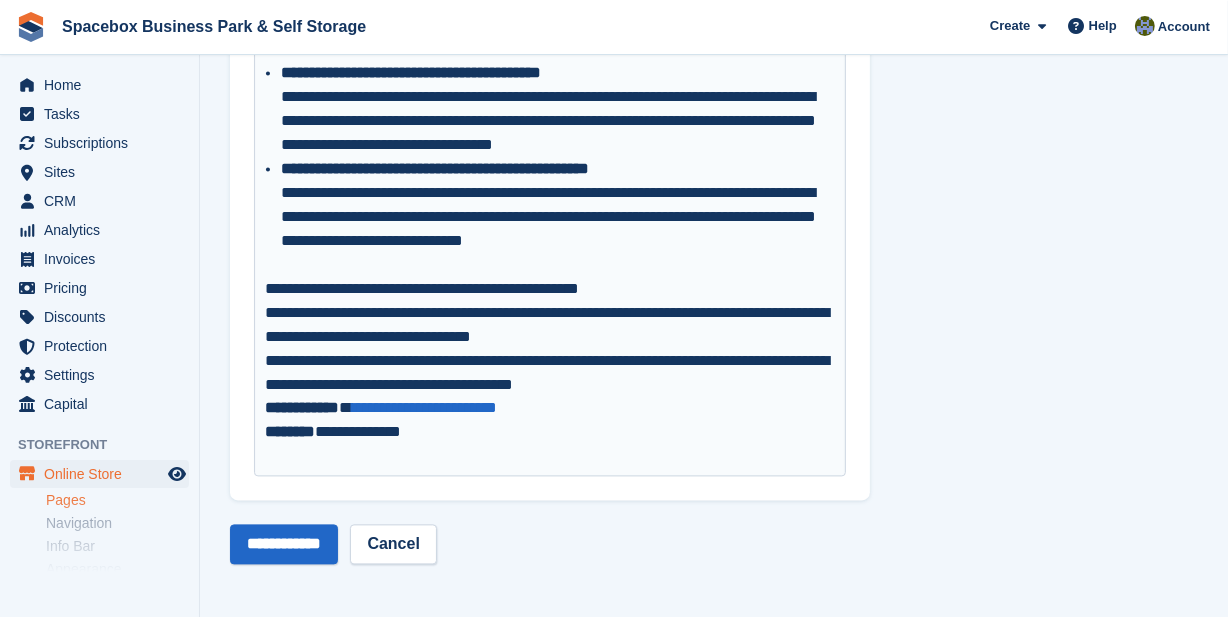 paste on "**********" 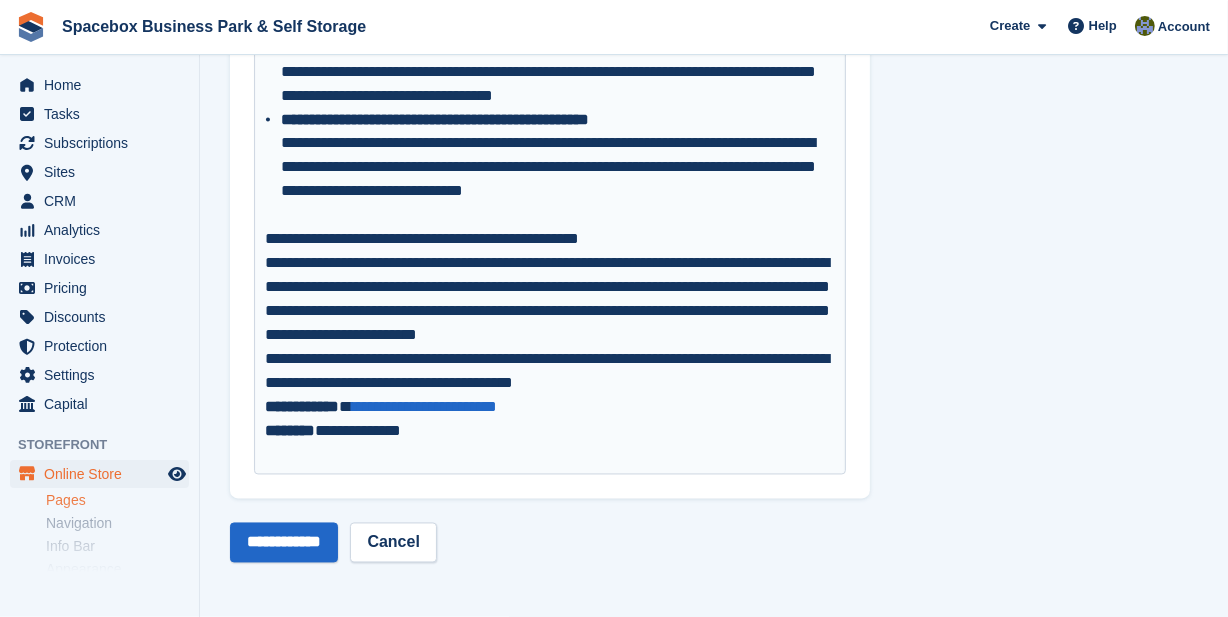 scroll, scrollTop: 3710, scrollLeft: 0, axis: vertical 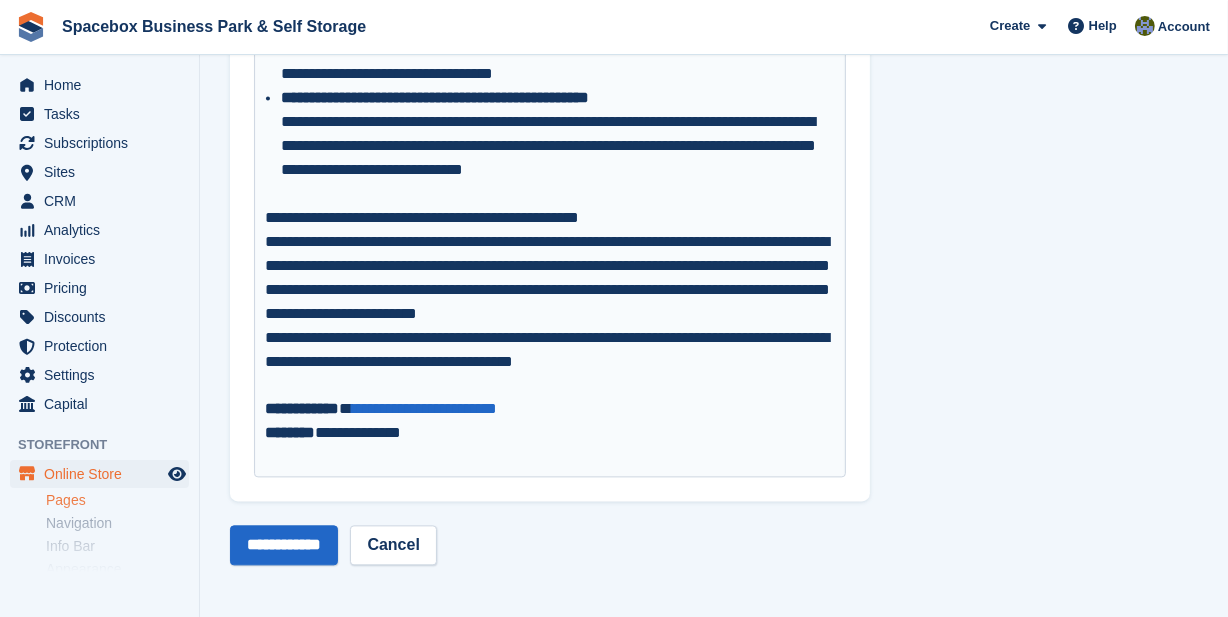 click on "**********" at bounding box center (550, 314) 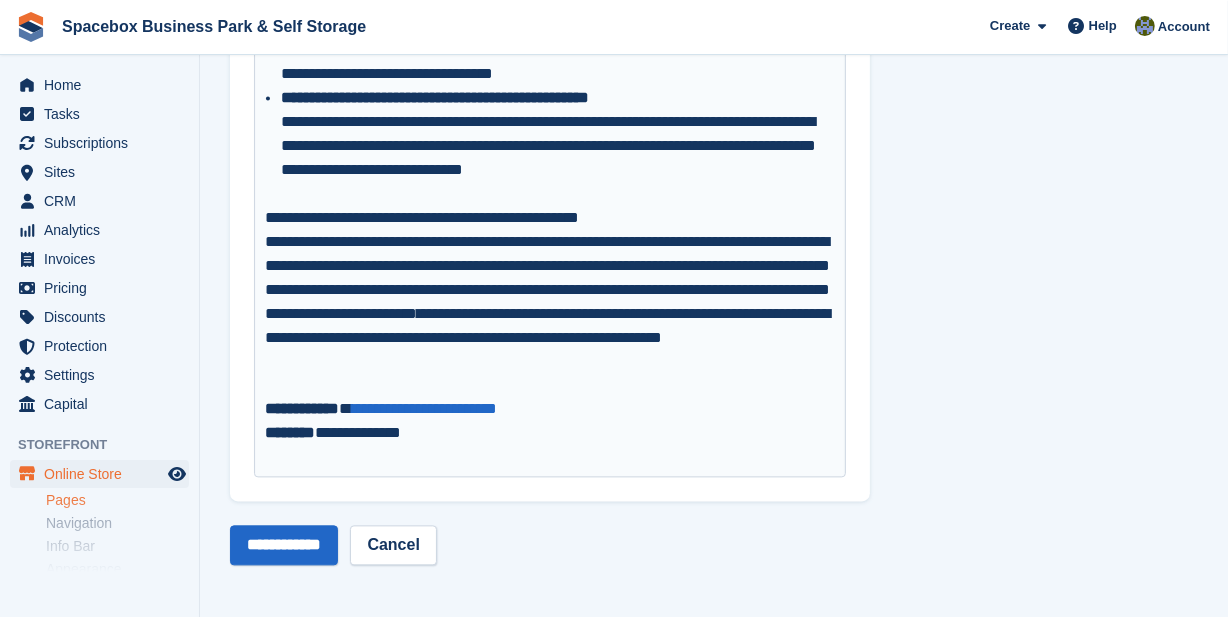 scroll, scrollTop: 3687, scrollLeft: 0, axis: vertical 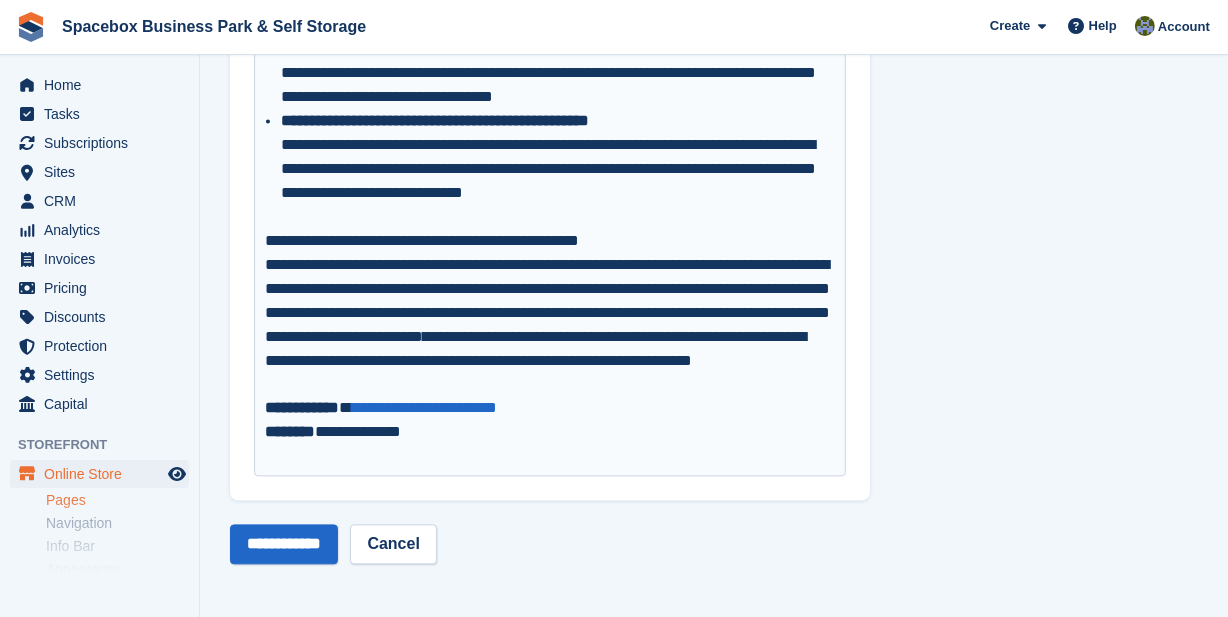 click on "**********" at bounding box center (550, 241) 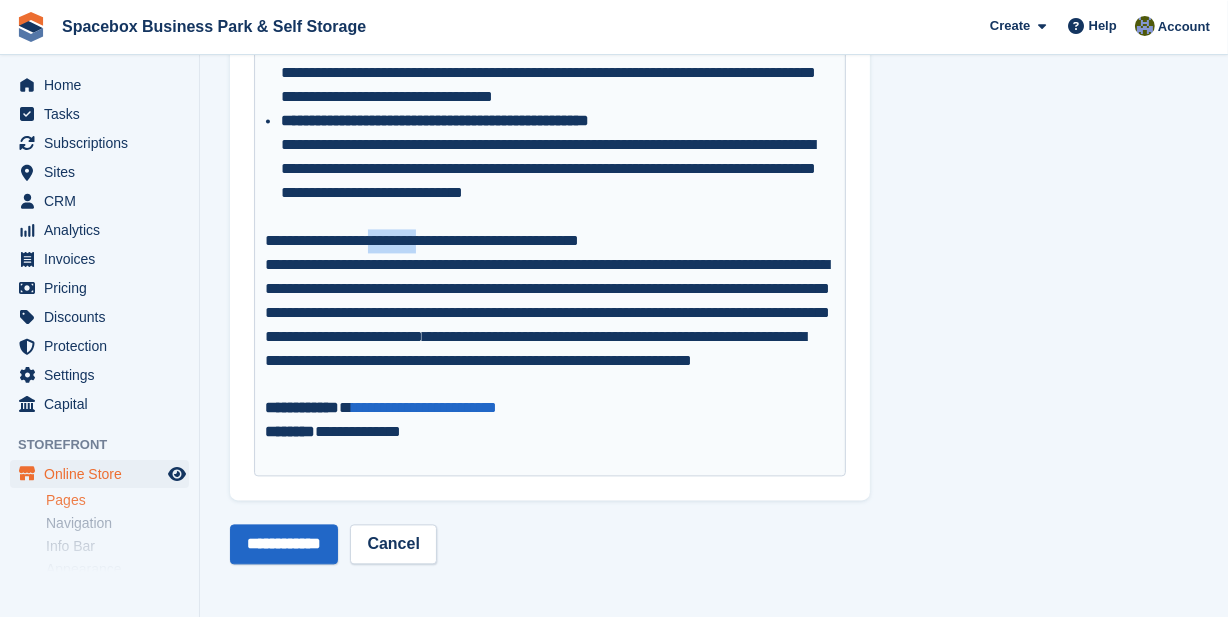 click on "**********" at bounding box center [550, 241] 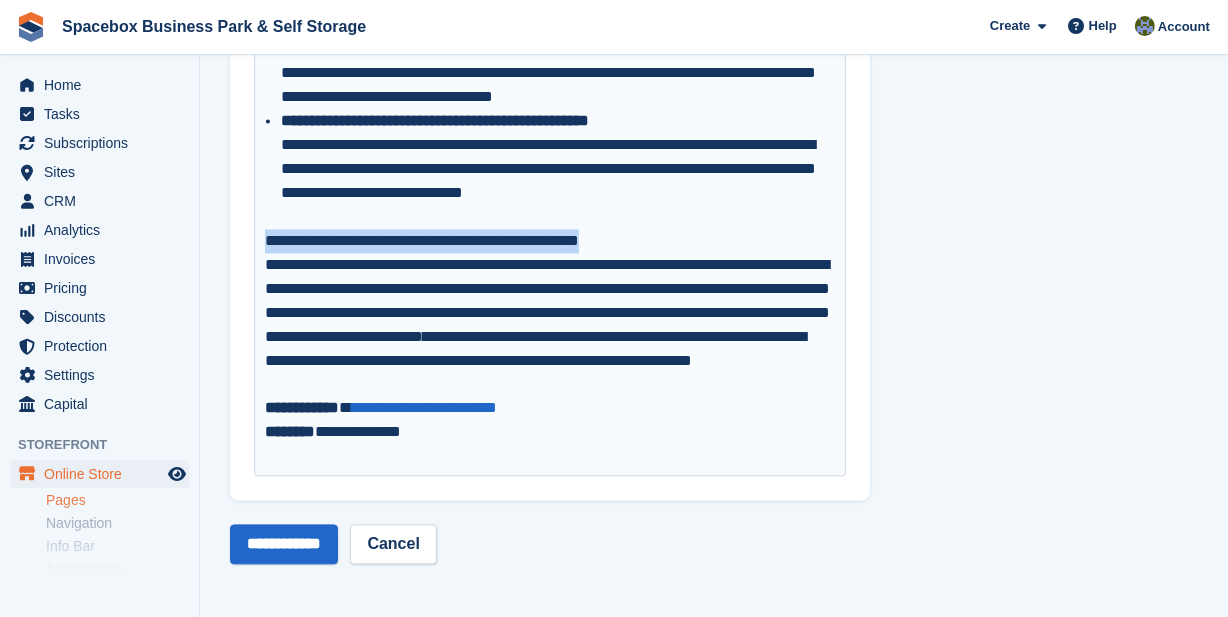 click on "**********" at bounding box center [550, 241] 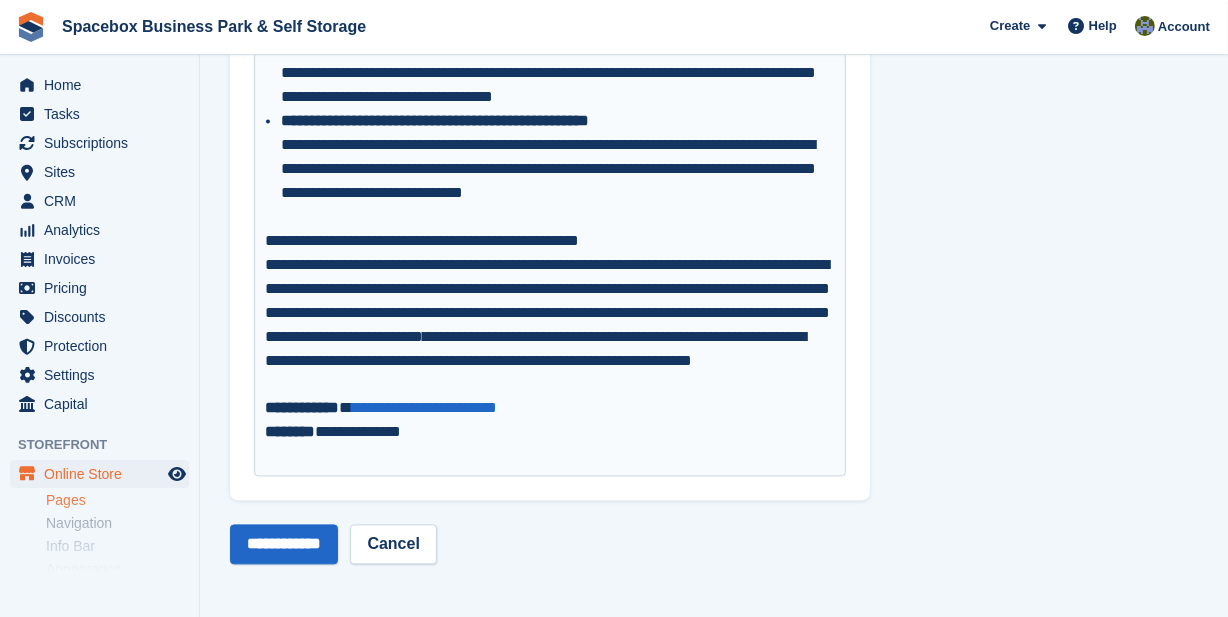 click at bounding box center [550, 217] 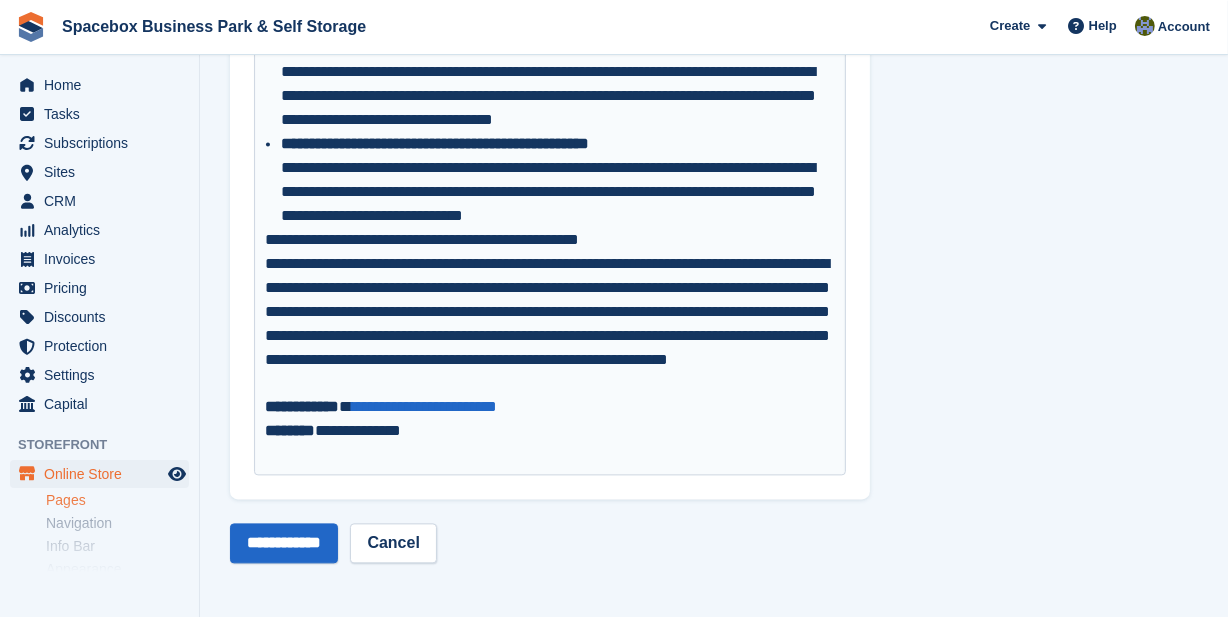 scroll, scrollTop: 3663, scrollLeft: 0, axis: vertical 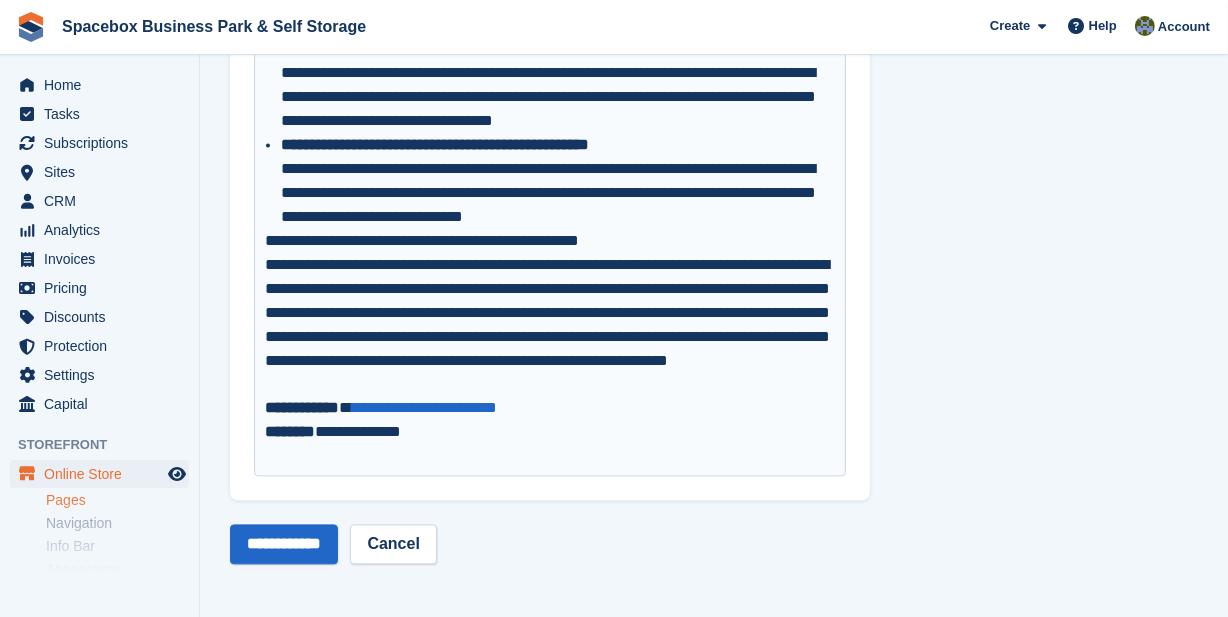 click on "**********" at bounding box center (550, 241) 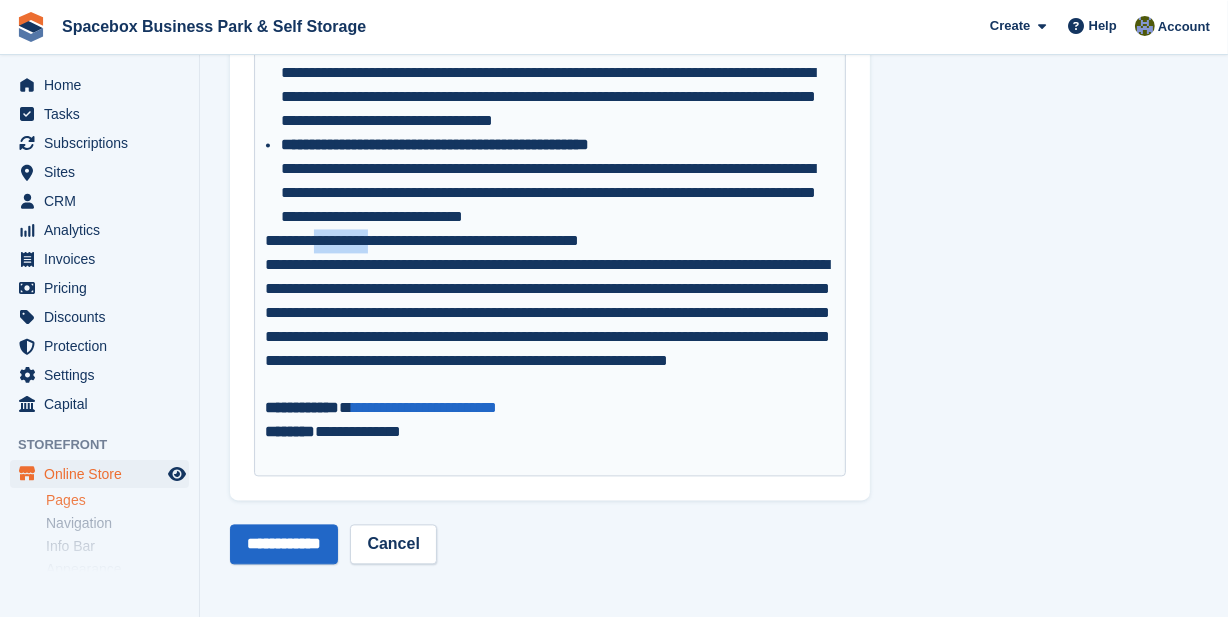 click on "**********" at bounding box center [550, 241] 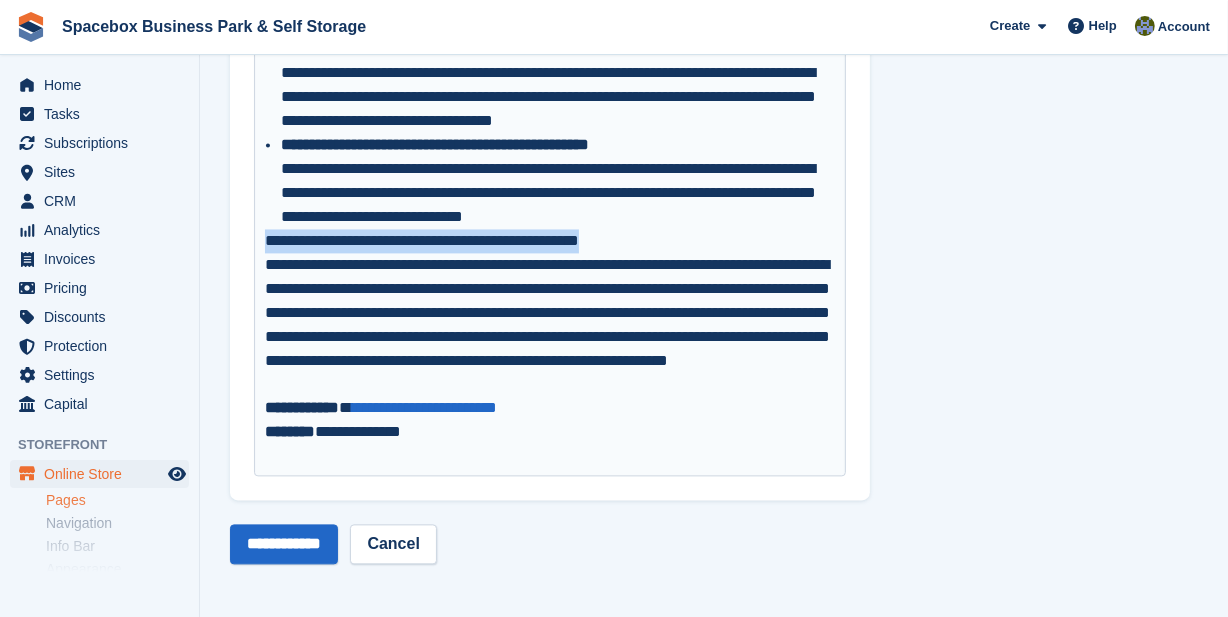 click on "**********" at bounding box center [550, 241] 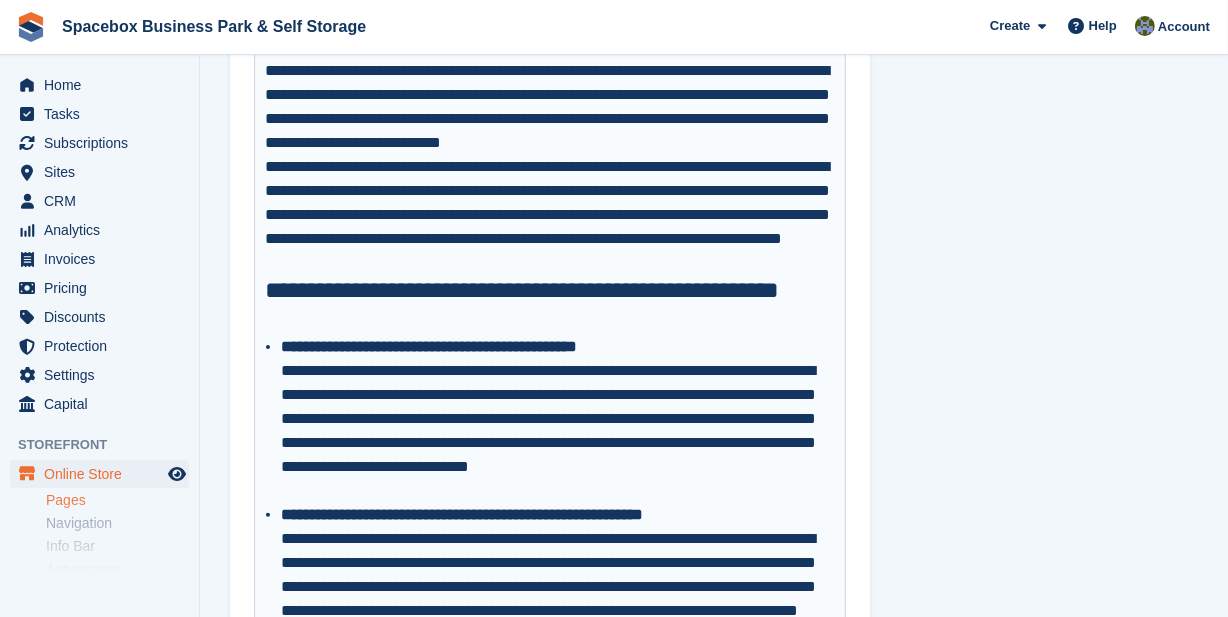 scroll, scrollTop: 27, scrollLeft: 0, axis: vertical 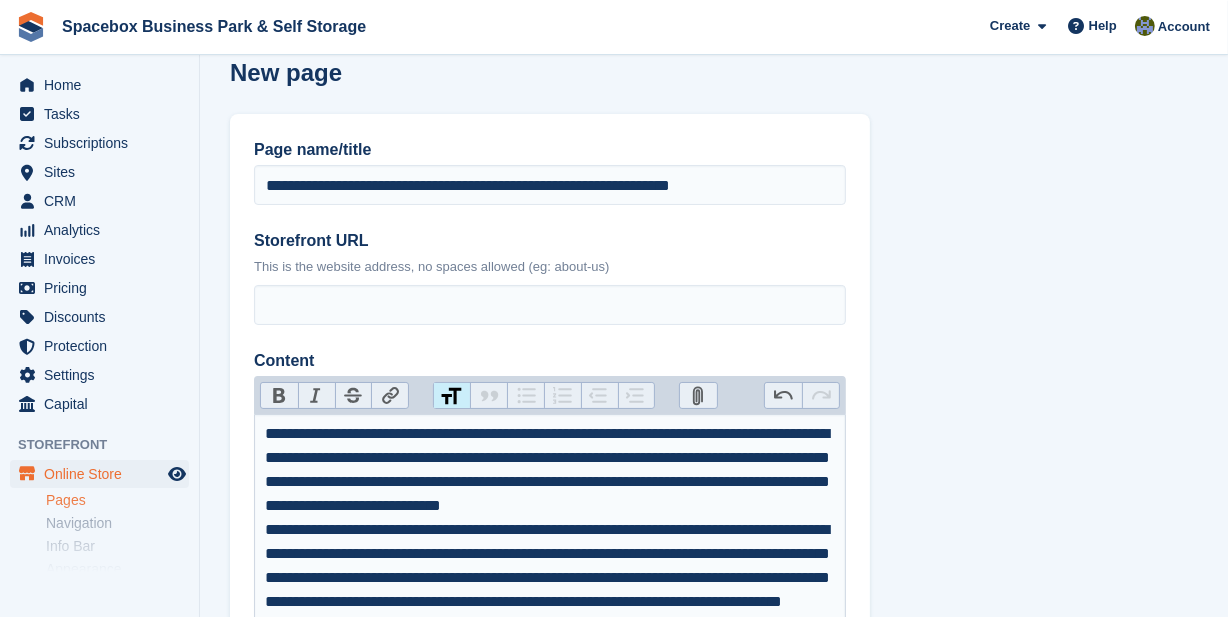 click on "Heading" at bounding box center [452, 396] 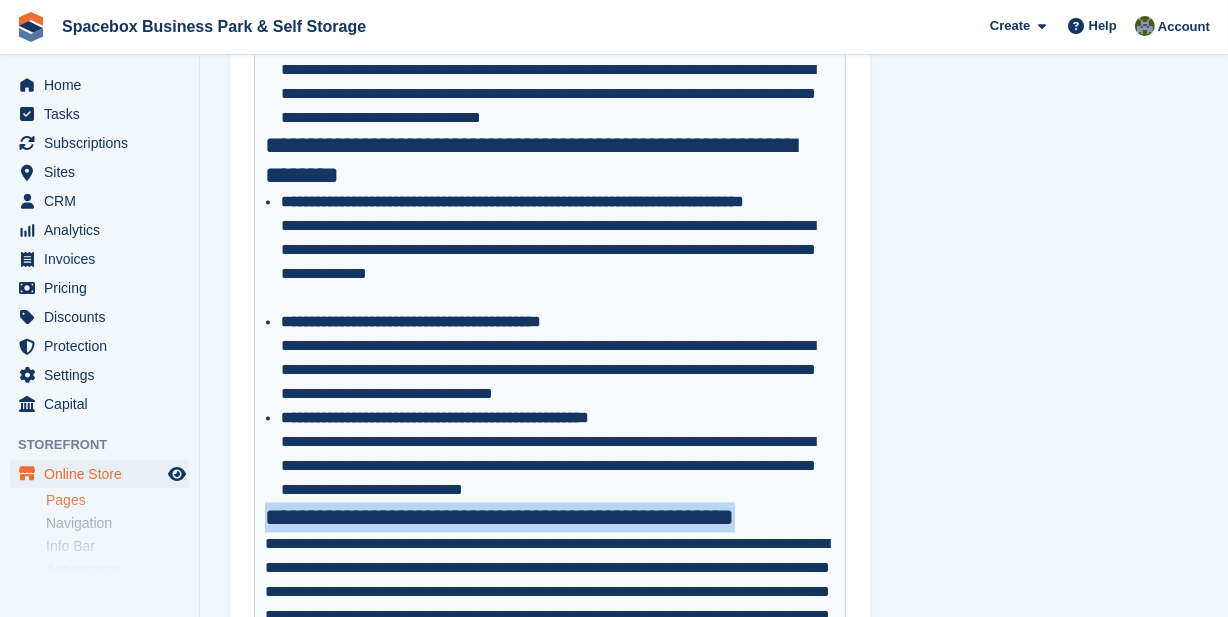scroll, scrollTop: 3663, scrollLeft: 0, axis: vertical 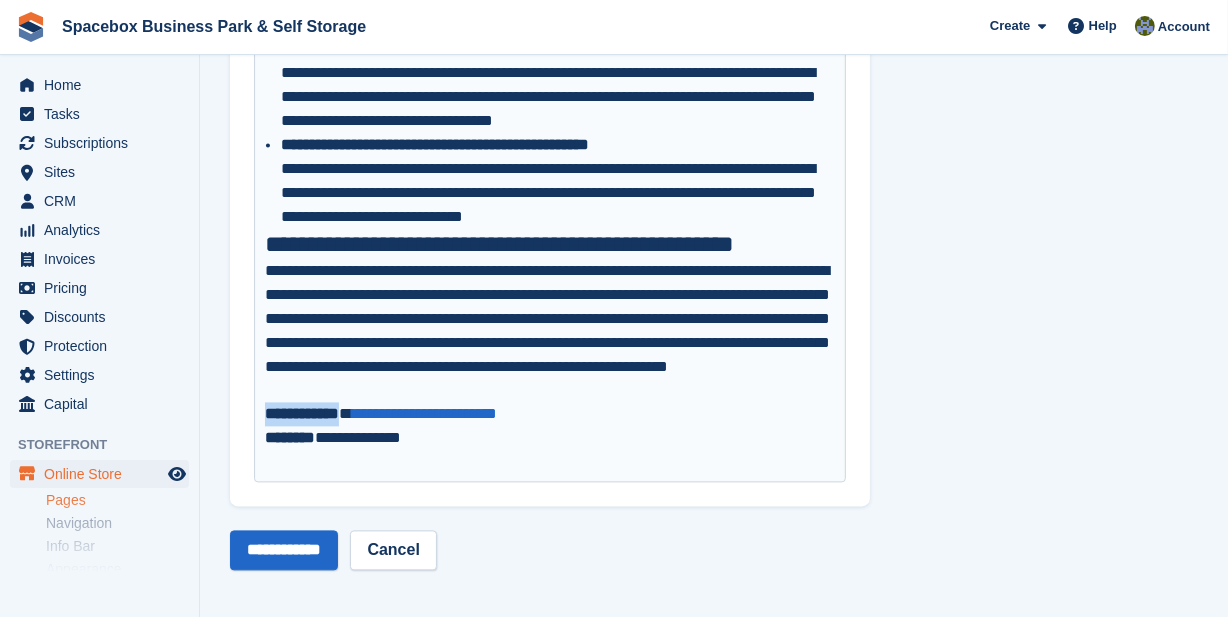 drag, startPoint x: 347, startPoint y: 413, endPoint x: 241, endPoint y: 413, distance: 106 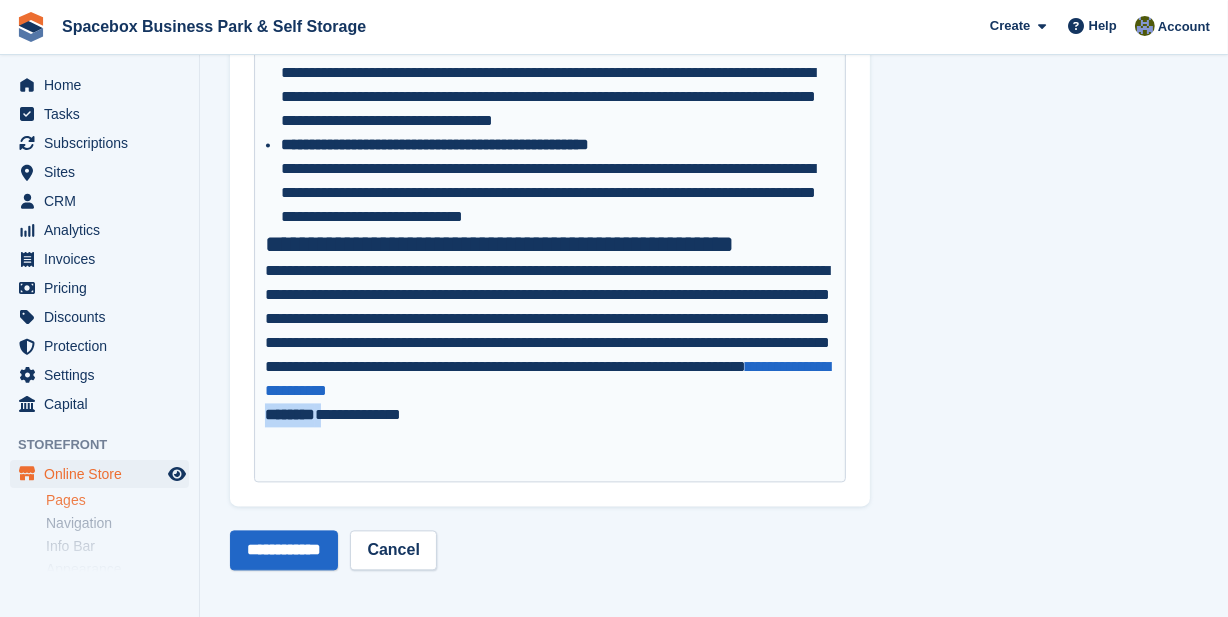 drag, startPoint x: 327, startPoint y: 433, endPoint x: 256, endPoint y: 439, distance: 71.25307 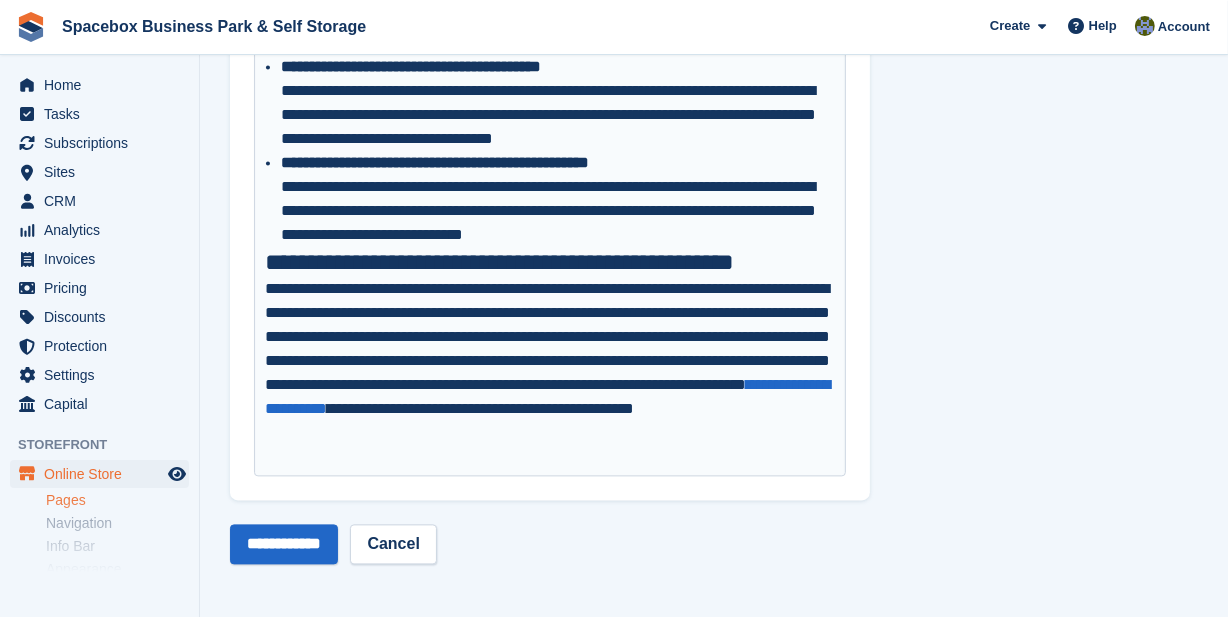 scroll, scrollTop: 3663, scrollLeft: 0, axis: vertical 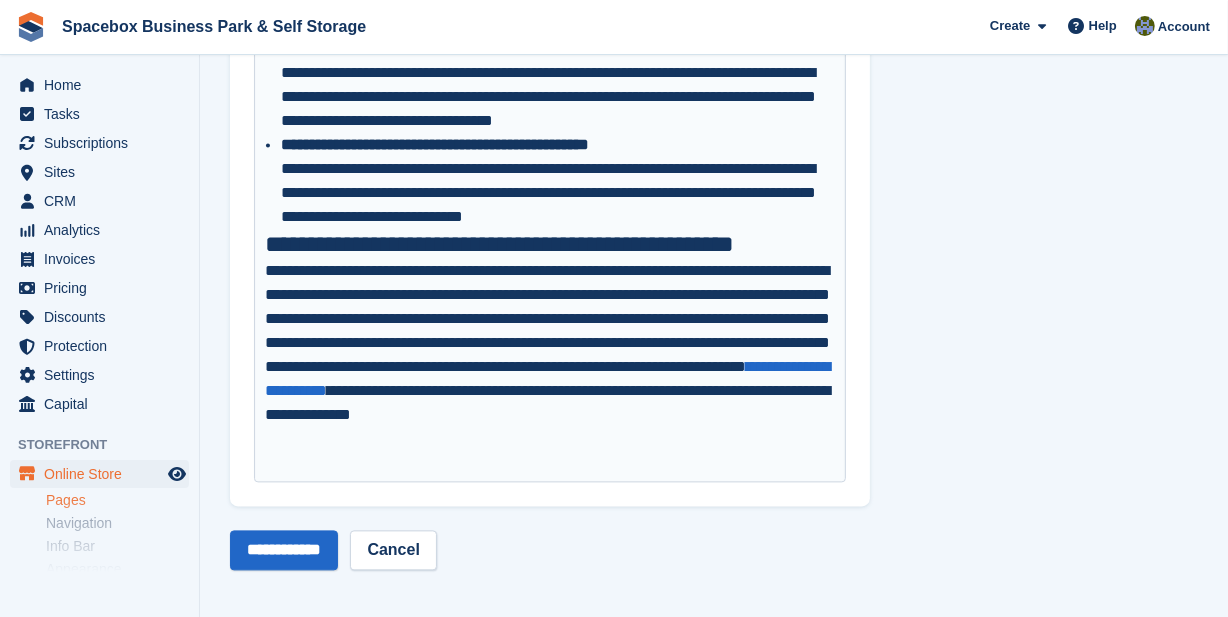 click on "**********" at bounding box center (550, 355) 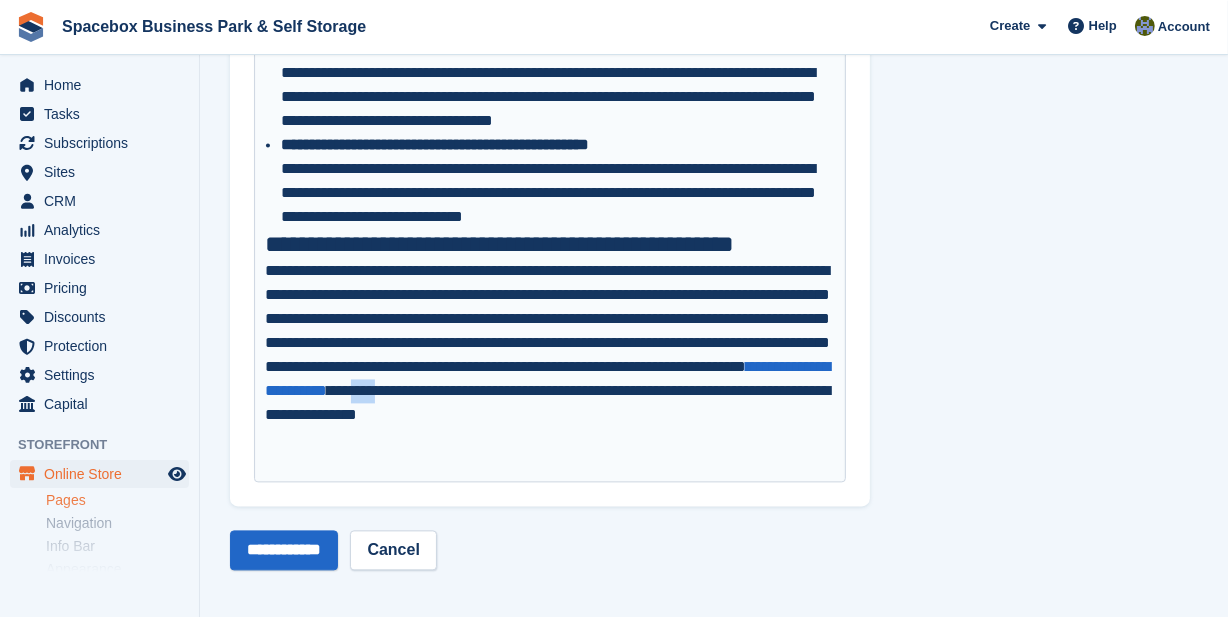 click on "**********" at bounding box center (550, 355) 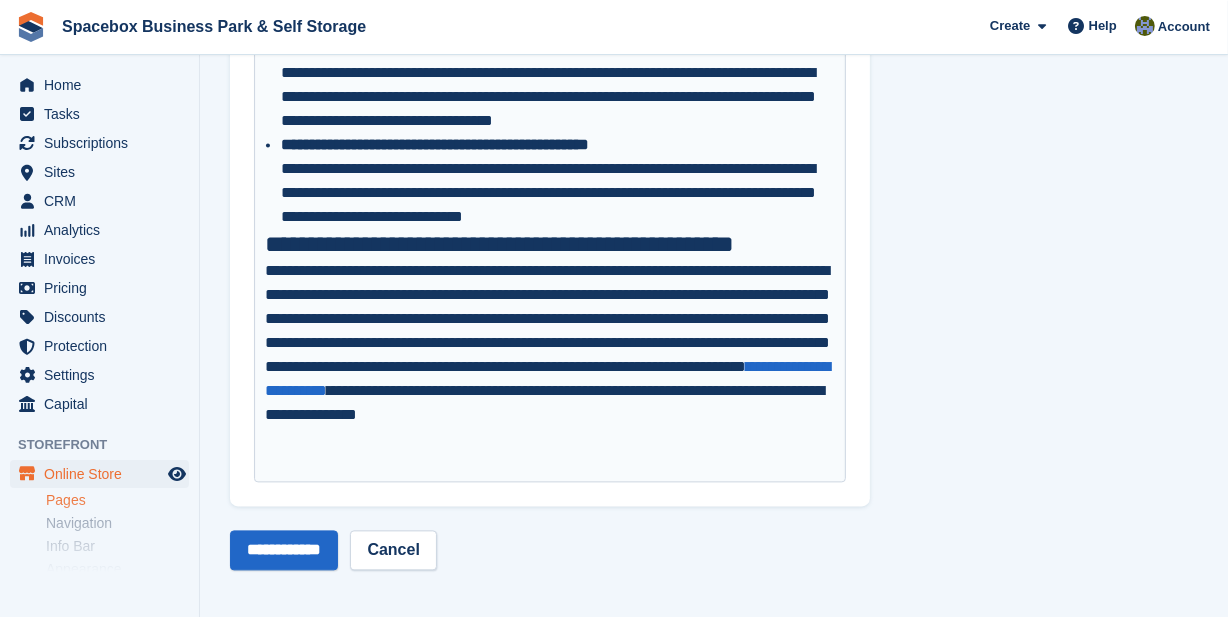 type on "**********" 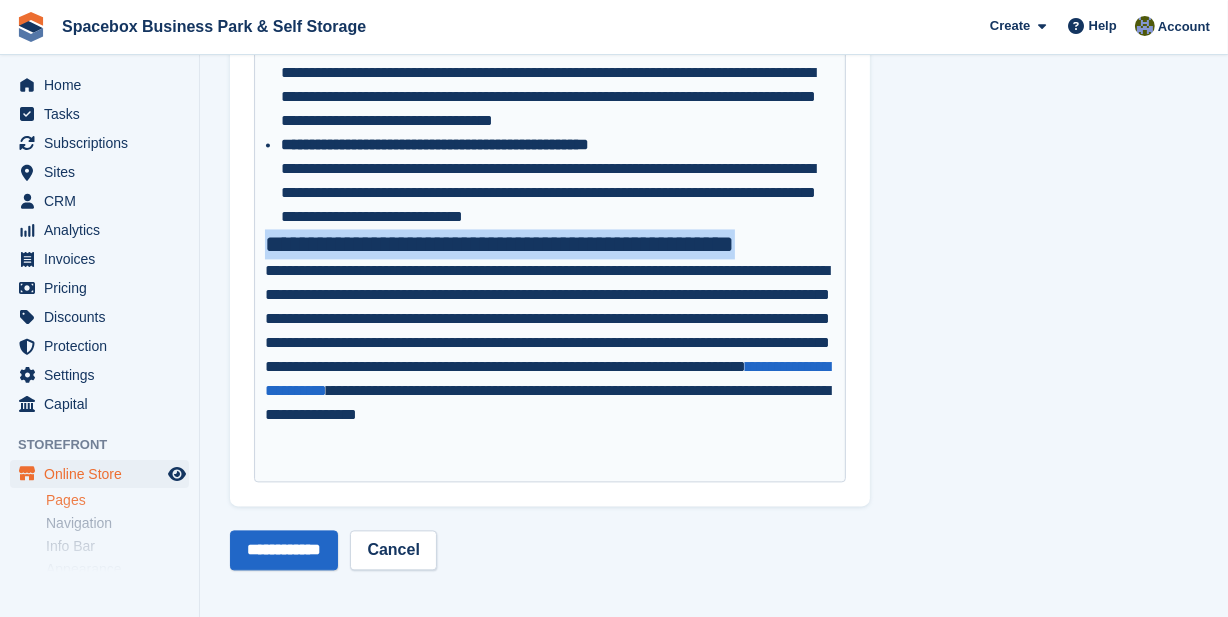 drag, startPoint x: 810, startPoint y: 247, endPoint x: 257, endPoint y: 244, distance: 553.0081 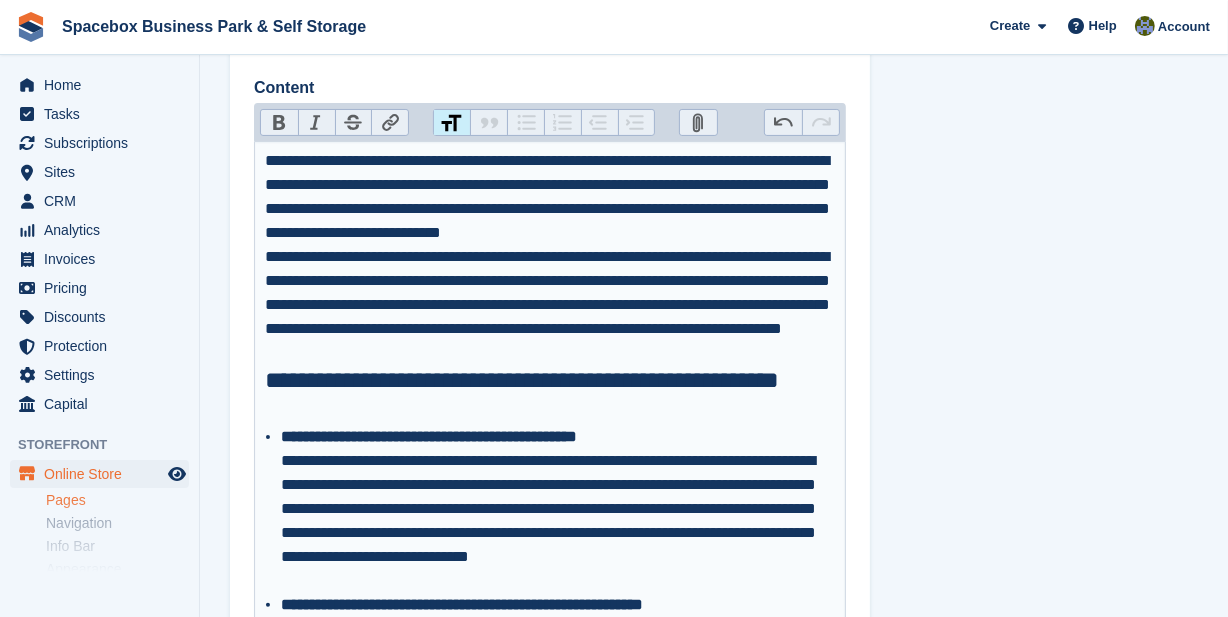scroll, scrollTop: 118, scrollLeft: 0, axis: vertical 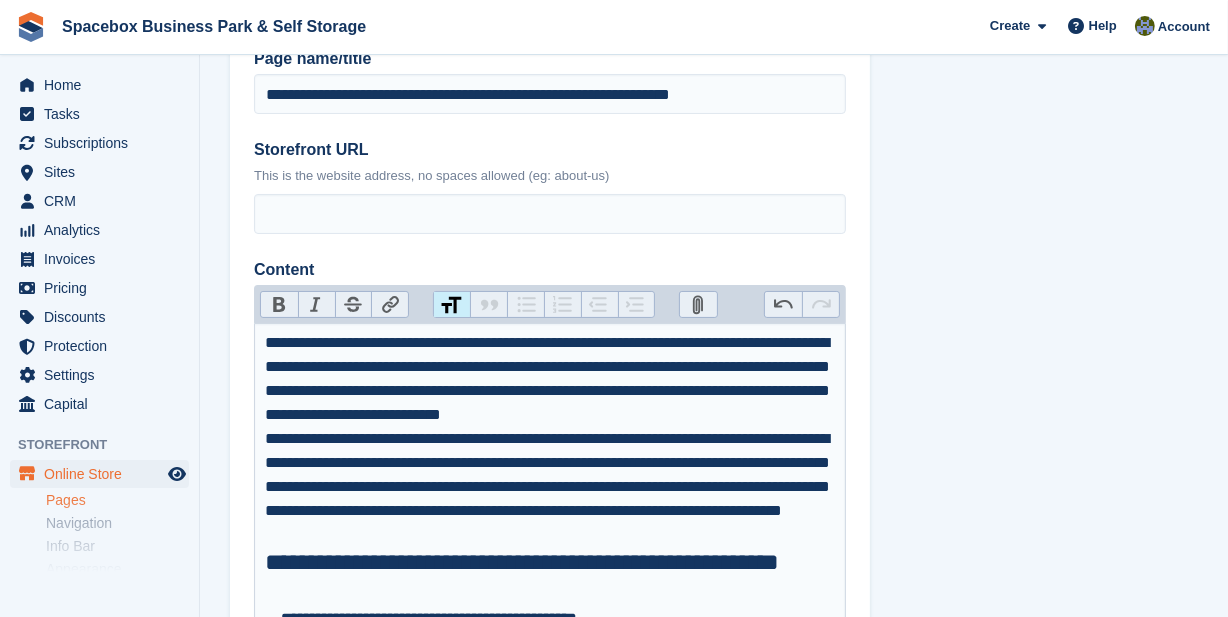 click on "Link" at bounding box center (389, 305) 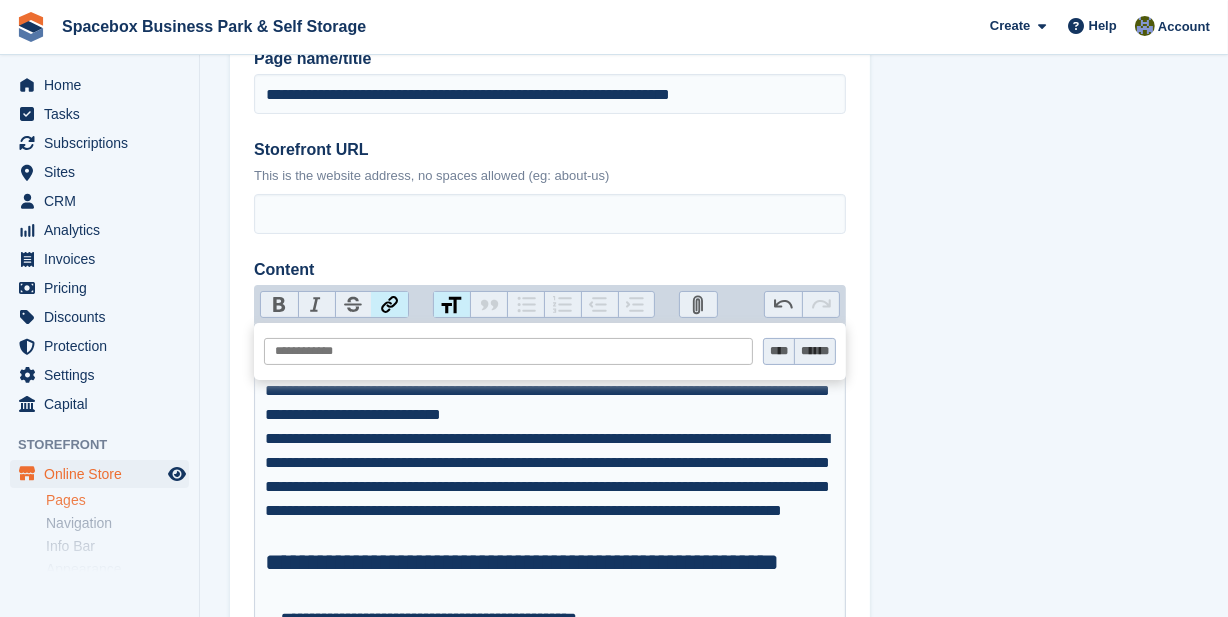 click at bounding box center (508, 351) 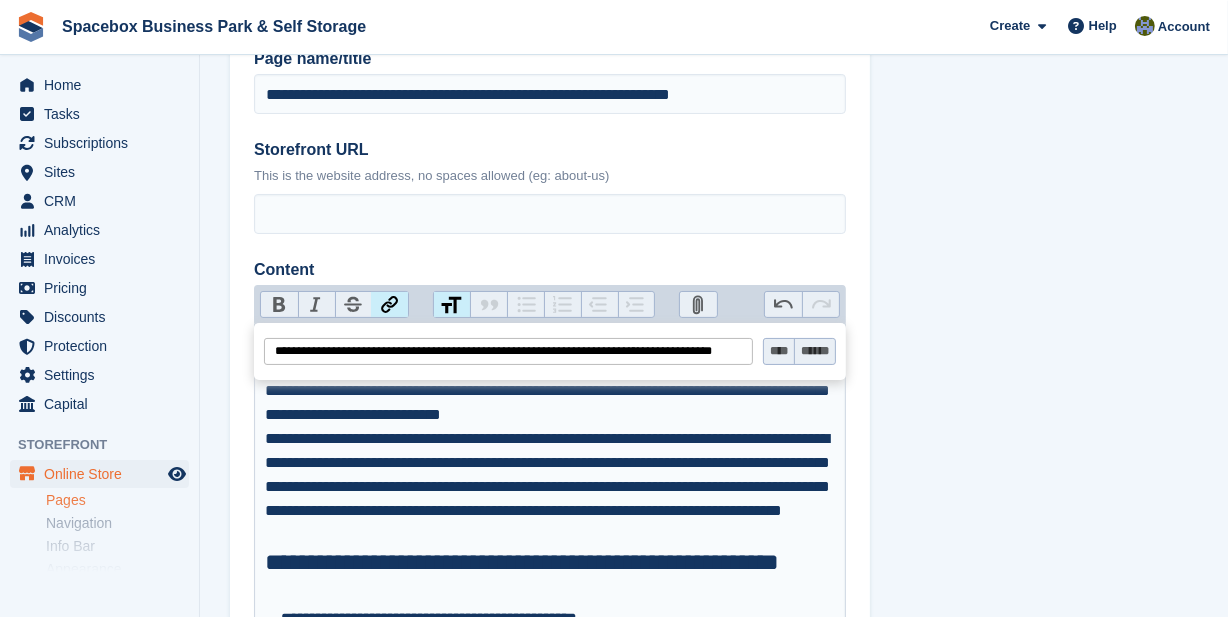 scroll, scrollTop: 0, scrollLeft: 26, axis: horizontal 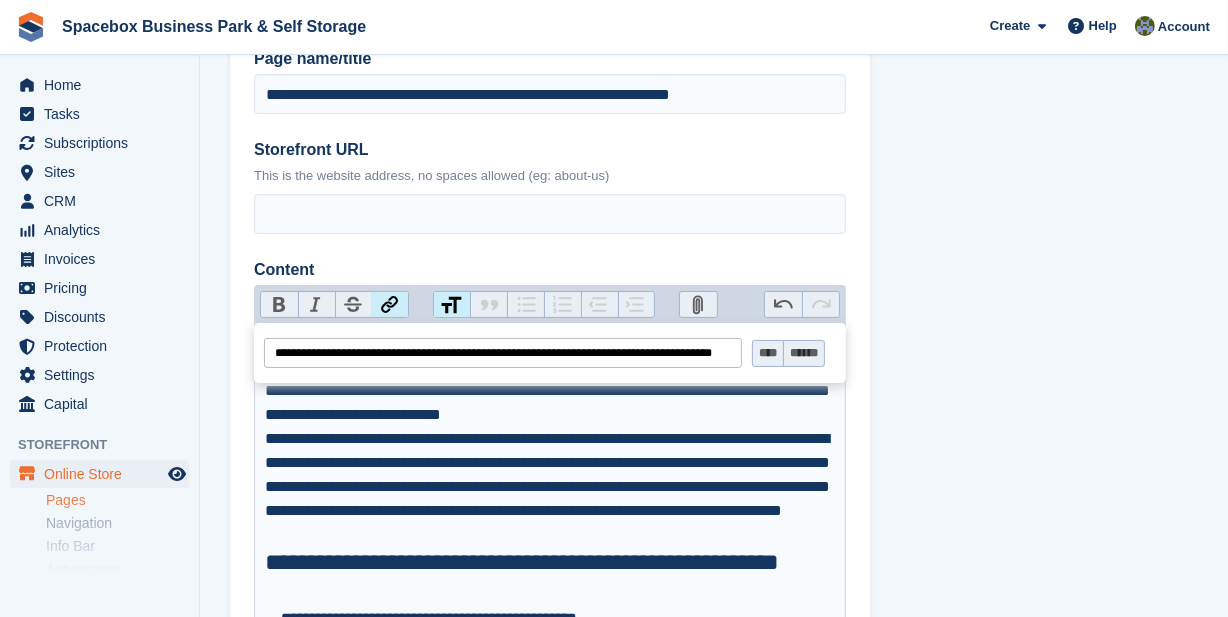 type on "**********" 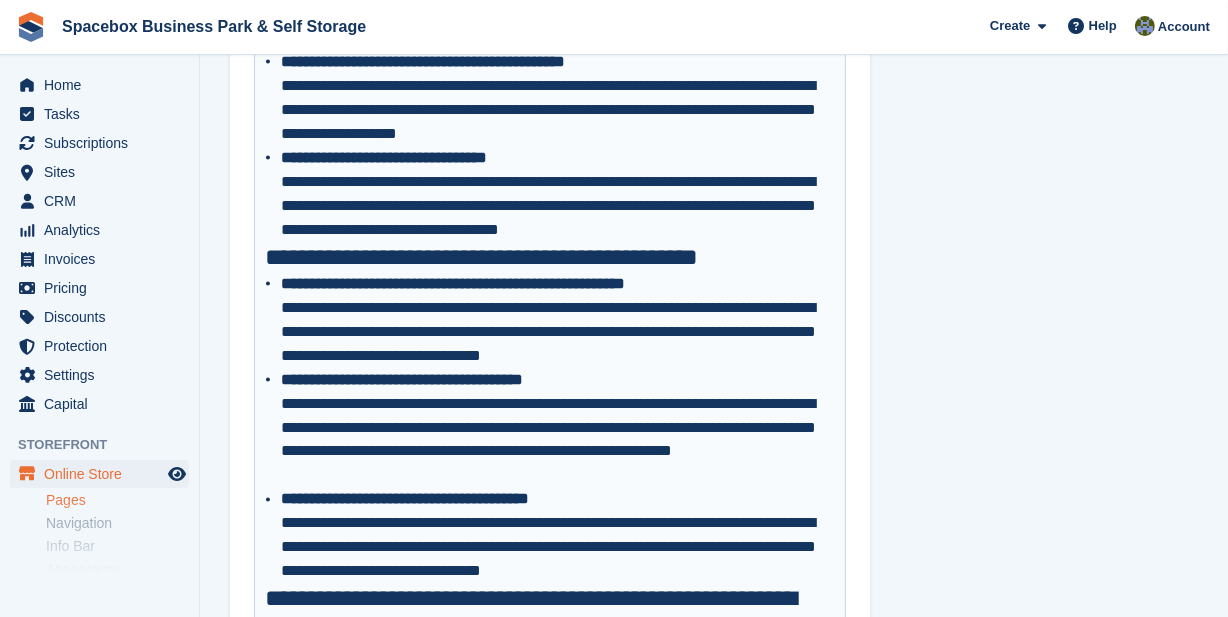 scroll, scrollTop: 3390, scrollLeft: 0, axis: vertical 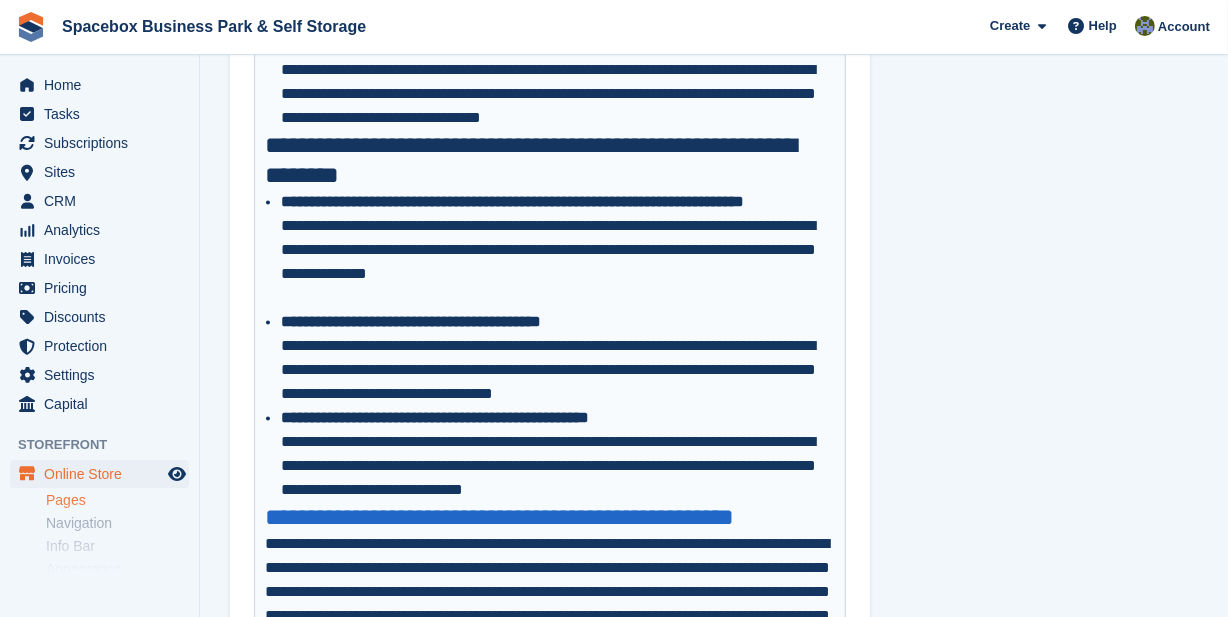 click on "**********" at bounding box center (714, -1247) 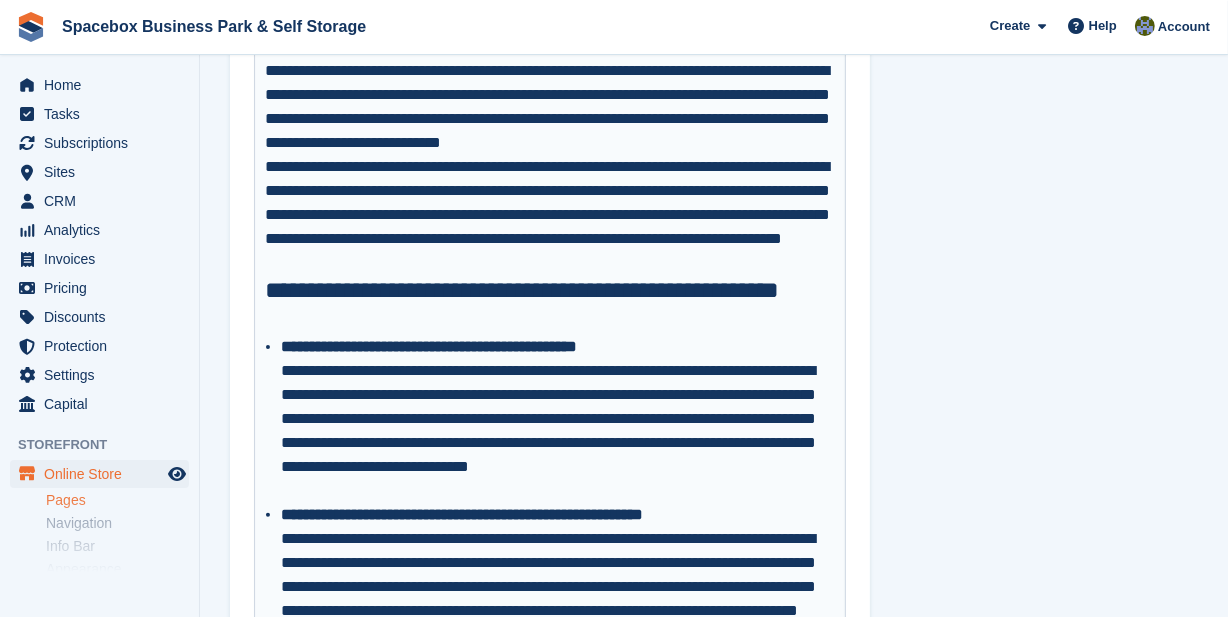 scroll, scrollTop: 300, scrollLeft: 0, axis: vertical 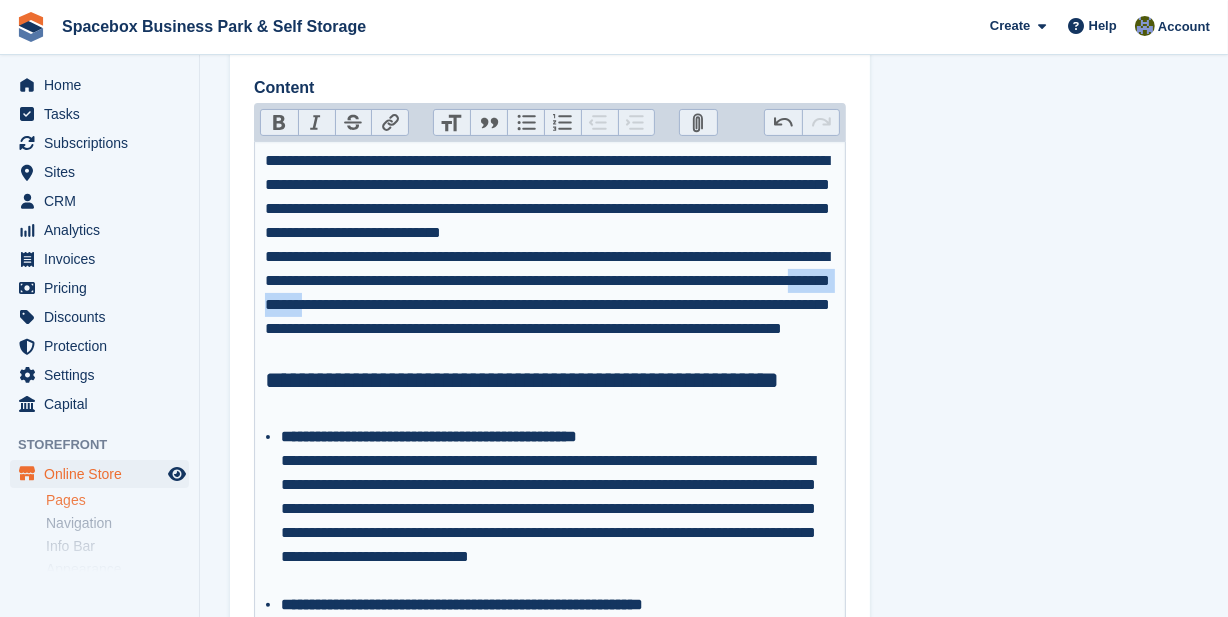 drag, startPoint x: 424, startPoint y: 305, endPoint x: 515, endPoint y: 304, distance: 91.00549 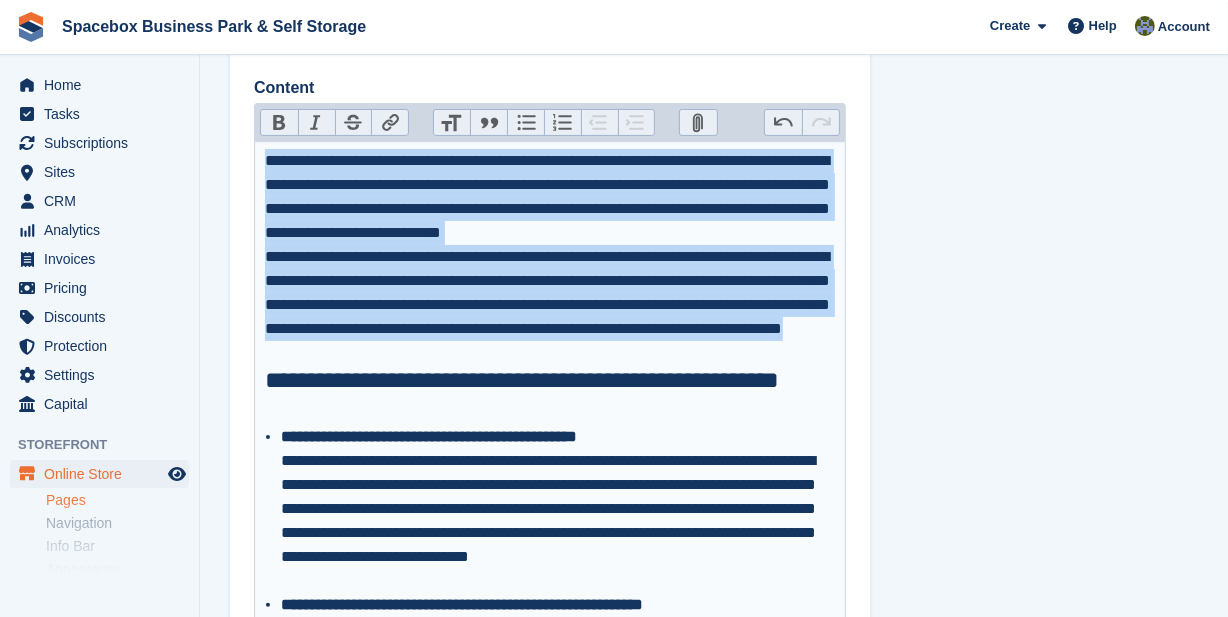 drag, startPoint x: 719, startPoint y: 352, endPoint x: 259, endPoint y: 146, distance: 504.01984 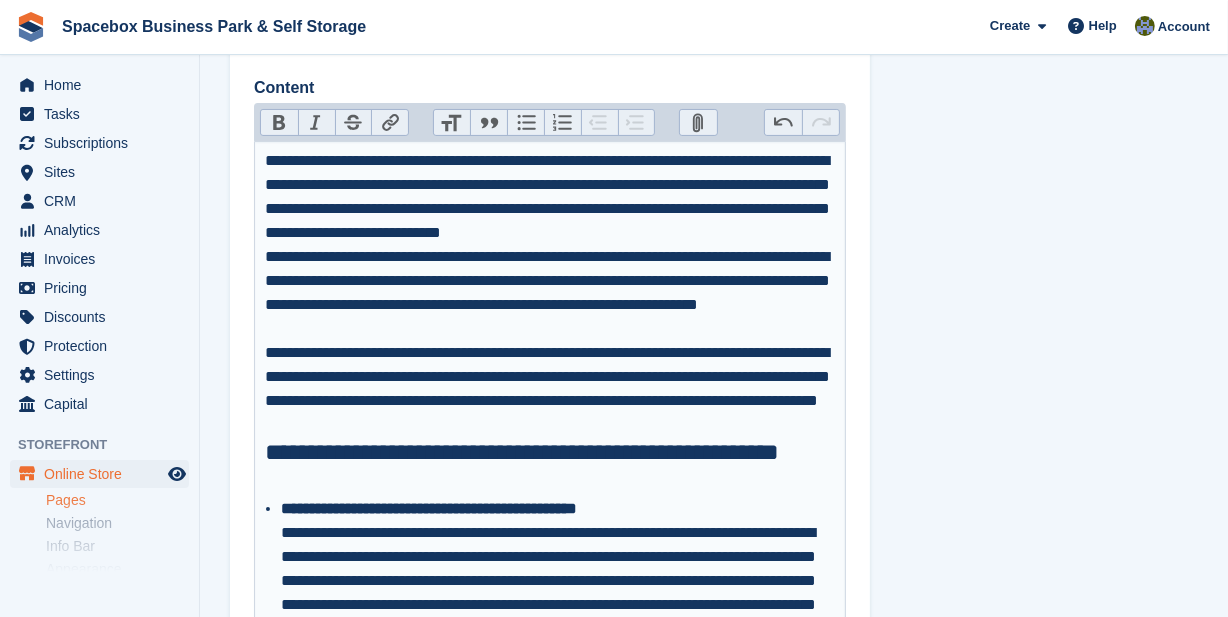 click on "**********" at bounding box center [550, 293] 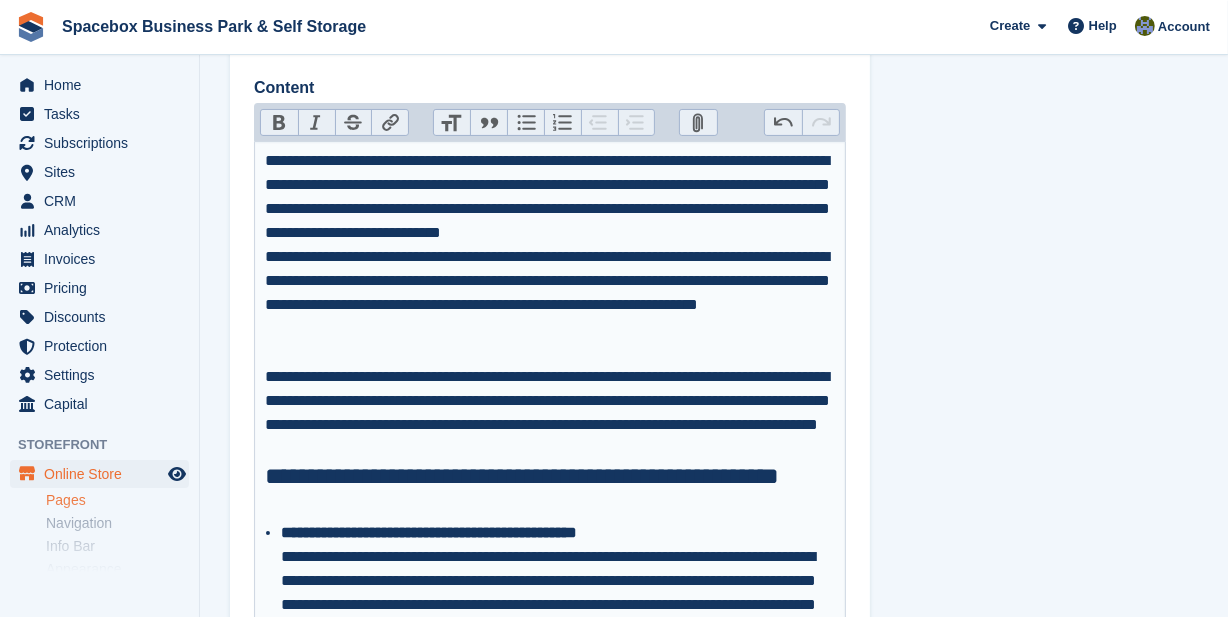 click on "**********" at bounding box center [550, 2040] 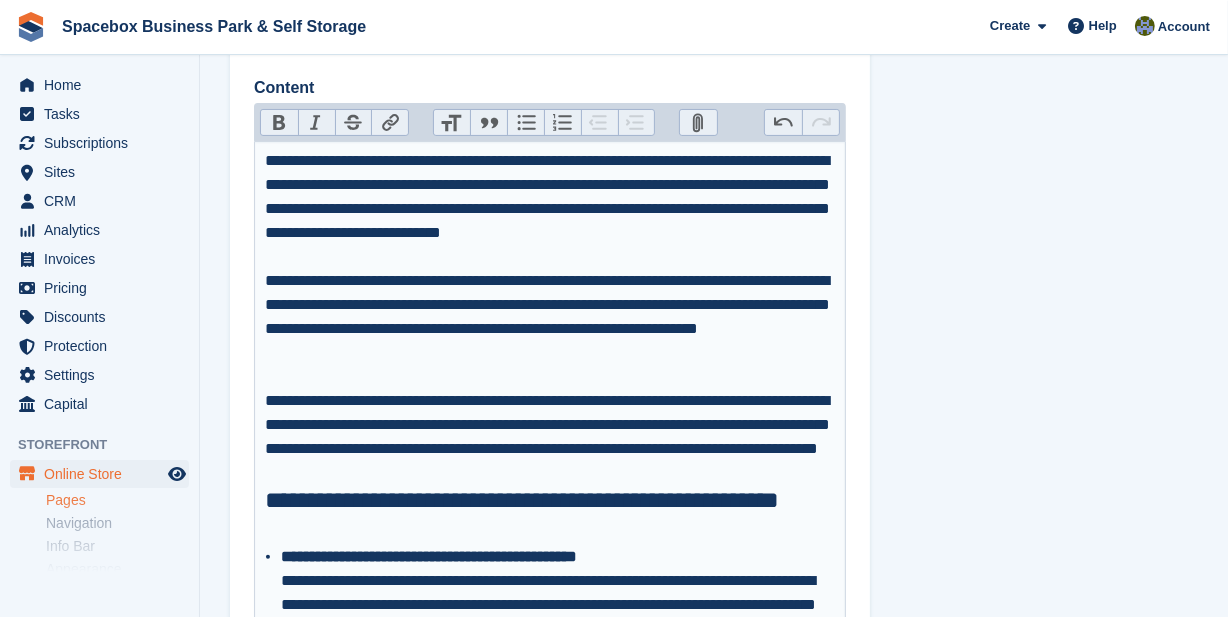 scroll, scrollTop: 118, scrollLeft: 0, axis: vertical 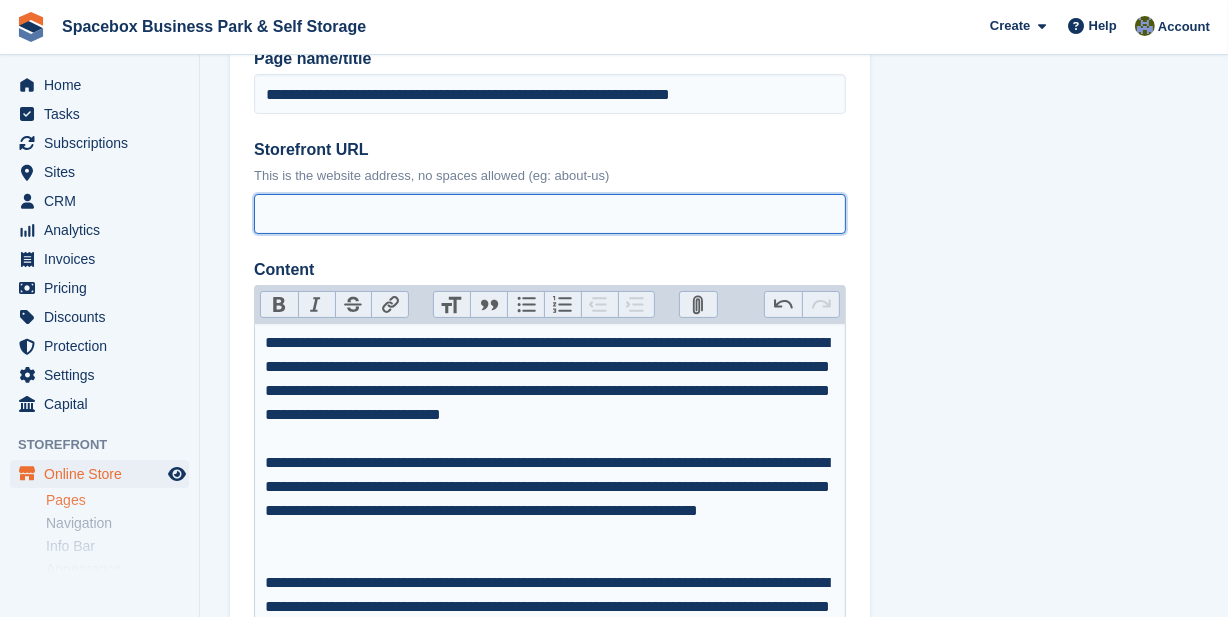 click on "Storefront URL" at bounding box center [550, 214] 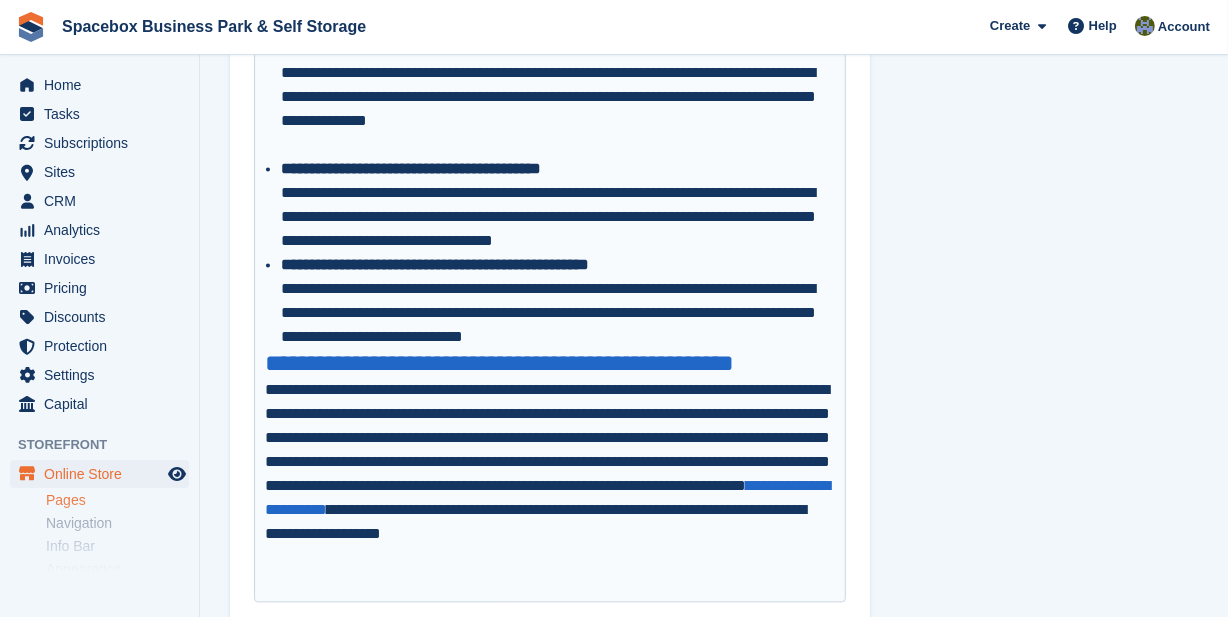 scroll, scrollTop: 3789, scrollLeft: 0, axis: vertical 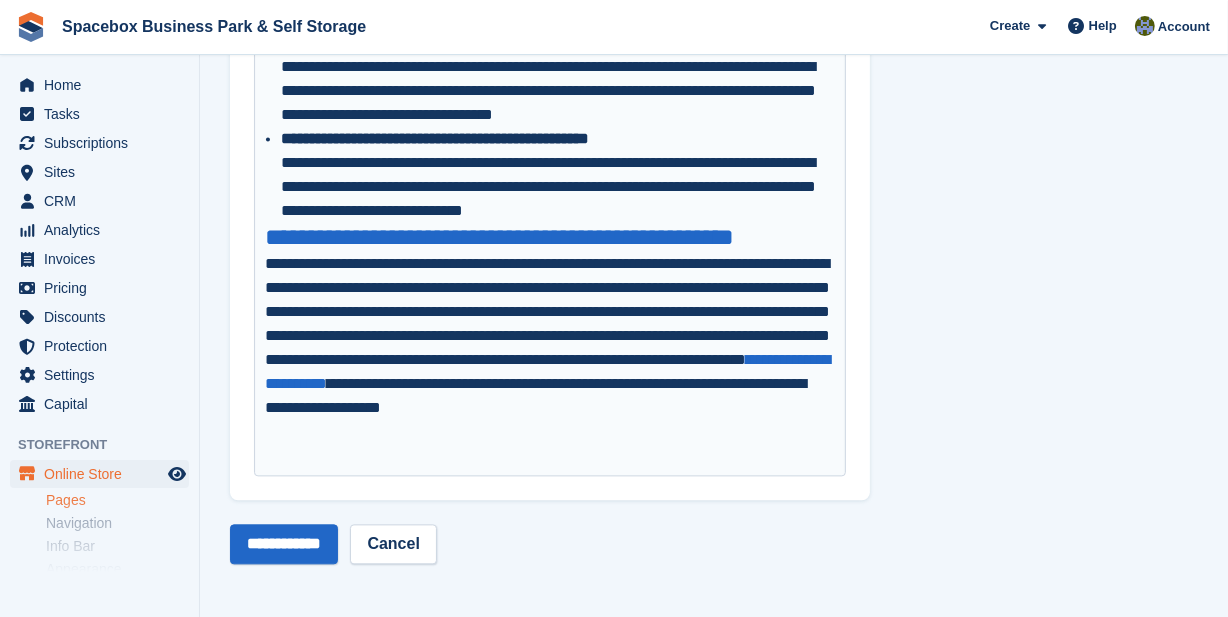 type on "**********" 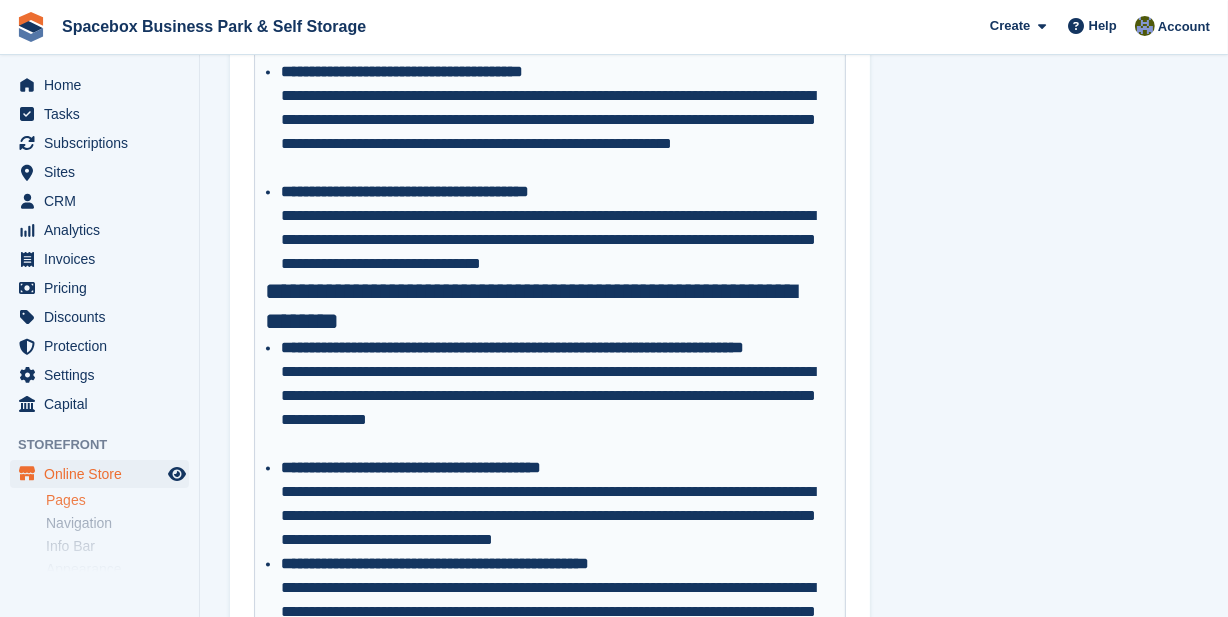 scroll, scrollTop: 3789, scrollLeft: 0, axis: vertical 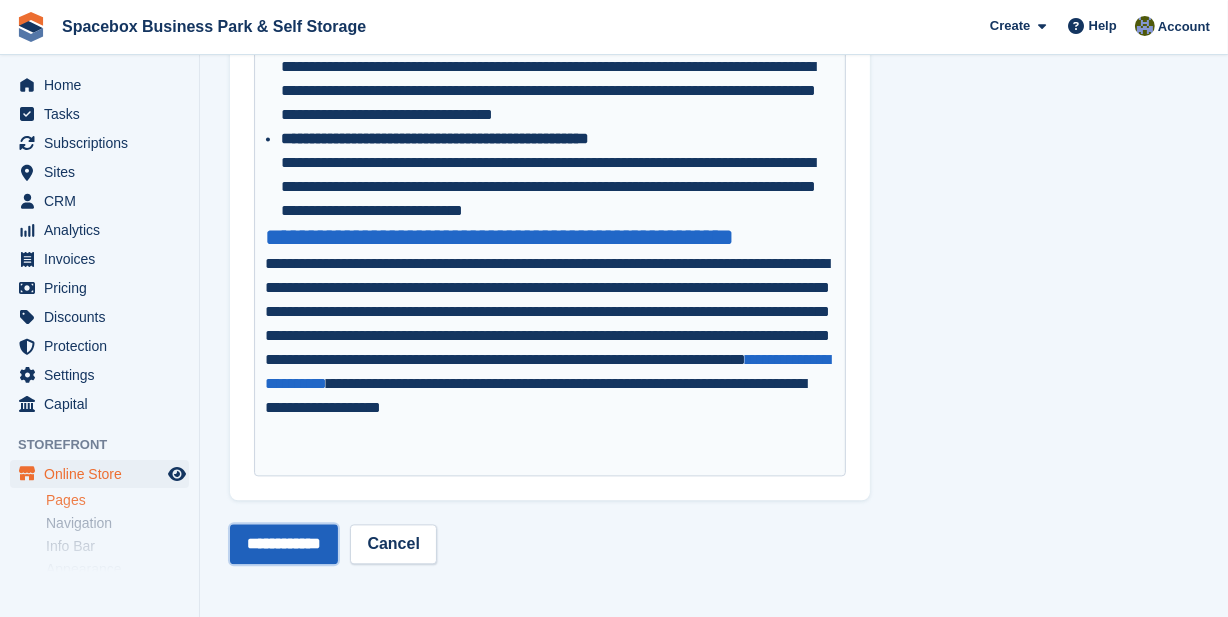 click on "**********" at bounding box center (284, 544) 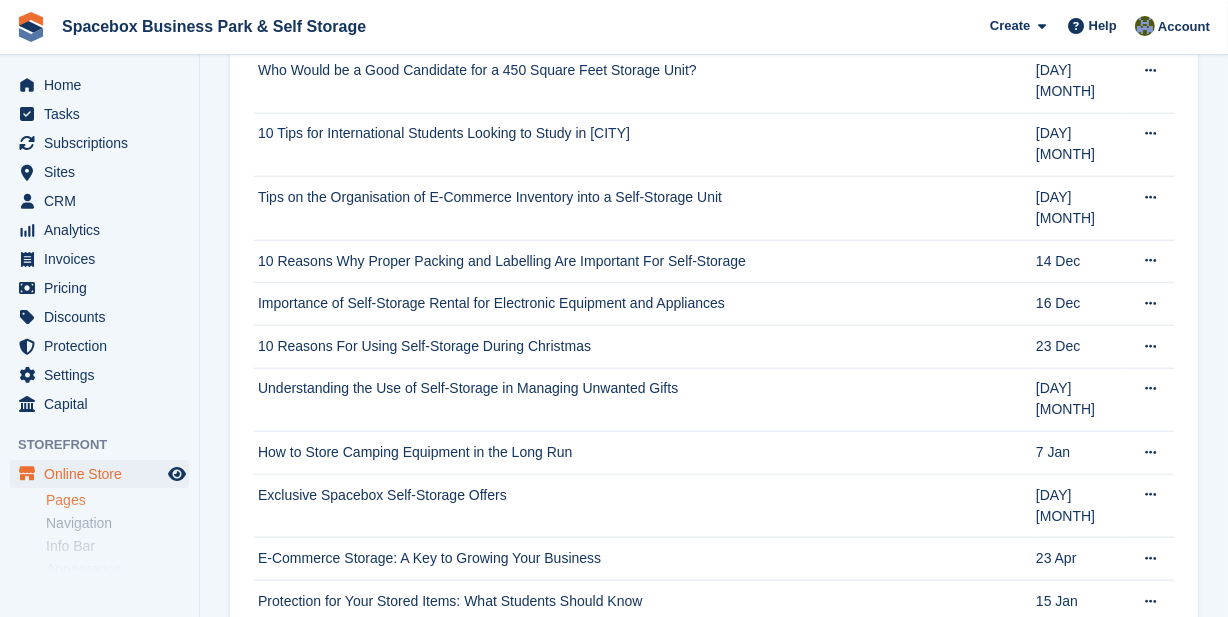 scroll, scrollTop: 8859, scrollLeft: 0, axis: vertical 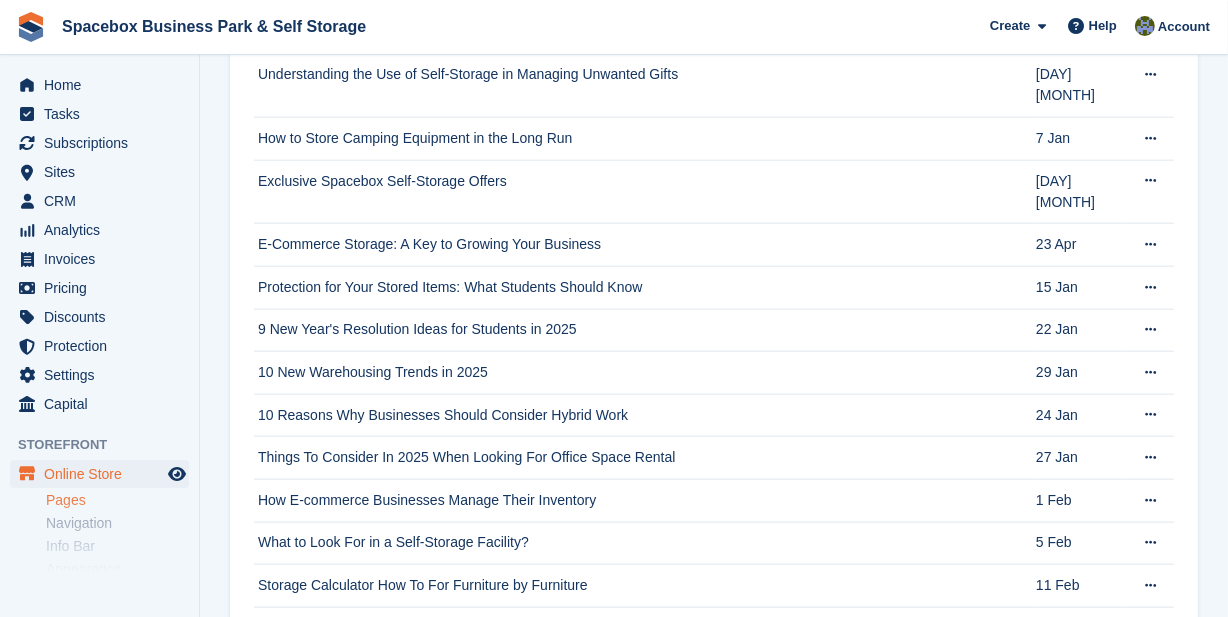 click at bounding box center (1150, 1670) 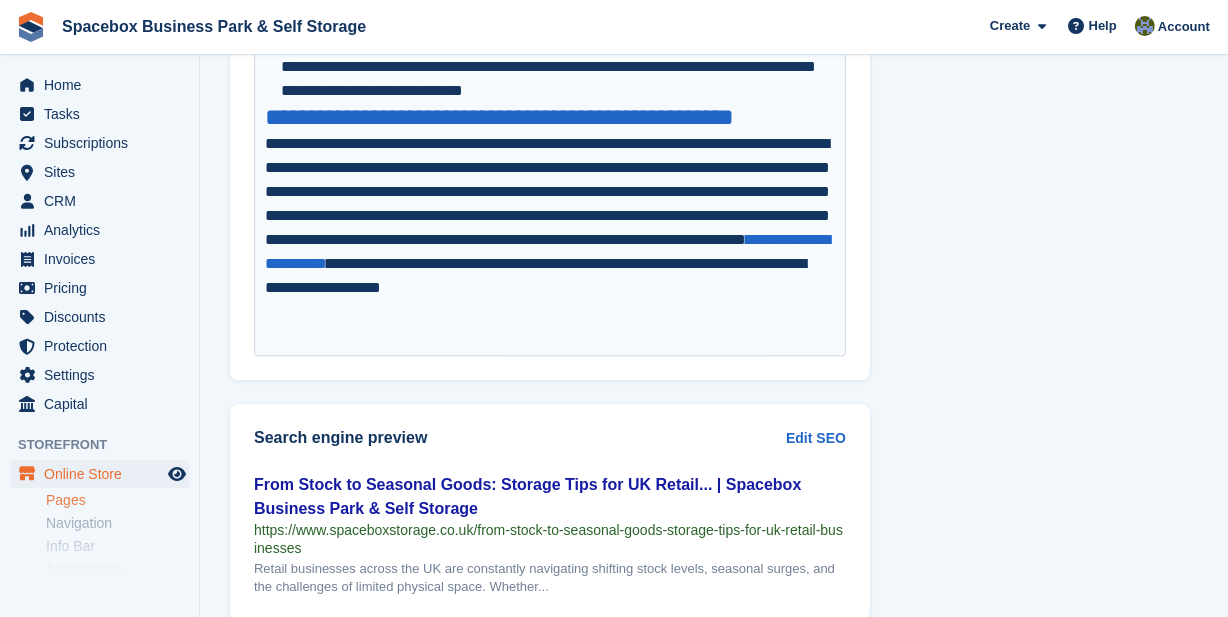 scroll, scrollTop: 4000, scrollLeft: 0, axis: vertical 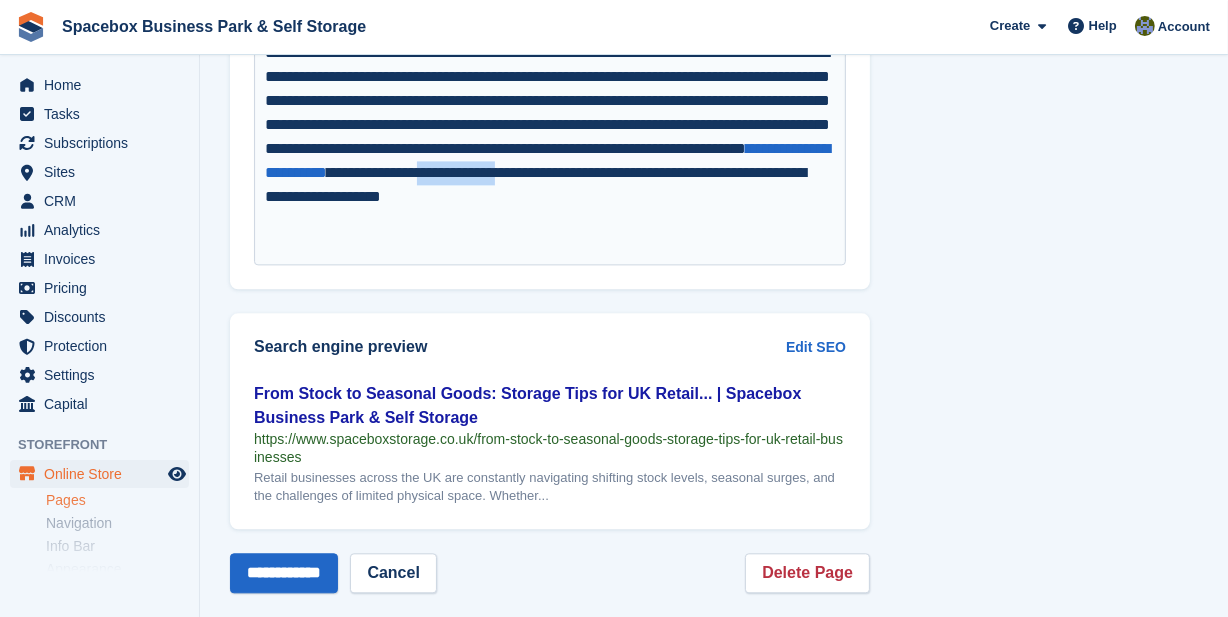 drag, startPoint x: 674, startPoint y: 199, endPoint x: 570, endPoint y: 196, distance: 104.04326 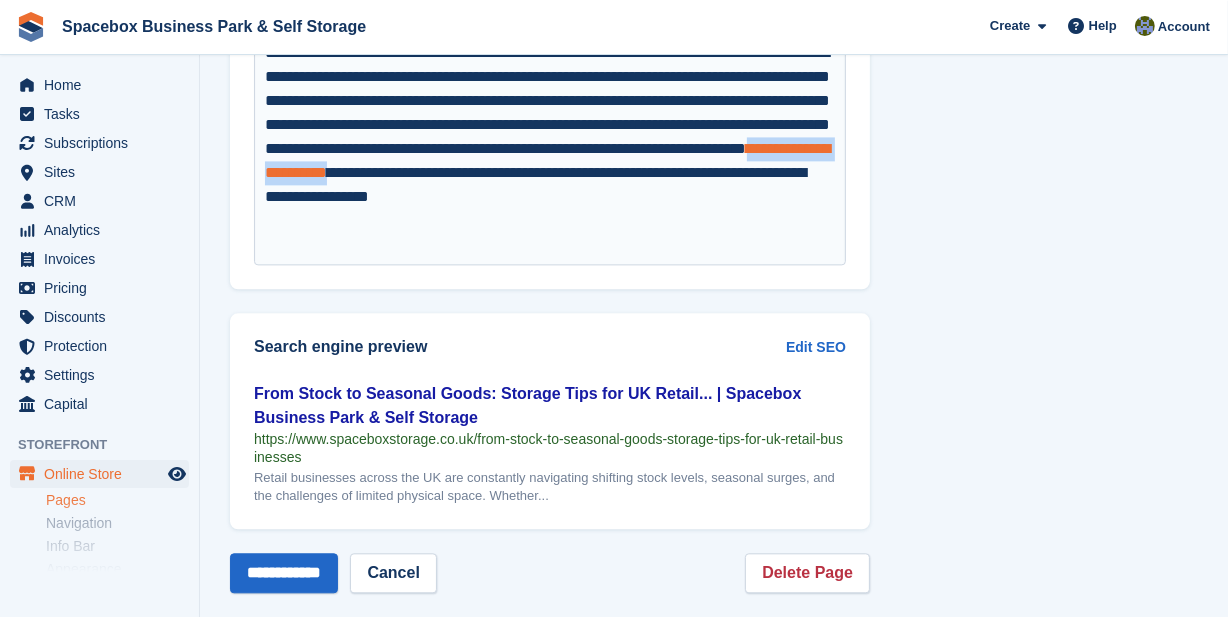 drag, startPoint x: 481, startPoint y: 197, endPoint x: 282, endPoint y: 205, distance: 199.16074 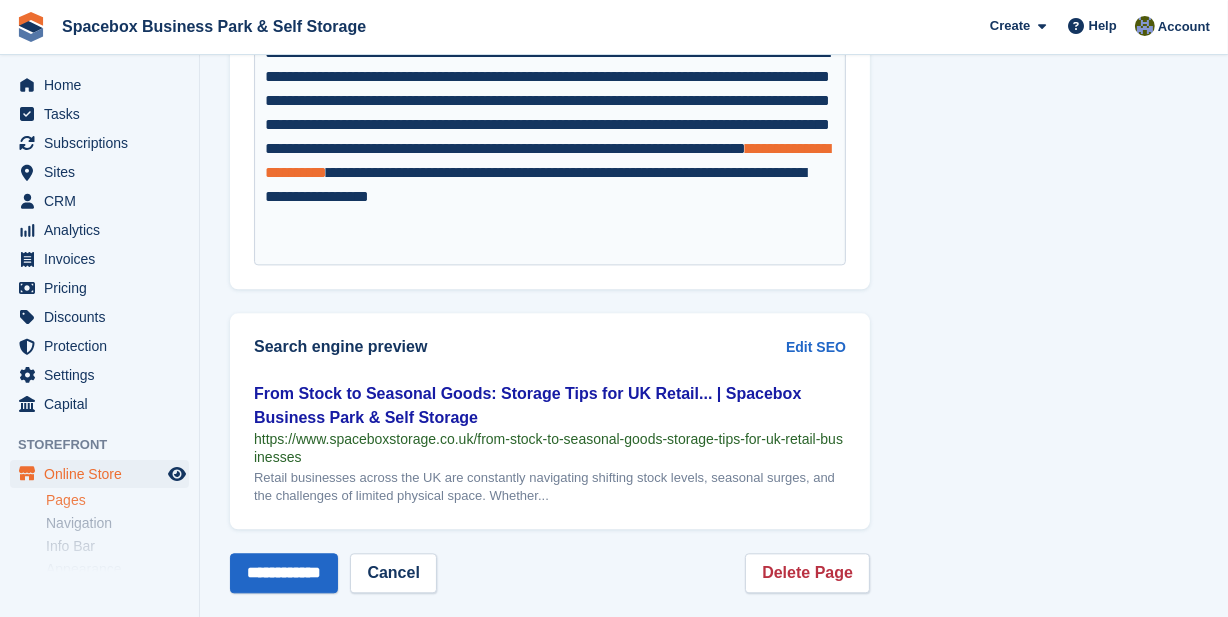 type on "**********" 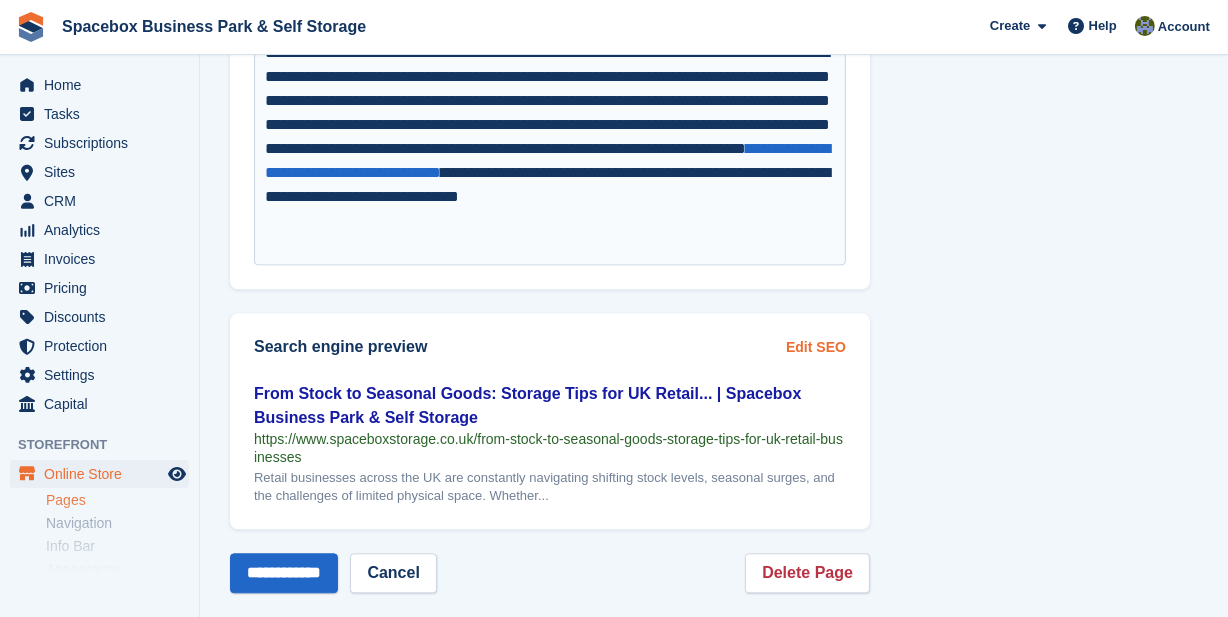 click on "Edit SEO" at bounding box center (816, 347) 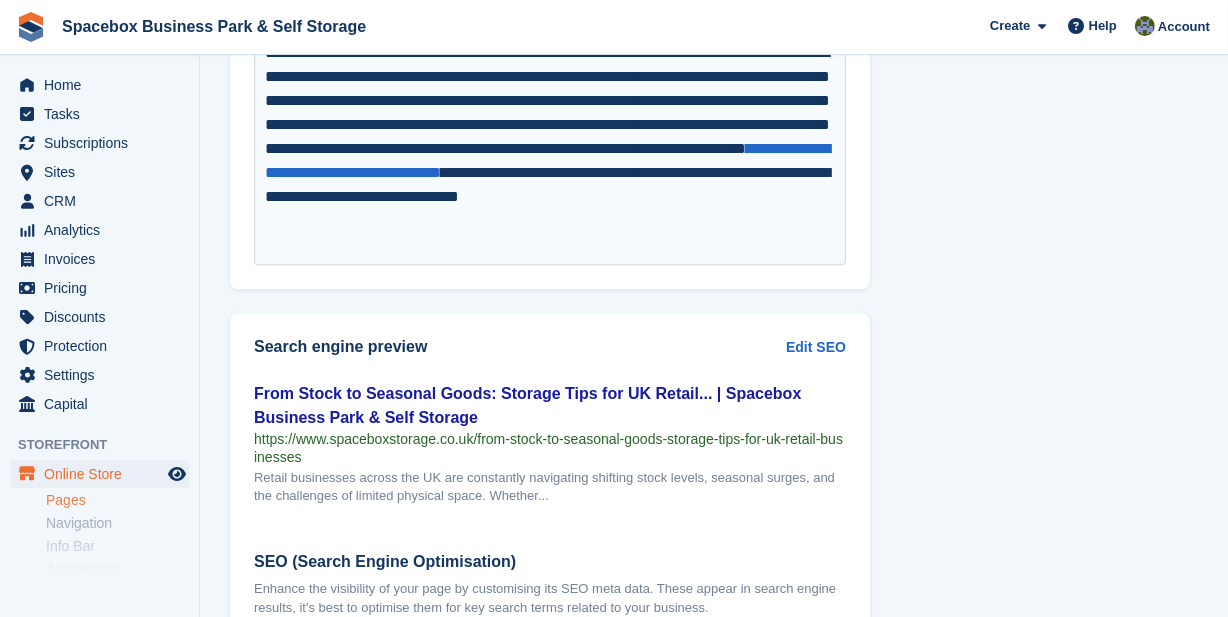 scroll, scrollTop: 4181, scrollLeft: 0, axis: vertical 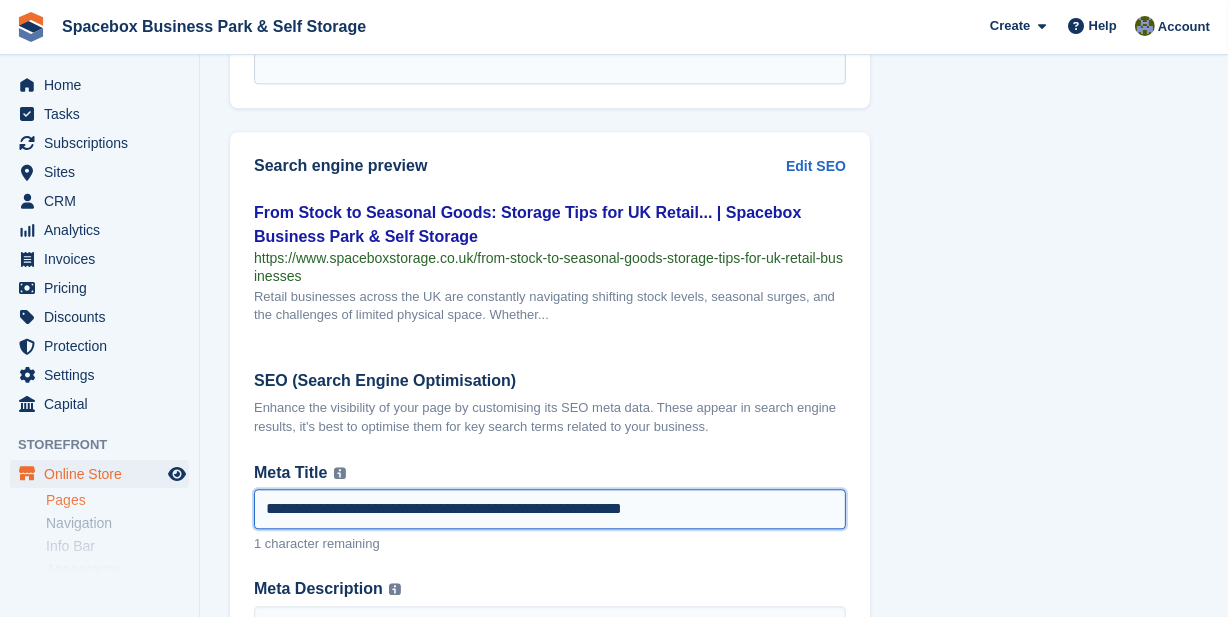 click on "**********" at bounding box center (550, 509) 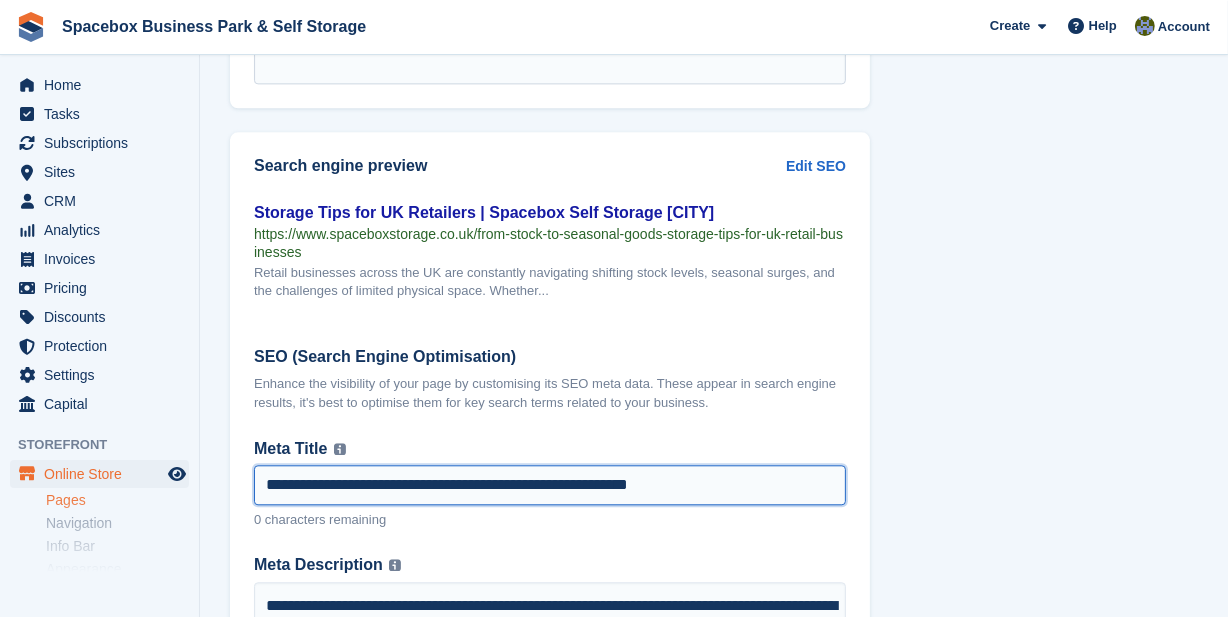 click on "**********" at bounding box center (550, 485) 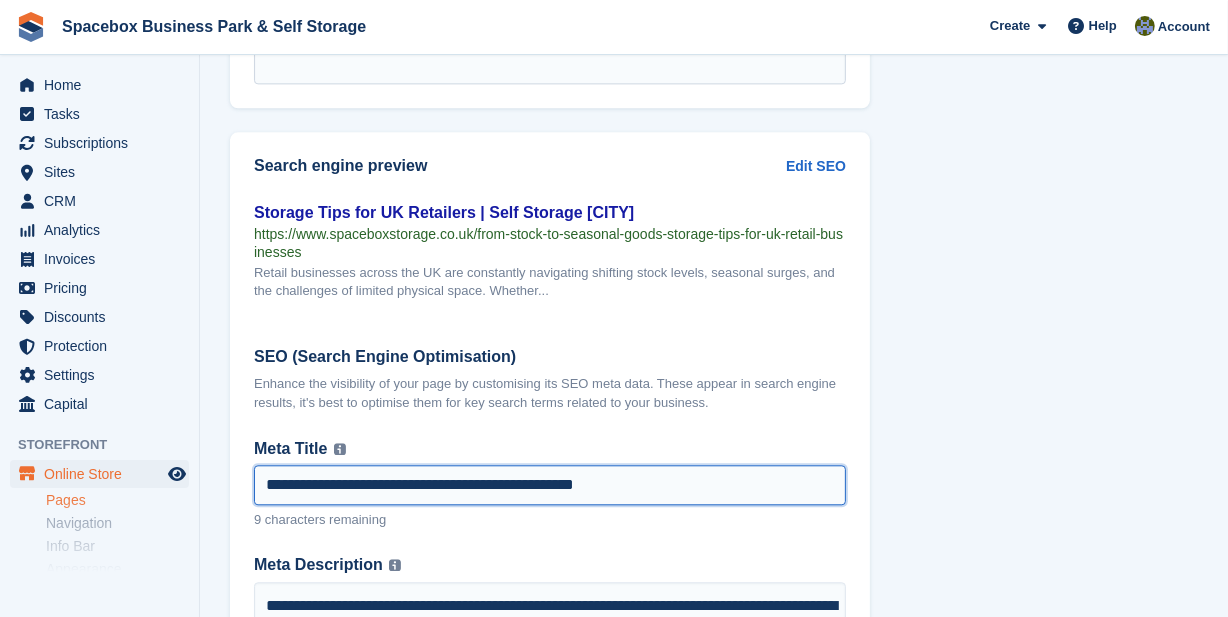 drag, startPoint x: 610, startPoint y: 489, endPoint x: 569, endPoint y: 495, distance: 41.4367 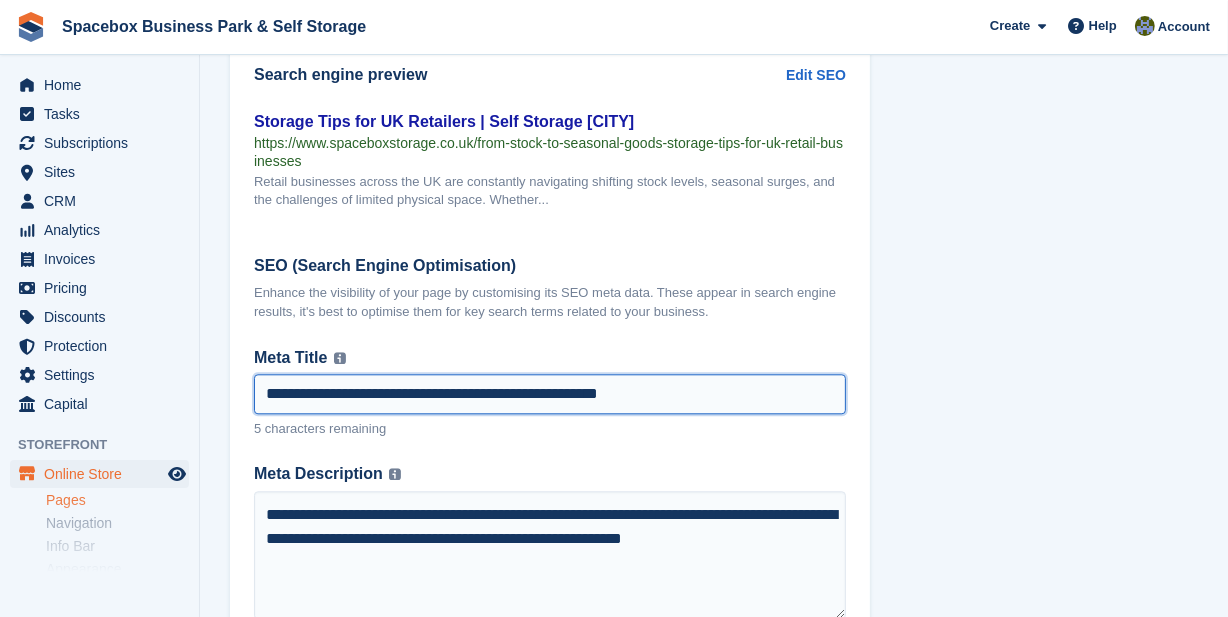 scroll, scrollTop: 4363, scrollLeft: 0, axis: vertical 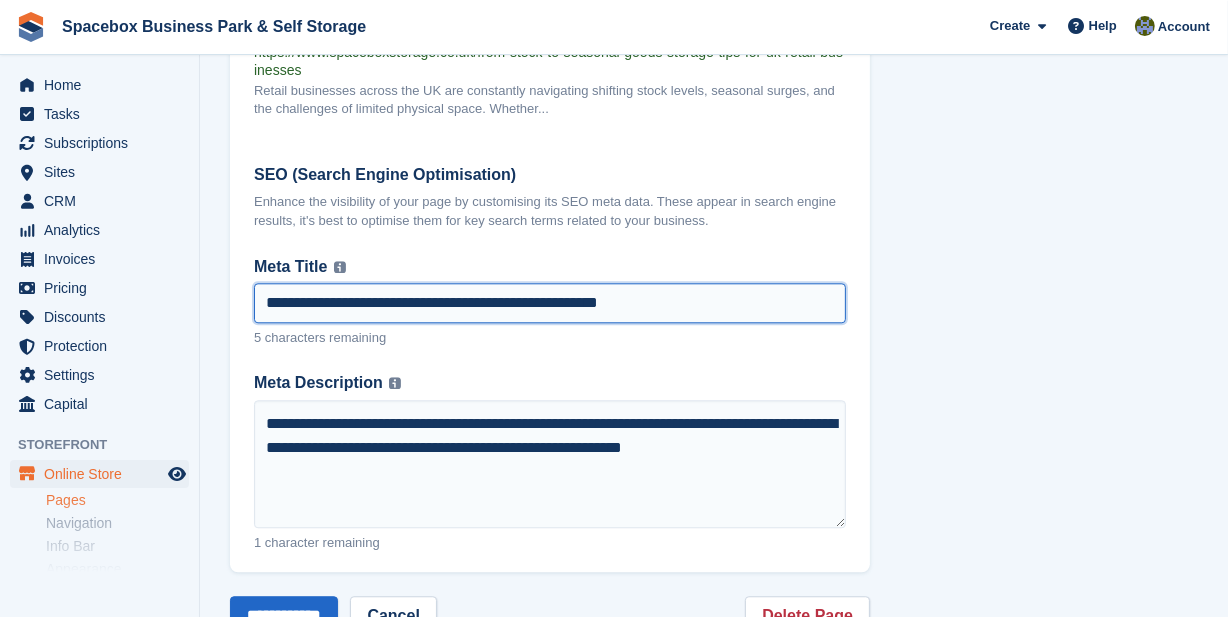 type on "**********" 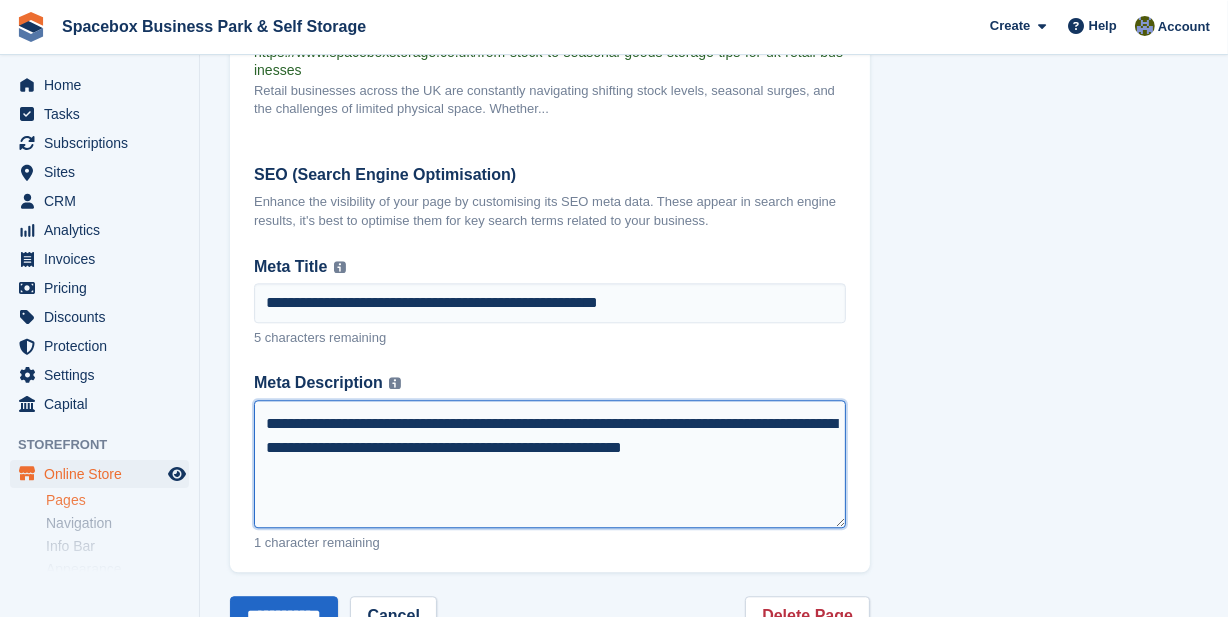 drag, startPoint x: 779, startPoint y: 452, endPoint x: 155, endPoint y: 422, distance: 624.72076 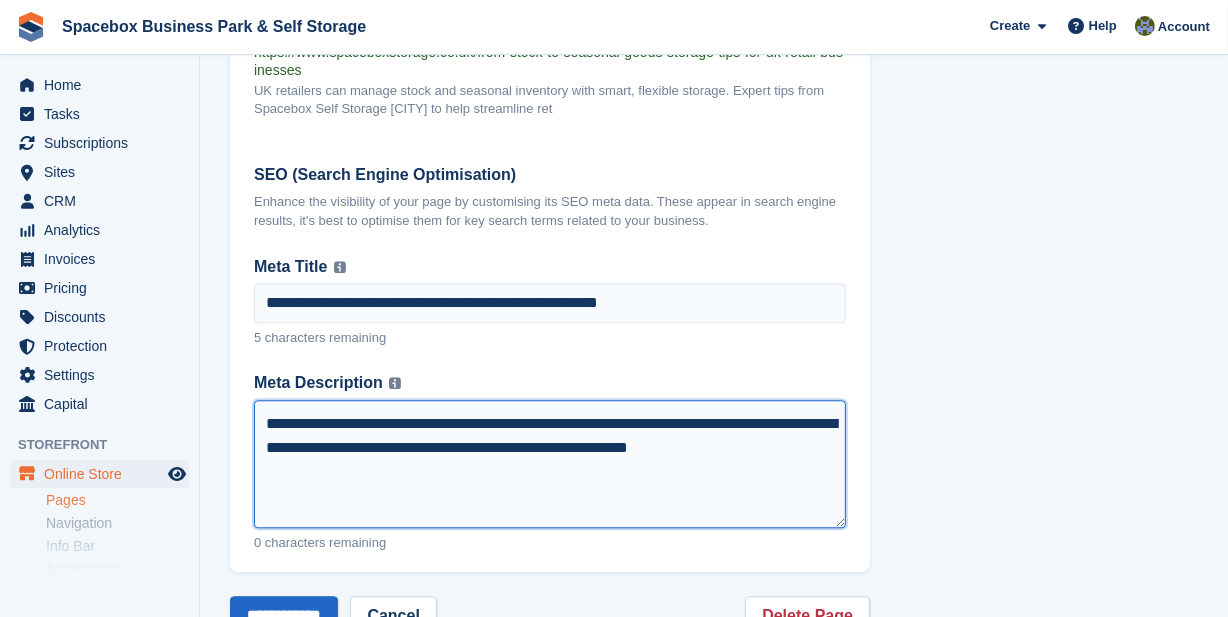 drag, startPoint x: 380, startPoint y: 449, endPoint x: 316, endPoint y: 445, distance: 64.12488 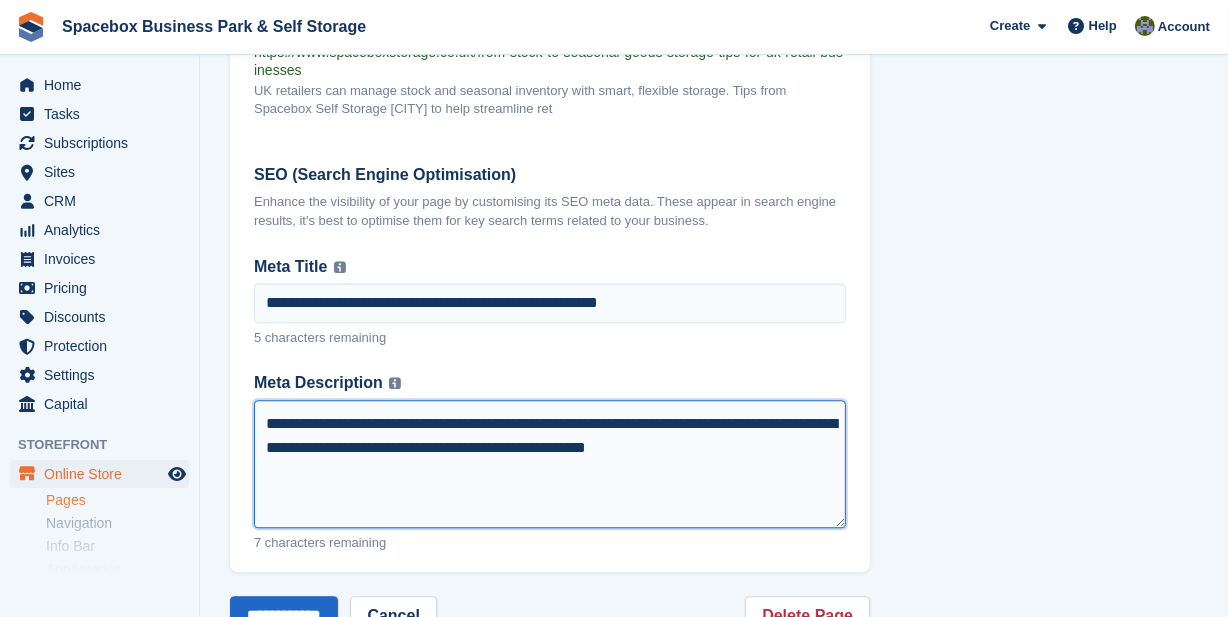drag, startPoint x: 780, startPoint y: 446, endPoint x: 807, endPoint y: 449, distance: 27.166155 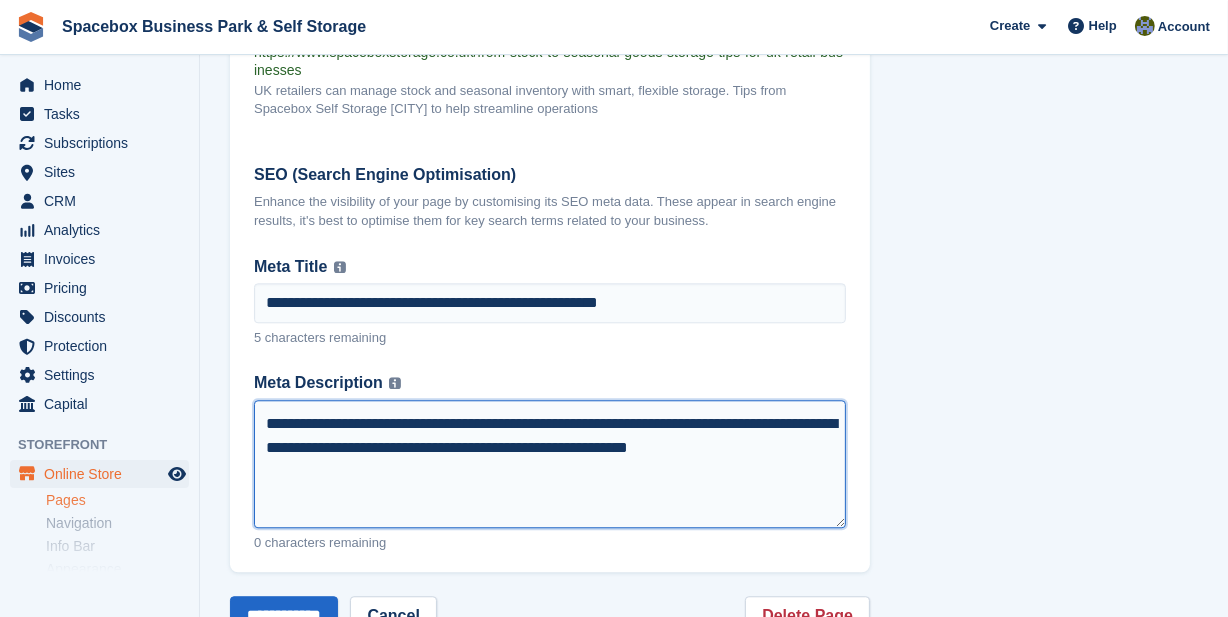scroll, scrollTop: 4435, scrollLeft: 0, axis: vertical 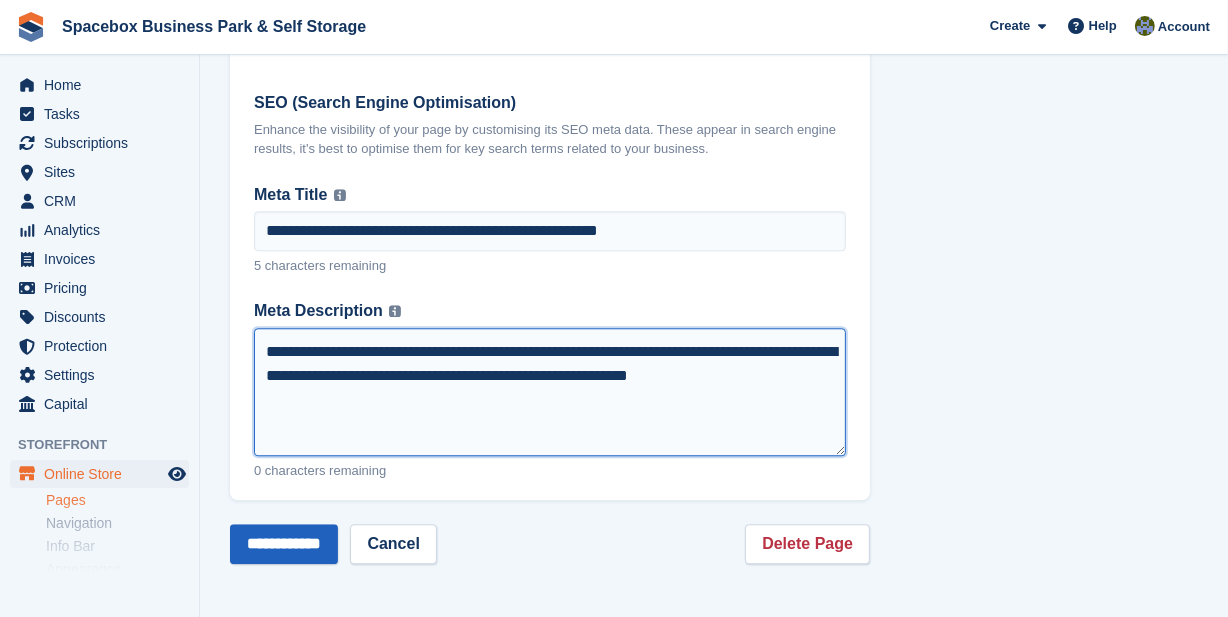 type on "**********" 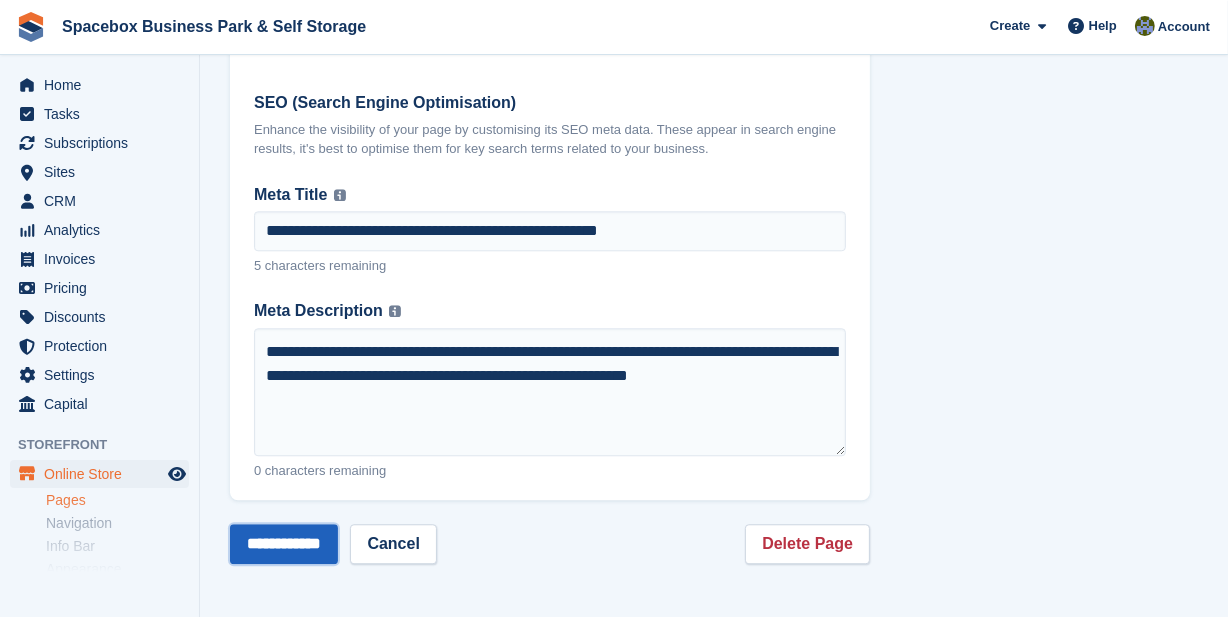 click on "**********" at bounding box center [284, 544] 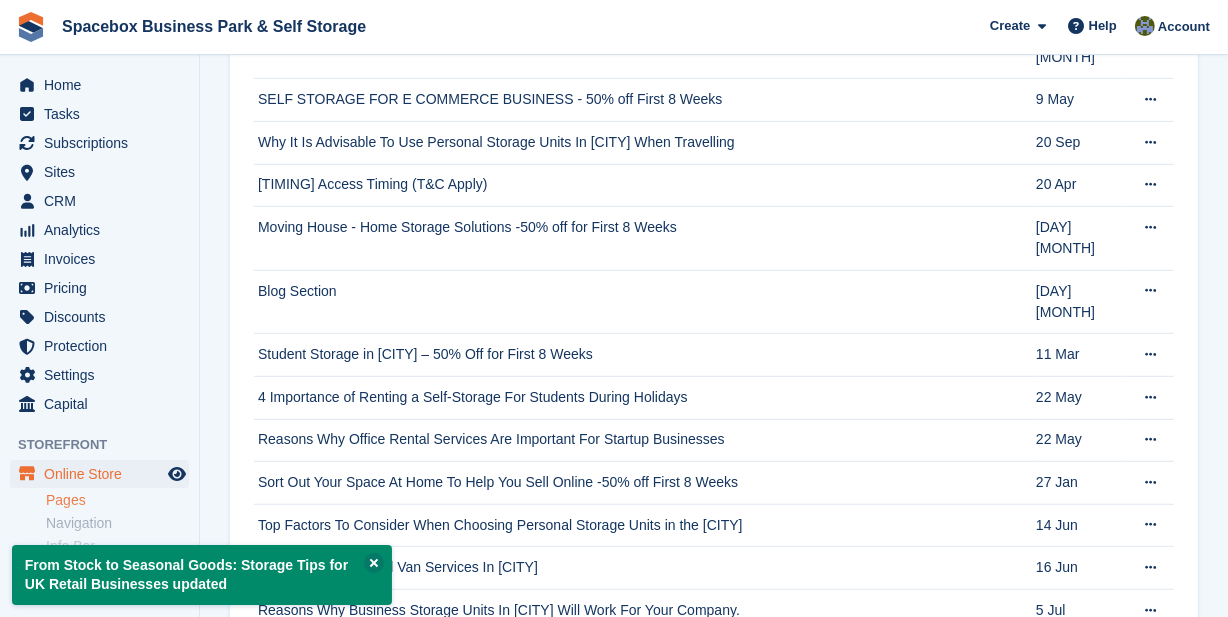 scroll, scrollTop: 1000, scrollLeft: 0, axis: vertical 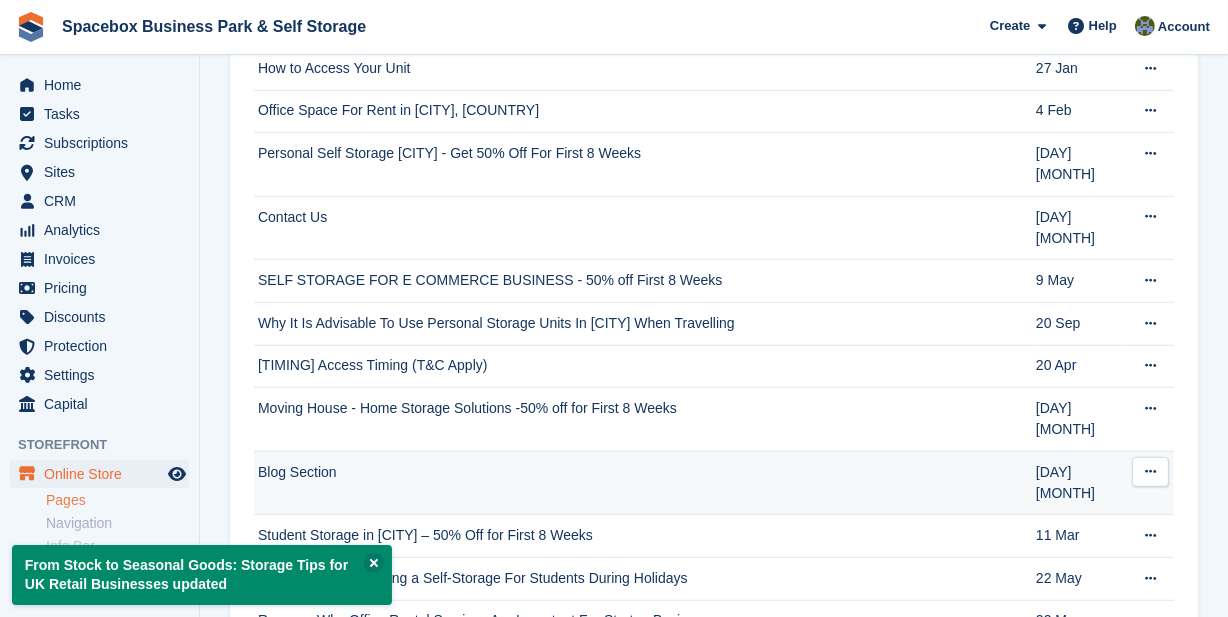click at bounding box center [1150, 472] 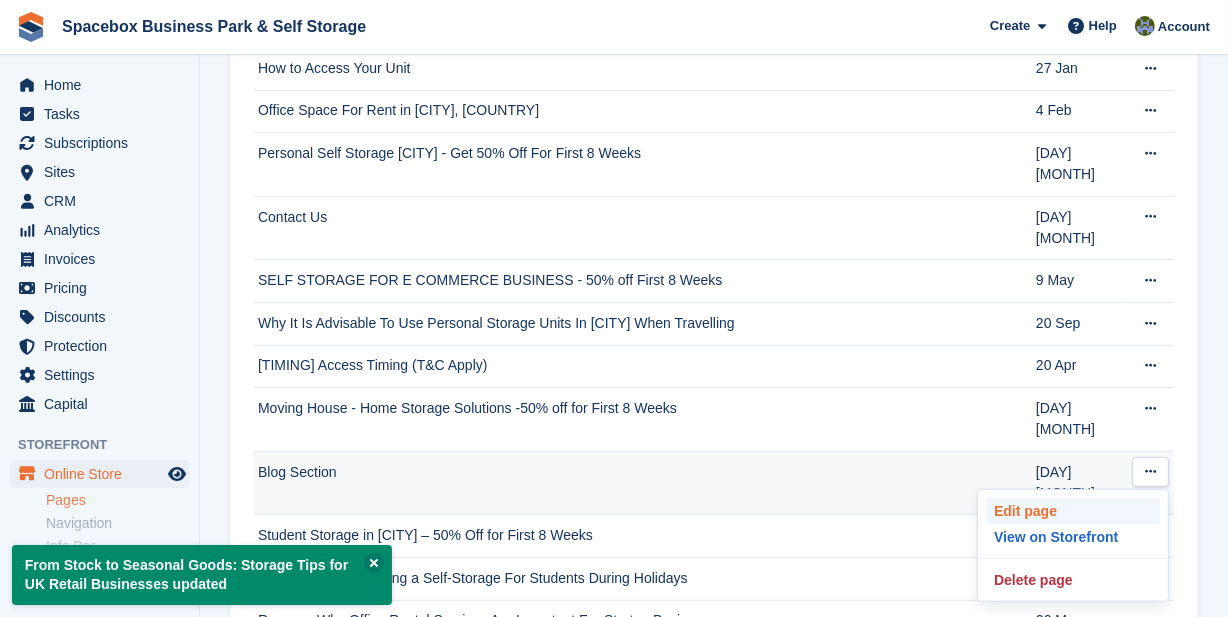click on "Edit page" at bounding box center [1073, 511] 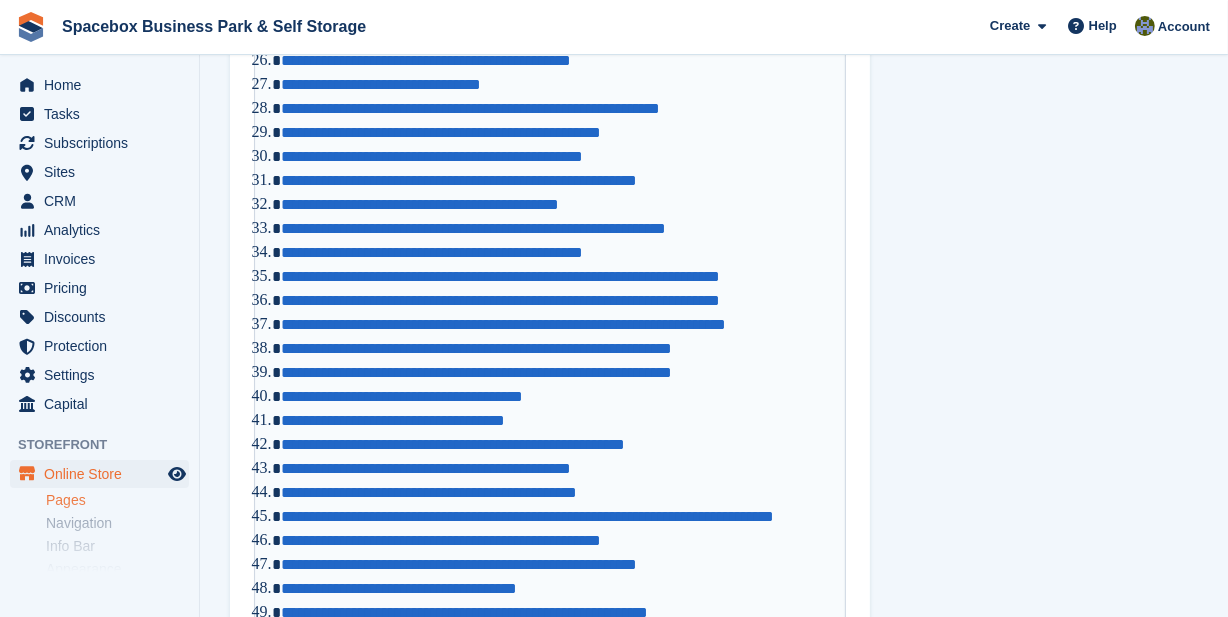scroll, scrollTop: 0, scrollLeft: 0, axis: both 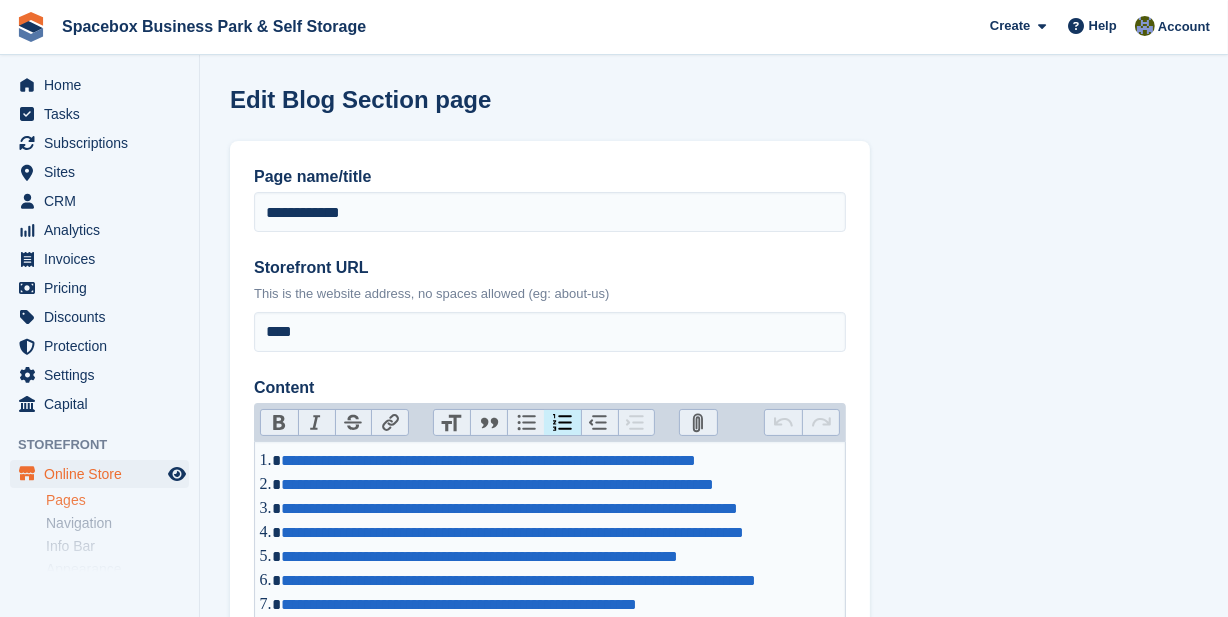 click on "**********" at bounding box center [558, 461] 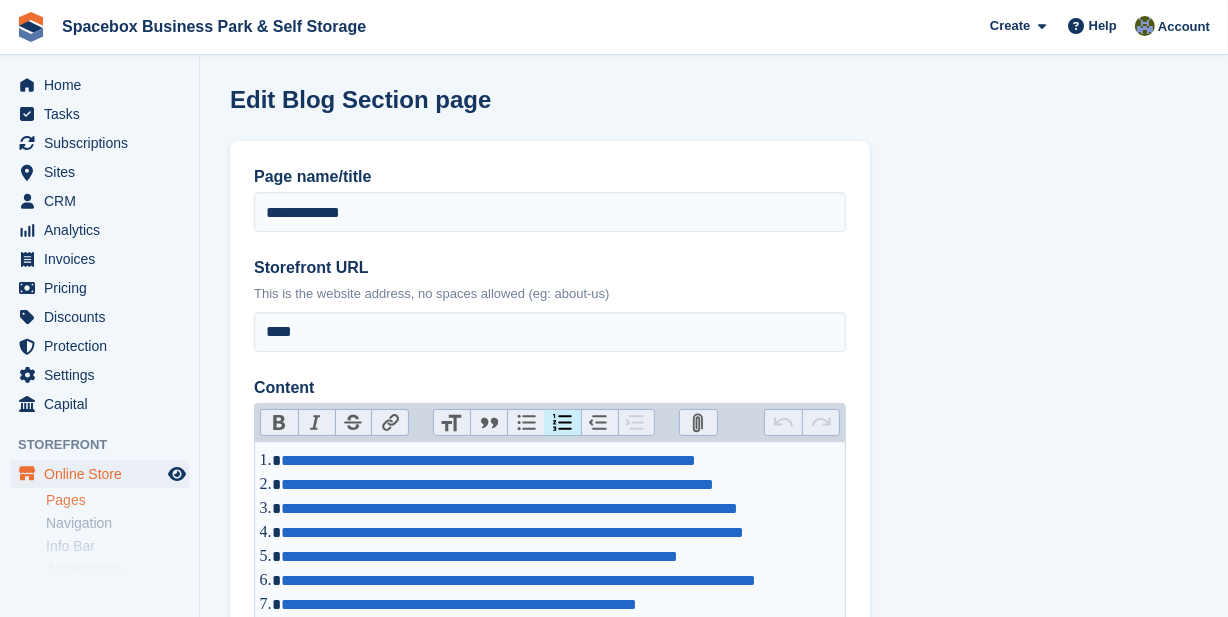 type on "**********" 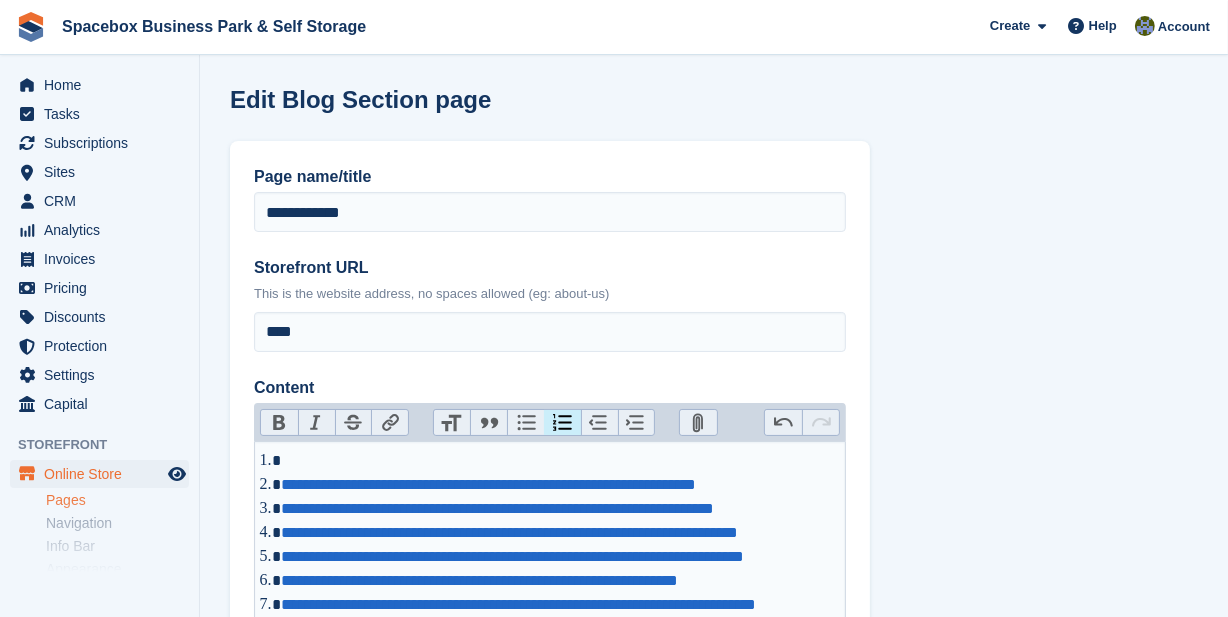 click at bounding box center [558, 461] 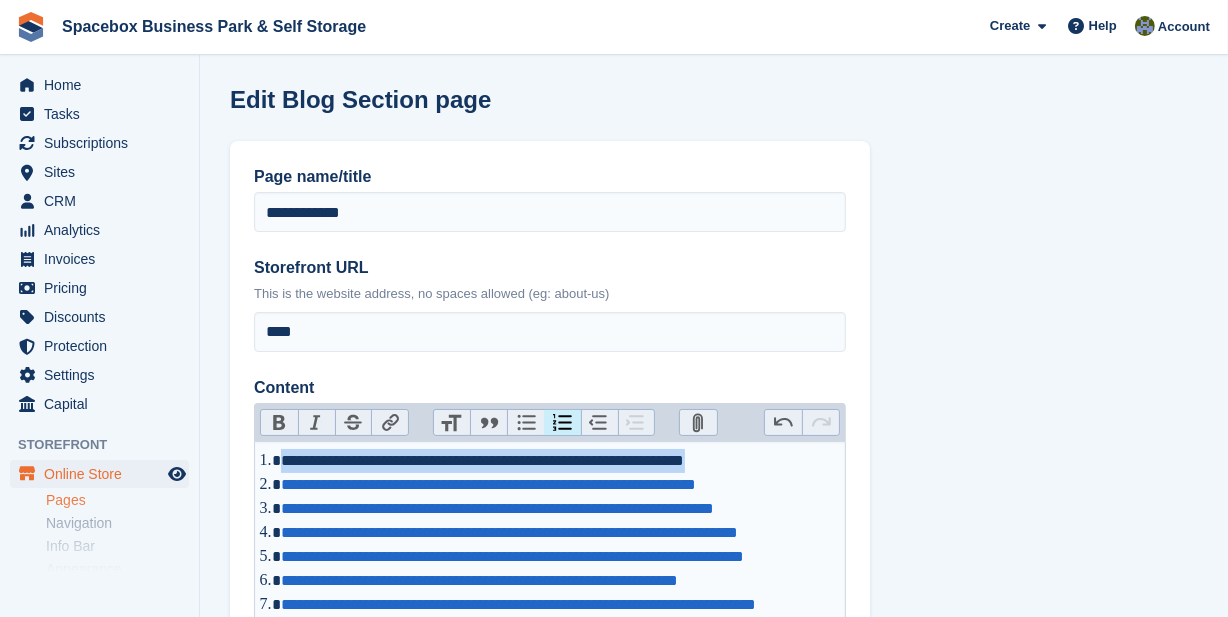 drag, startPoint x: 283, startPoint y: 458, endPoint x: 780, endPoint y: 452, distance: 497.03622 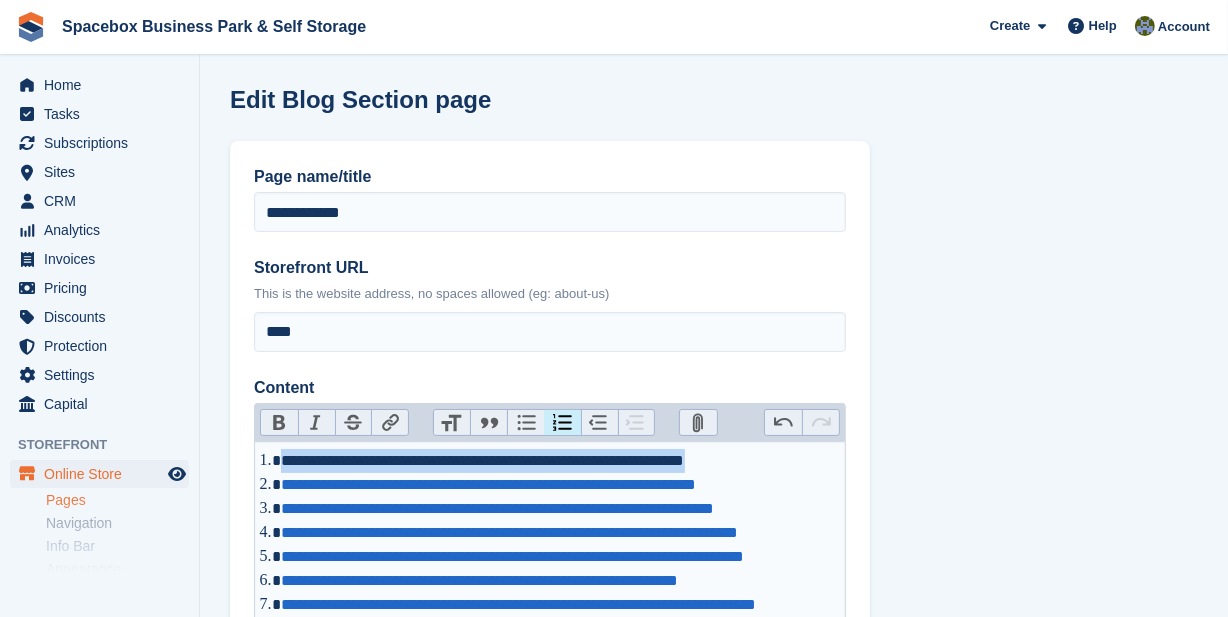 click on "**********" at bounding box center (558, 461) 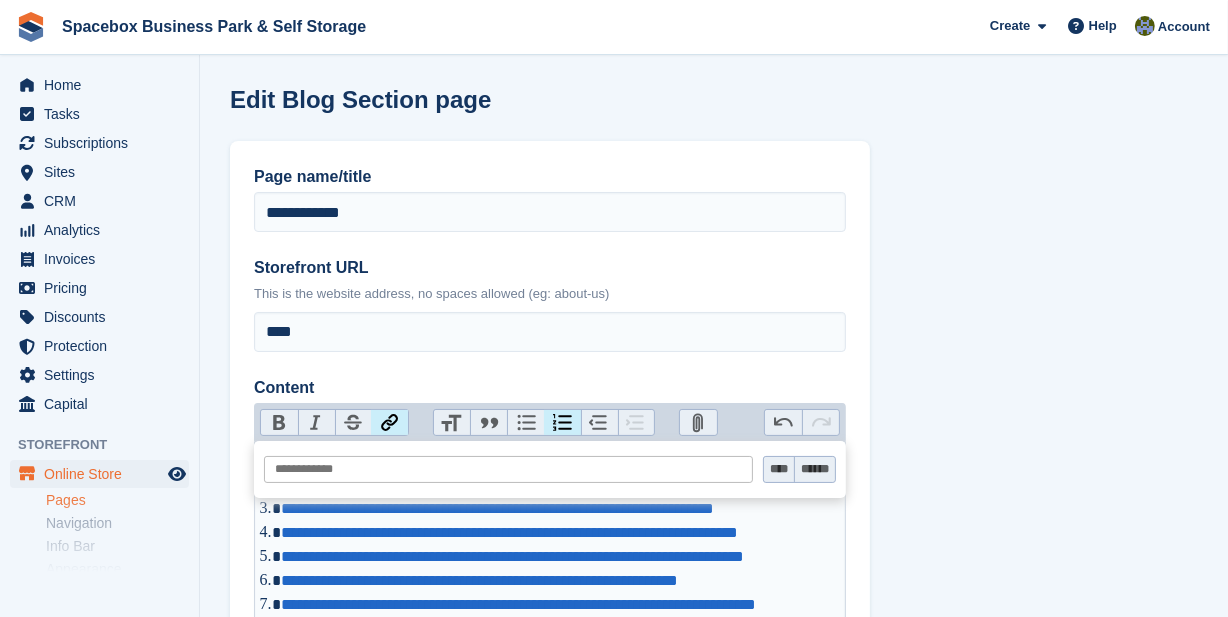 paste on "**********" 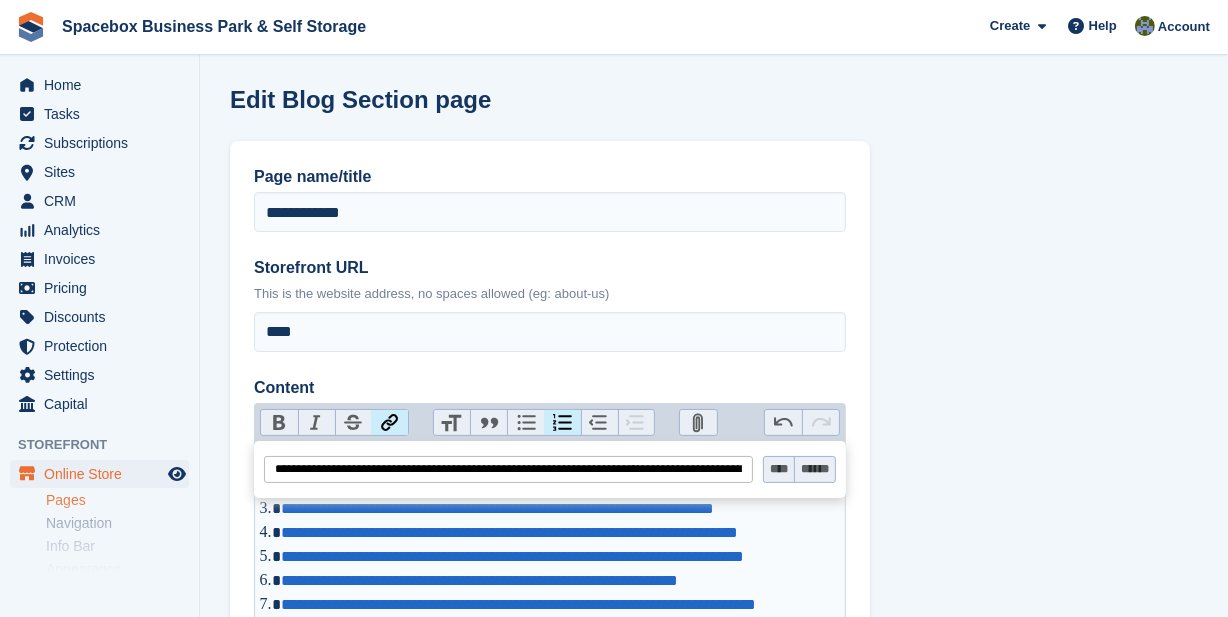 scroll, scrollTop: 0, scrollLeft: 94, axis: horizontal 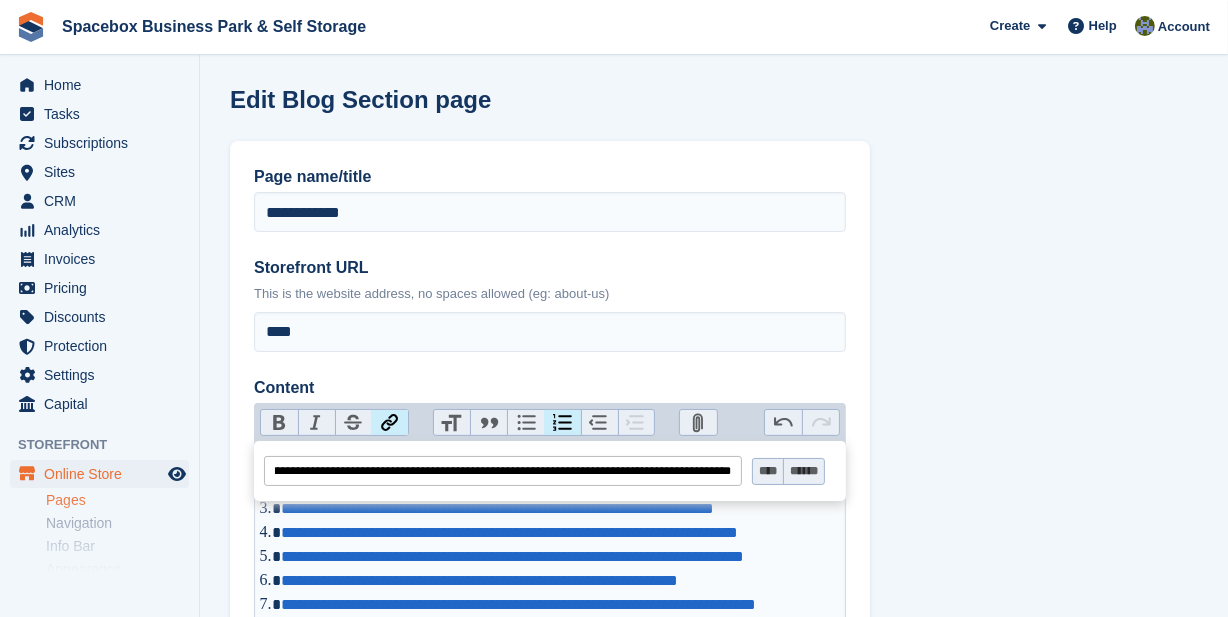 type on "**********" 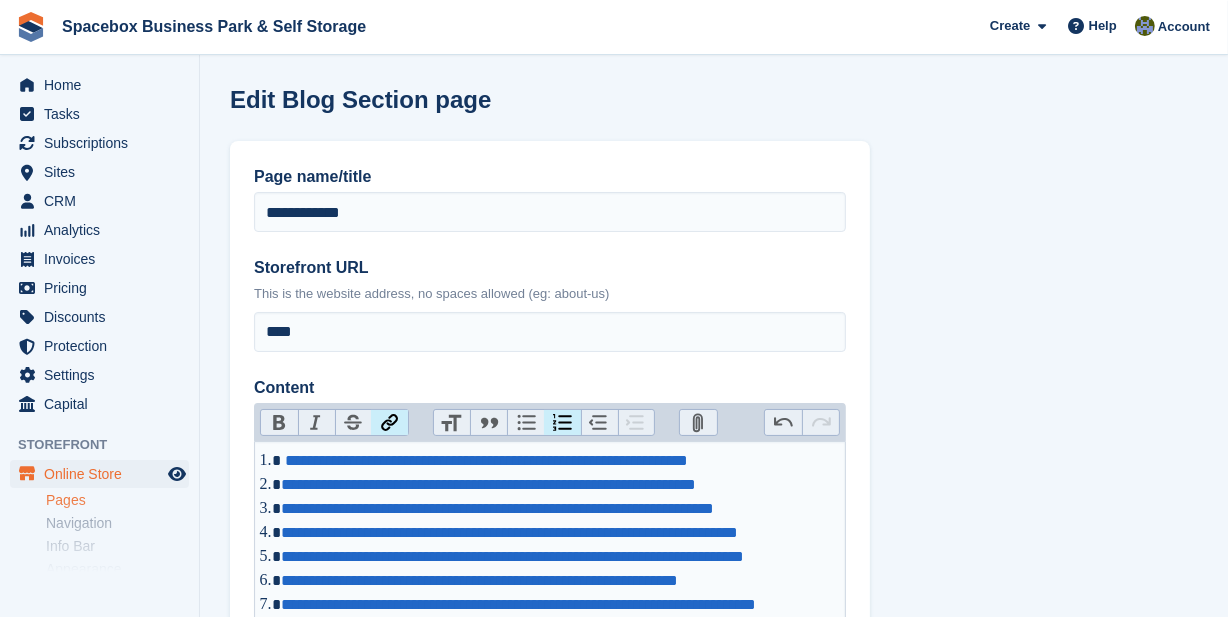 click on "**********" at bounding box center [714, 2642] 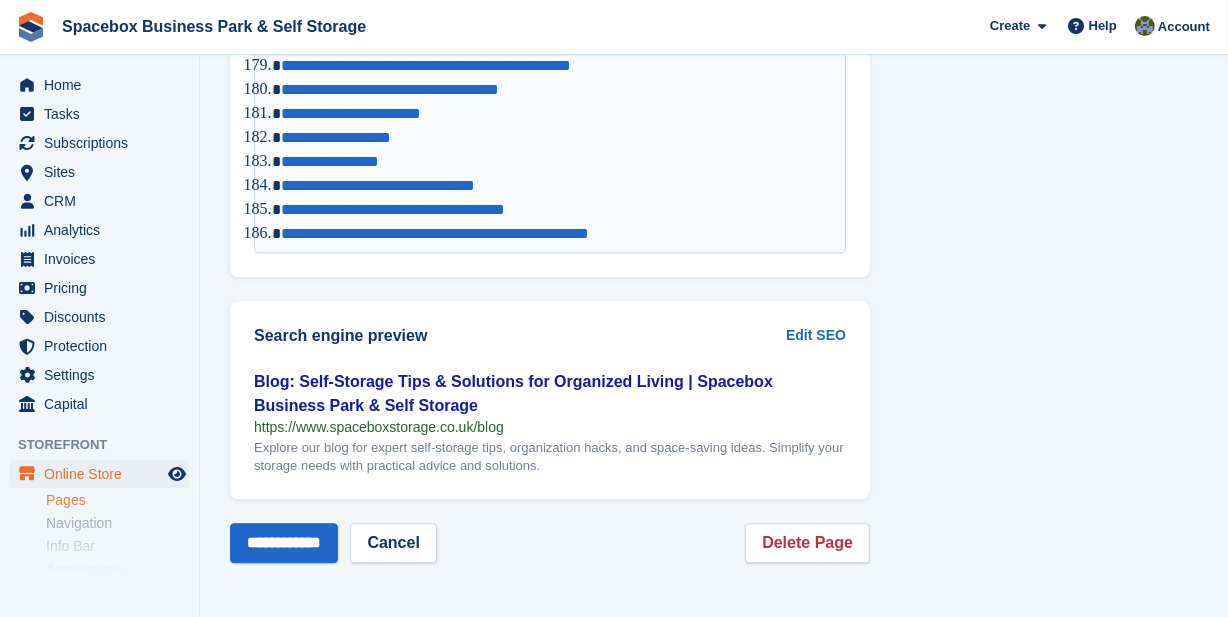 scroll, scrollTop: 5264, scrollLeft: 0, axis: vertical 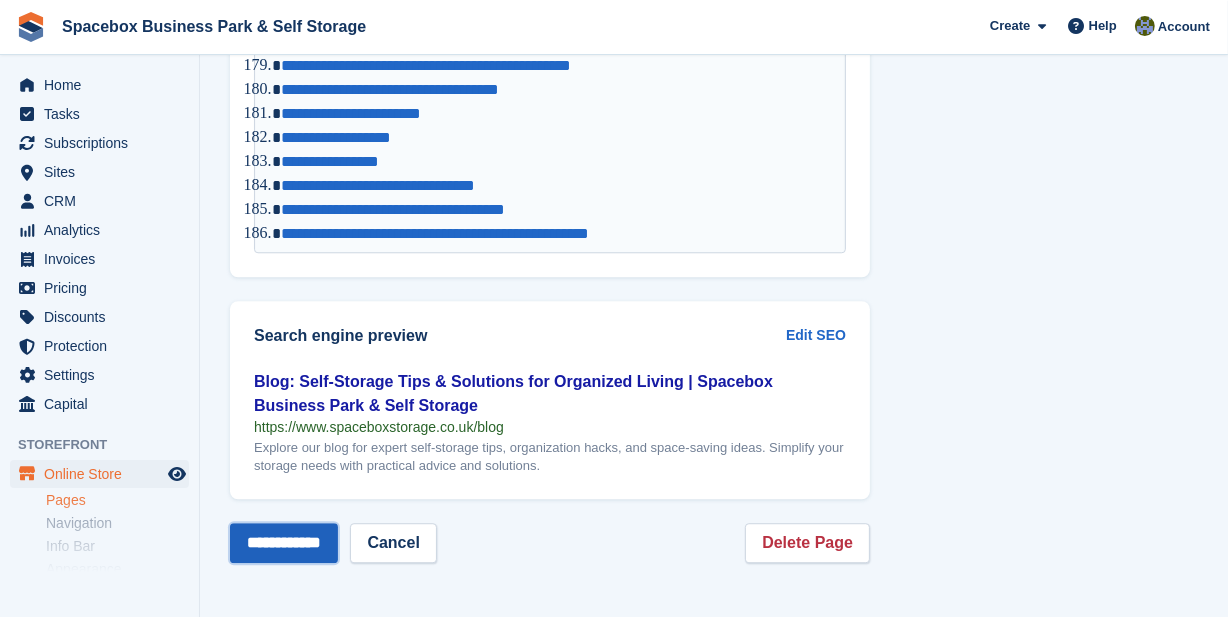 click on "**********" at bounding box center (284, 543) 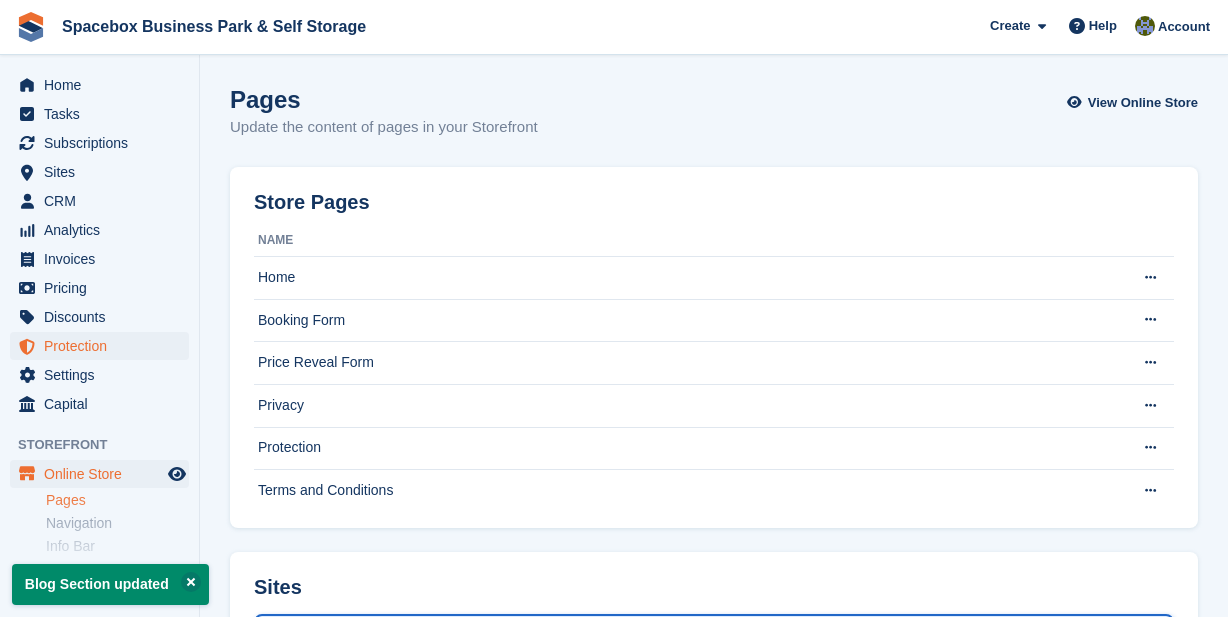 scroll, scrollTop: 0, scrollLeft: 0, axis: both 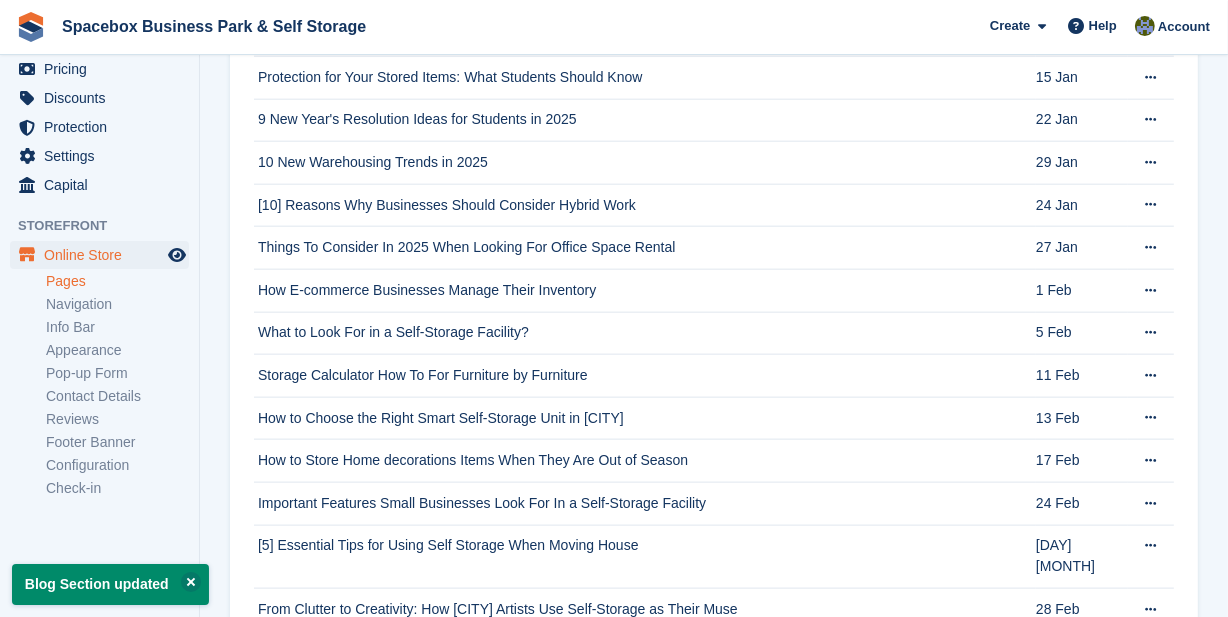 click at bounding box center [1150, 1460] 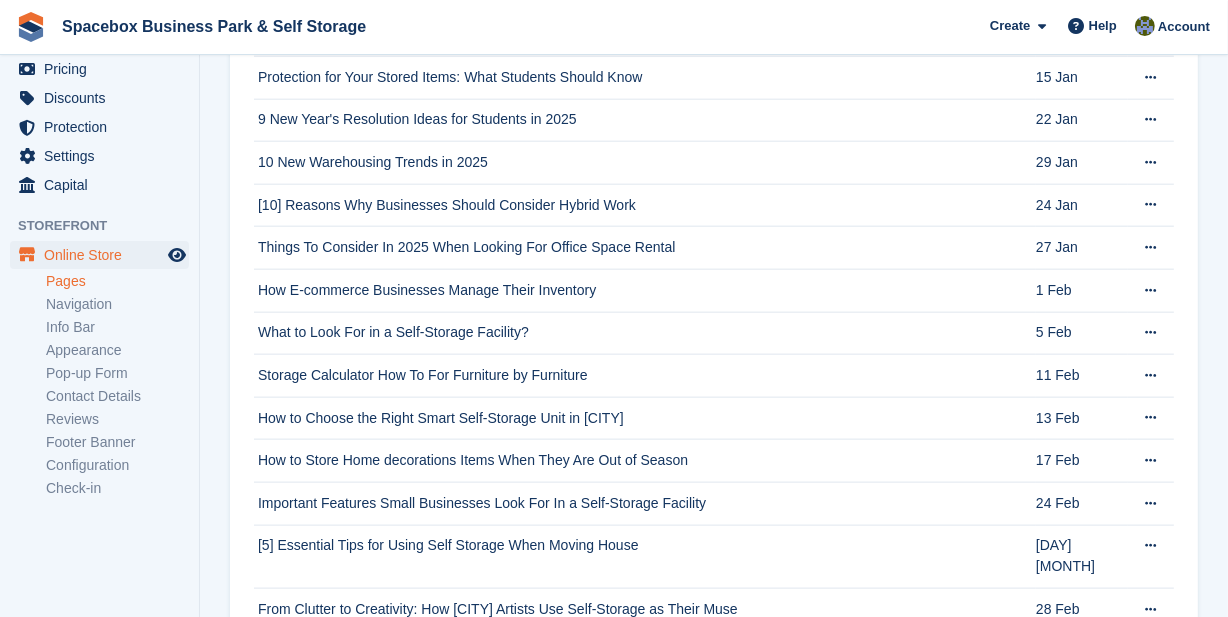 scroll, scrollTop: 8909, scrollLeft: 0, axis: vertical 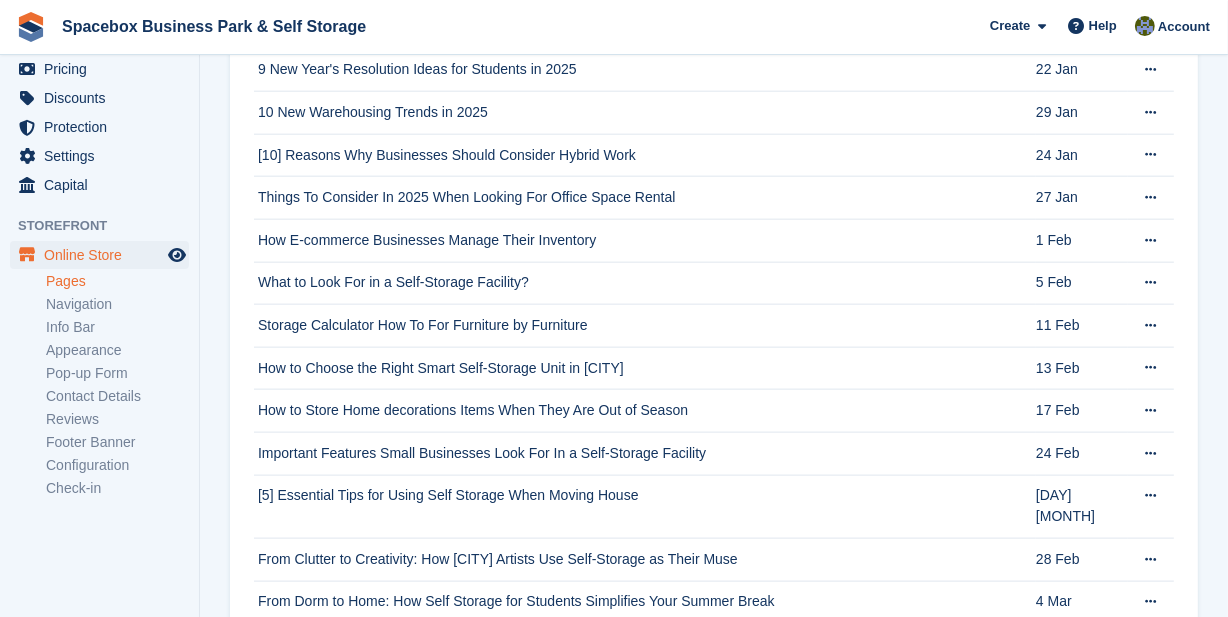 click on "View on Storefront" at bounding box center [1073, 1476] 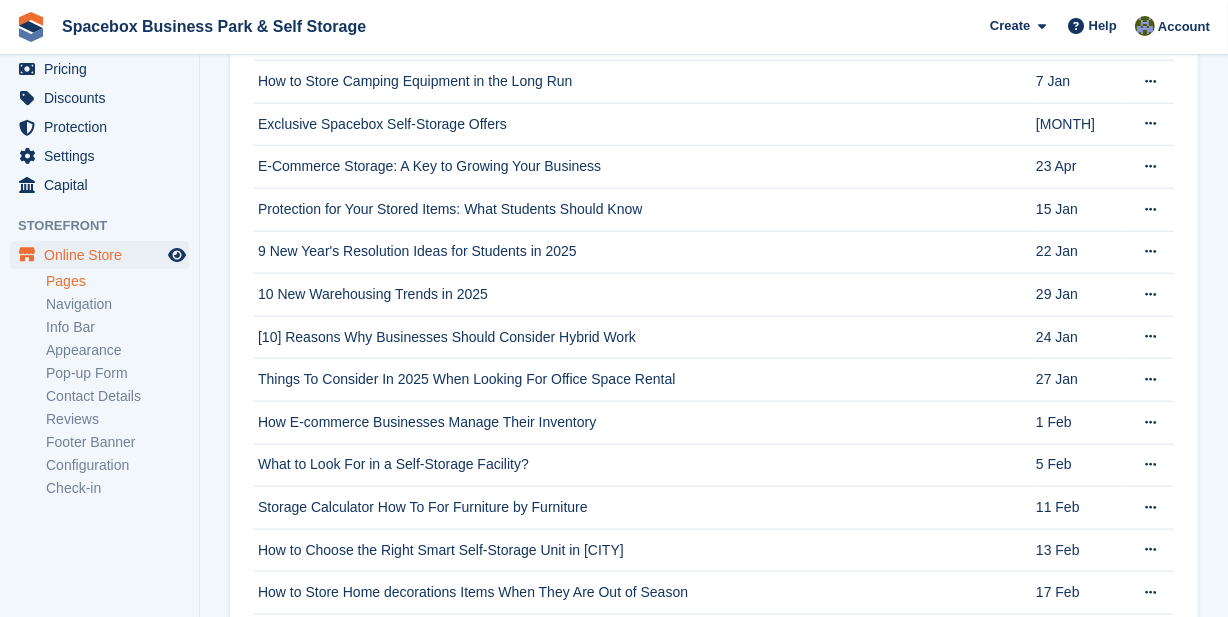 scroll, scrollTop: 8909, scrollLeft: 0, axis: vertical 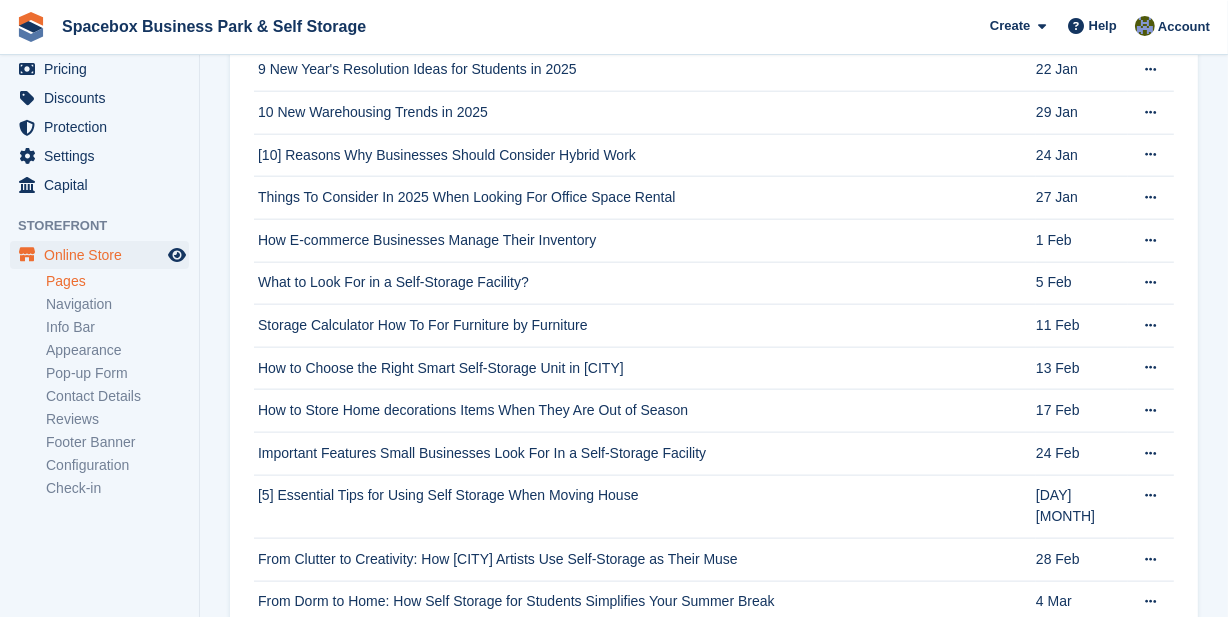 click on "Edit page" at bounding box center (1073, 1450) 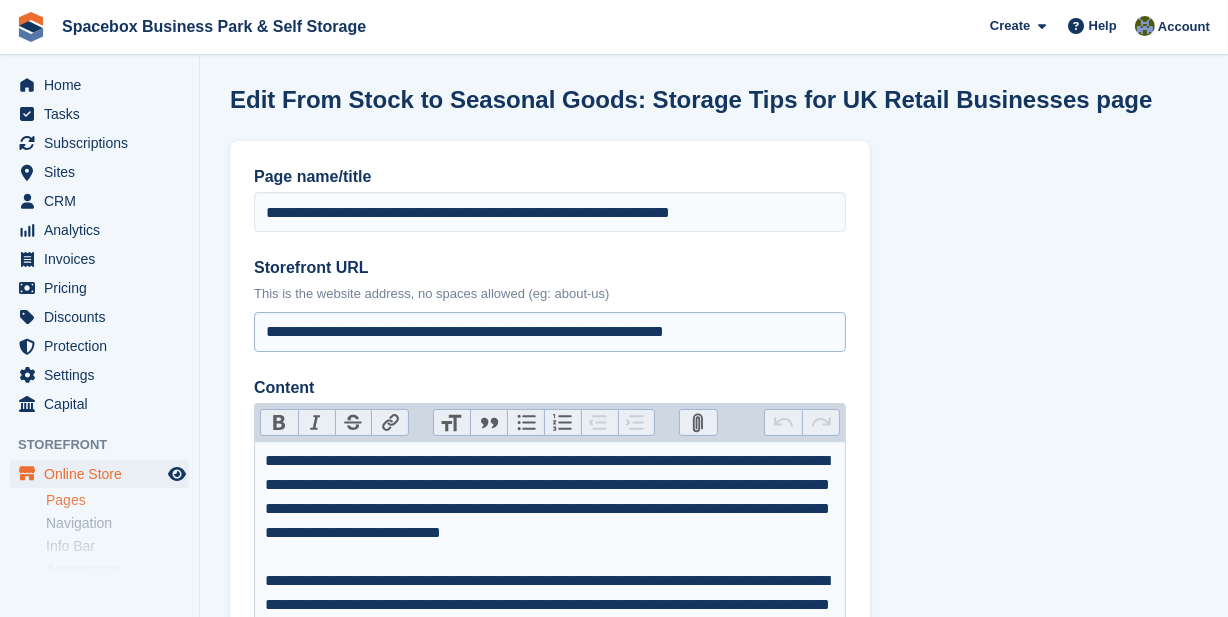 scroll, scrollTop: 90, scrollLeft: 0, axis: vertical 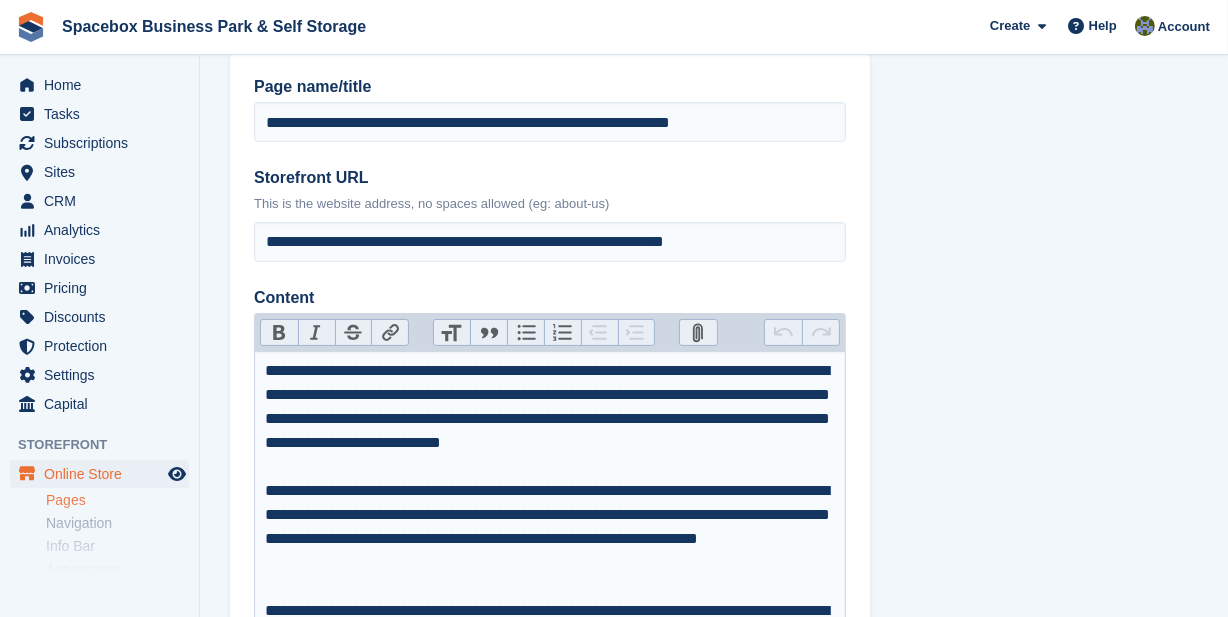 click on "**********" at bounding box center [550, 407] 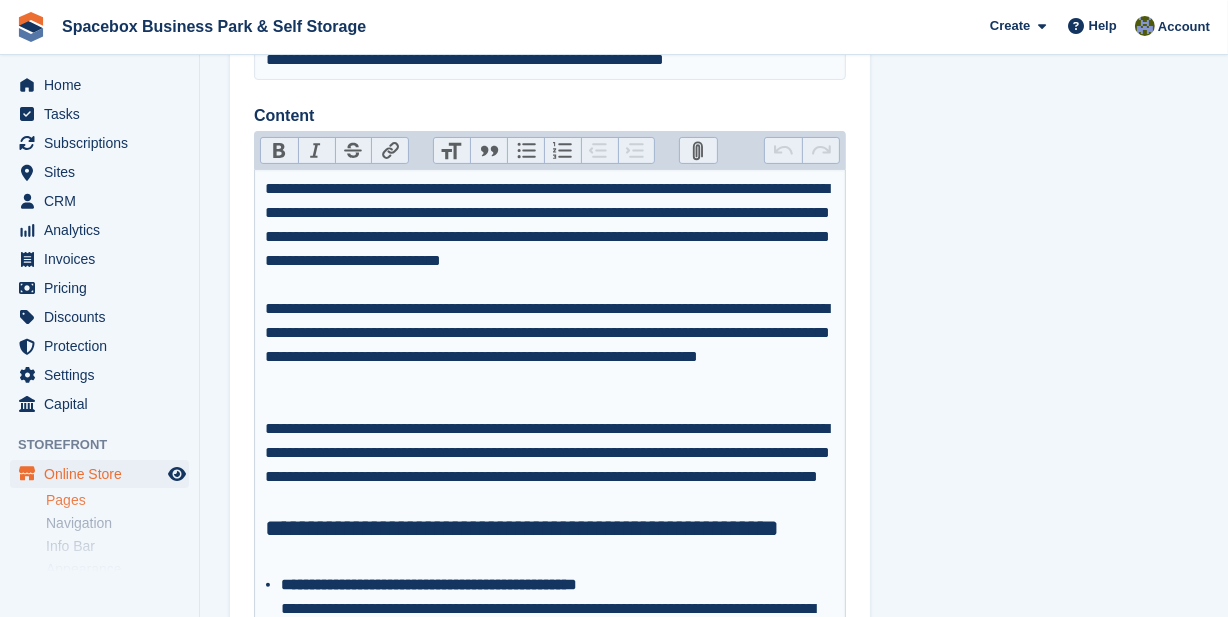click on "**********" at bounding box center [550, 345] 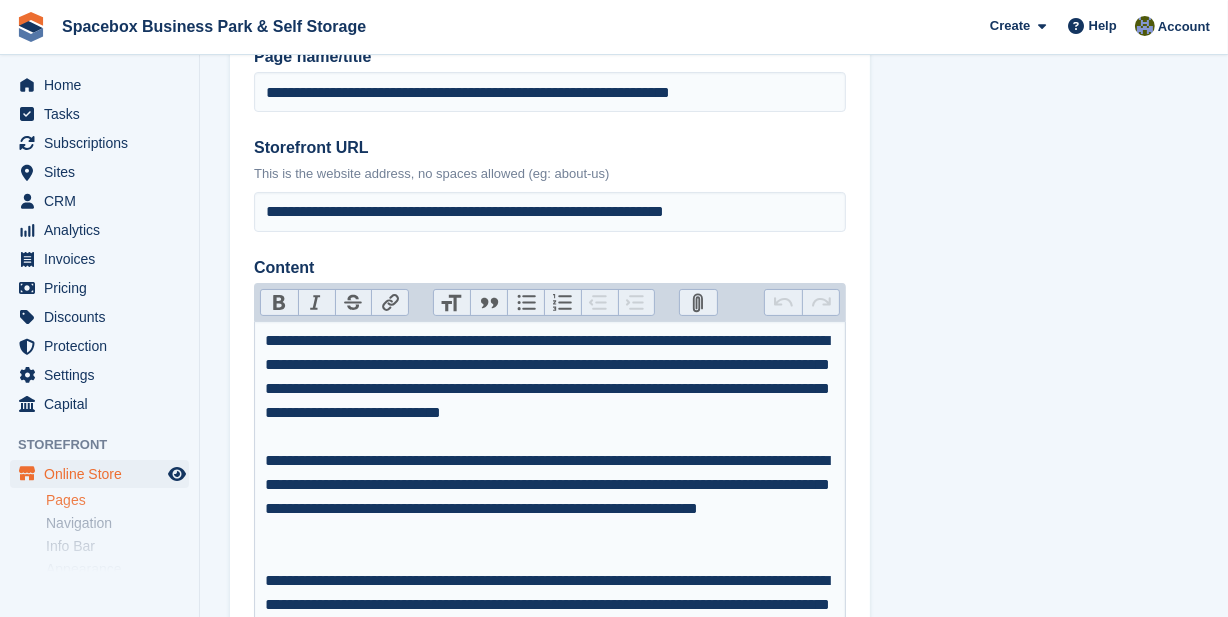 scroll, scrollTop: 0, scrollLeft: 0, axis: both 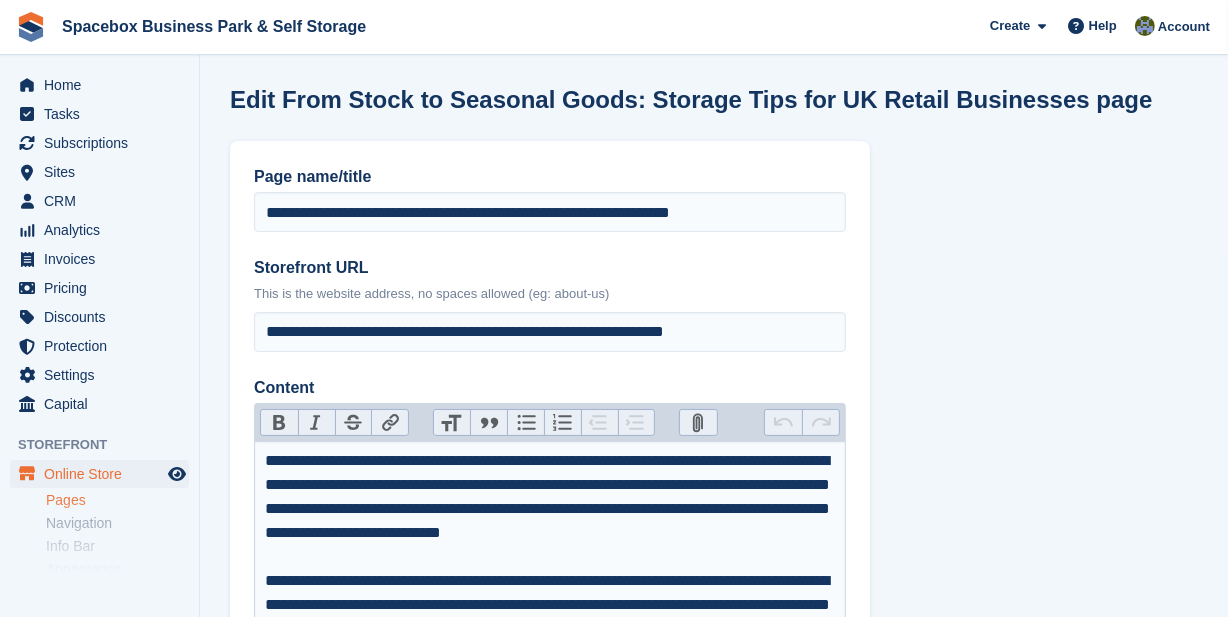 click on "**********" at bounding box center [550, 497] 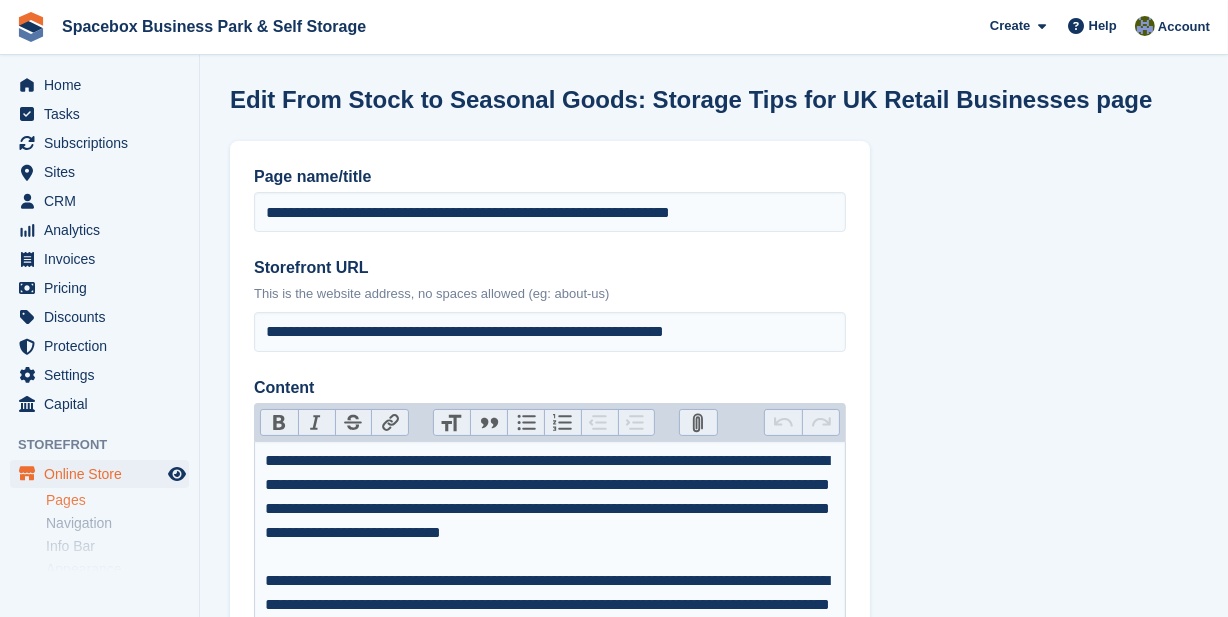 type on "**********" 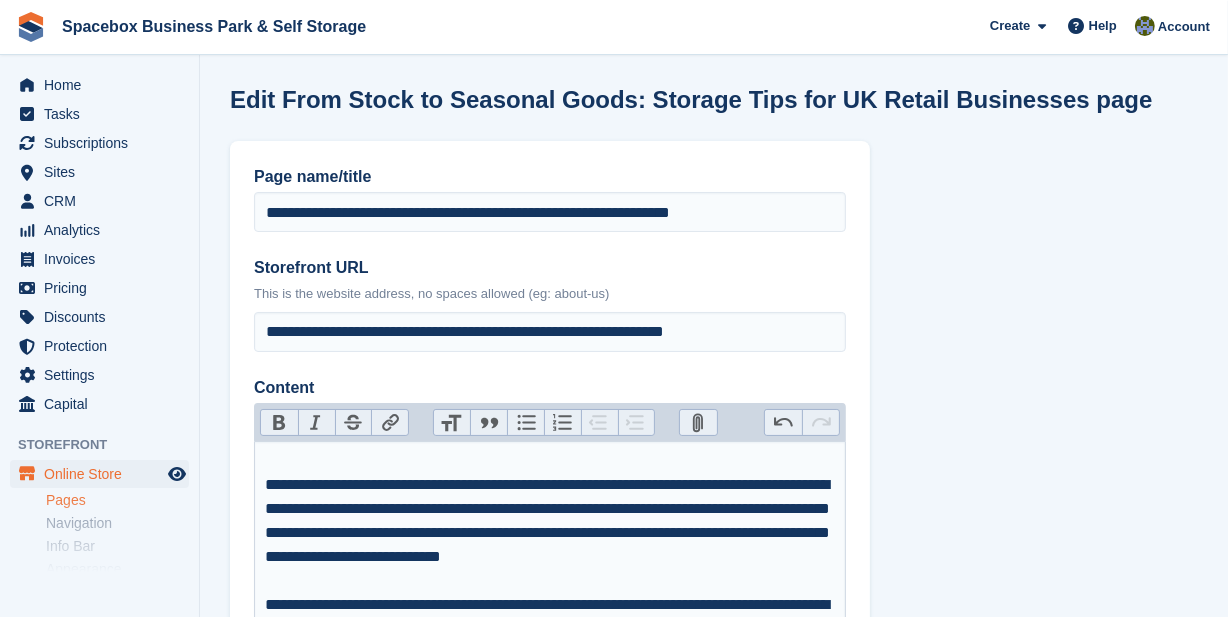 click on "**********" at bounding box center (550, 509) 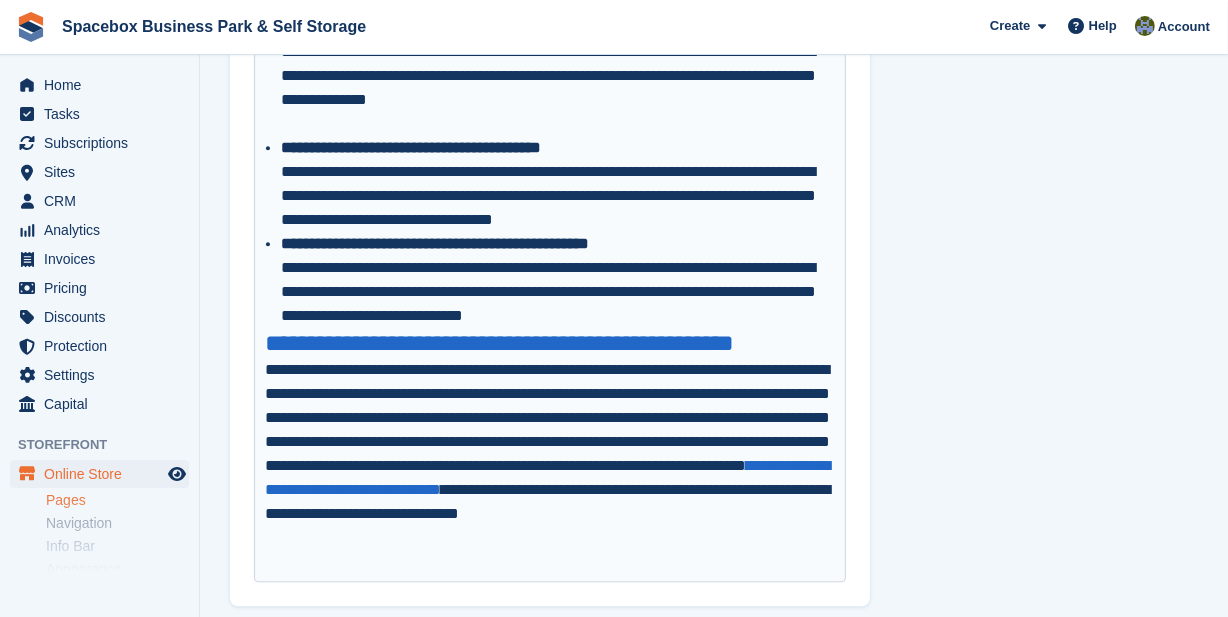 scroll, scrollTop: 4436, scrollLeft: 0, axis: vertical 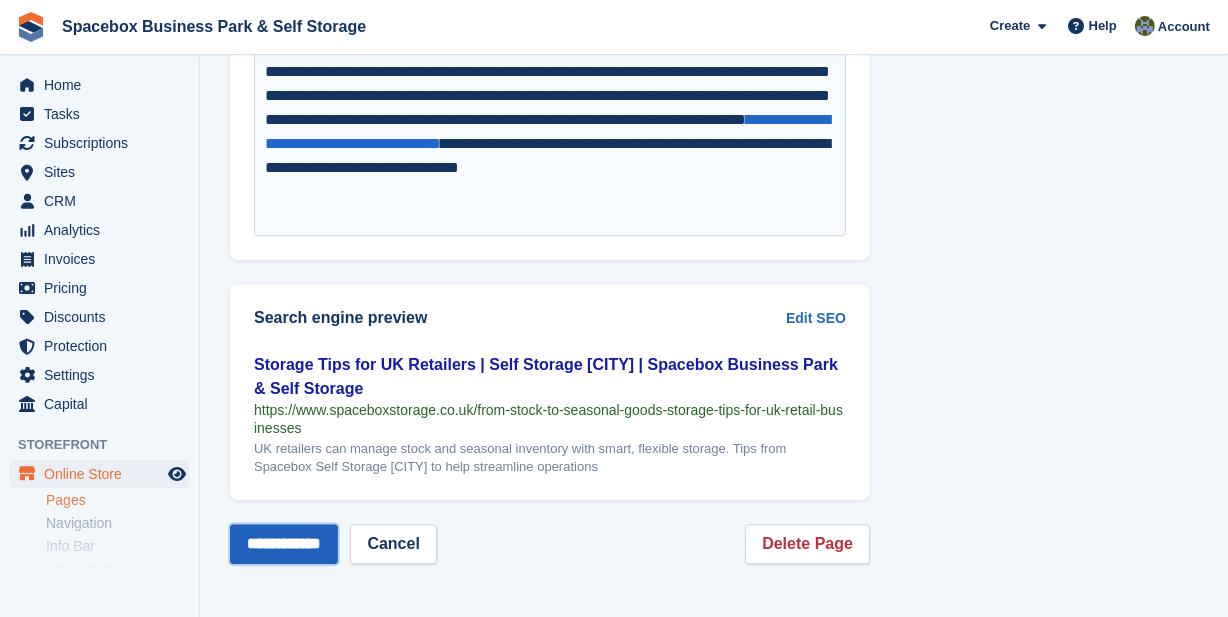 click on "**********" at bounding box center [284, 544] 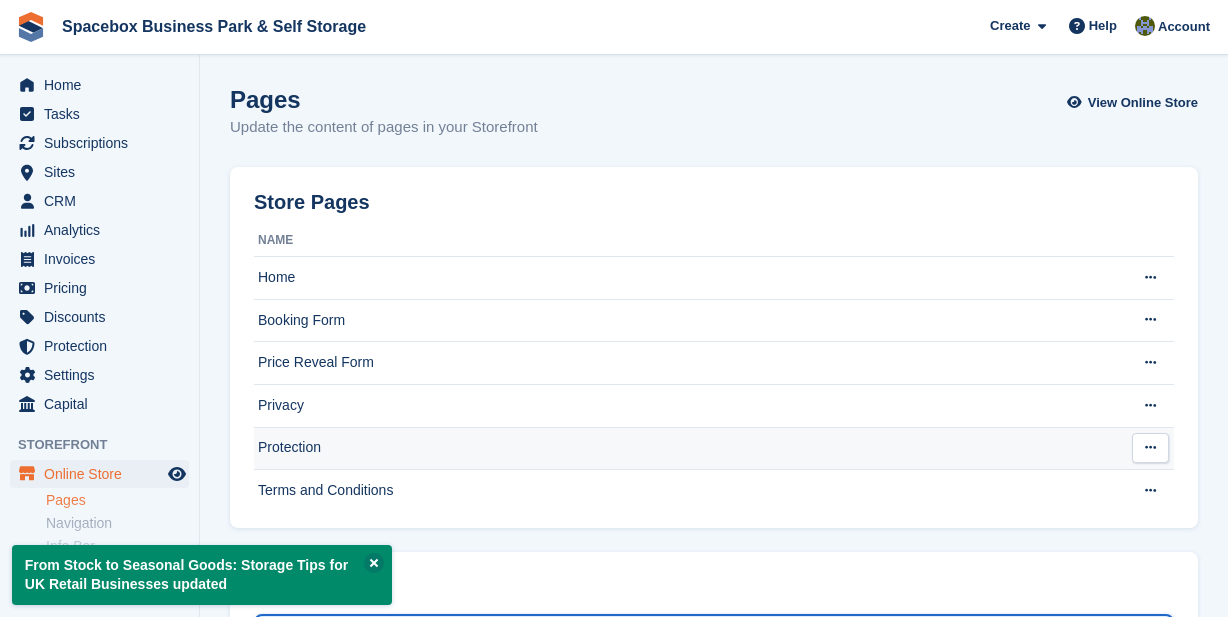 scroll, scrollTop: 0, scrollLeft: 0, axis: both 